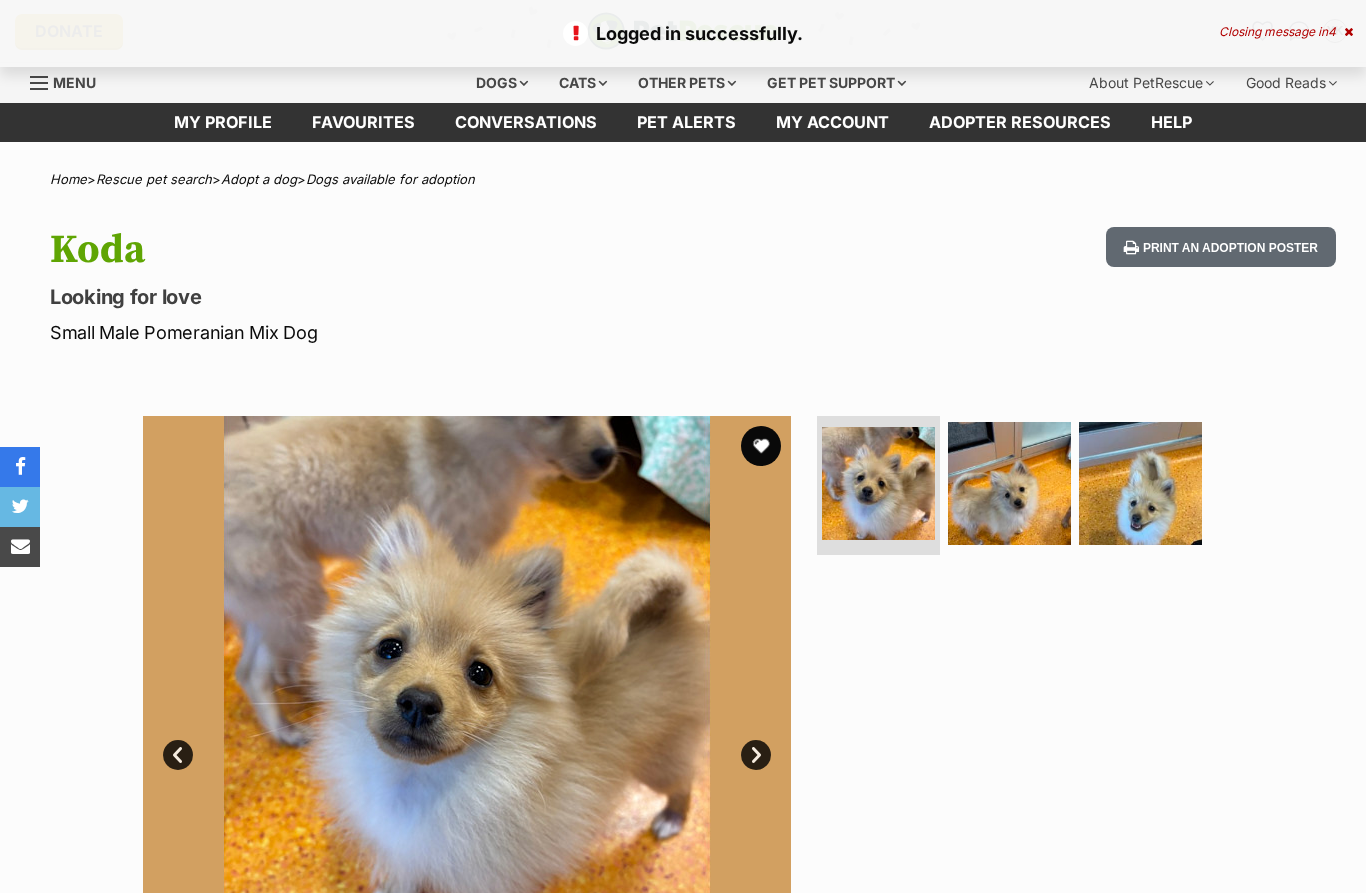 scroll, scrollTop: 0, scrollLeft: 0, axis: both 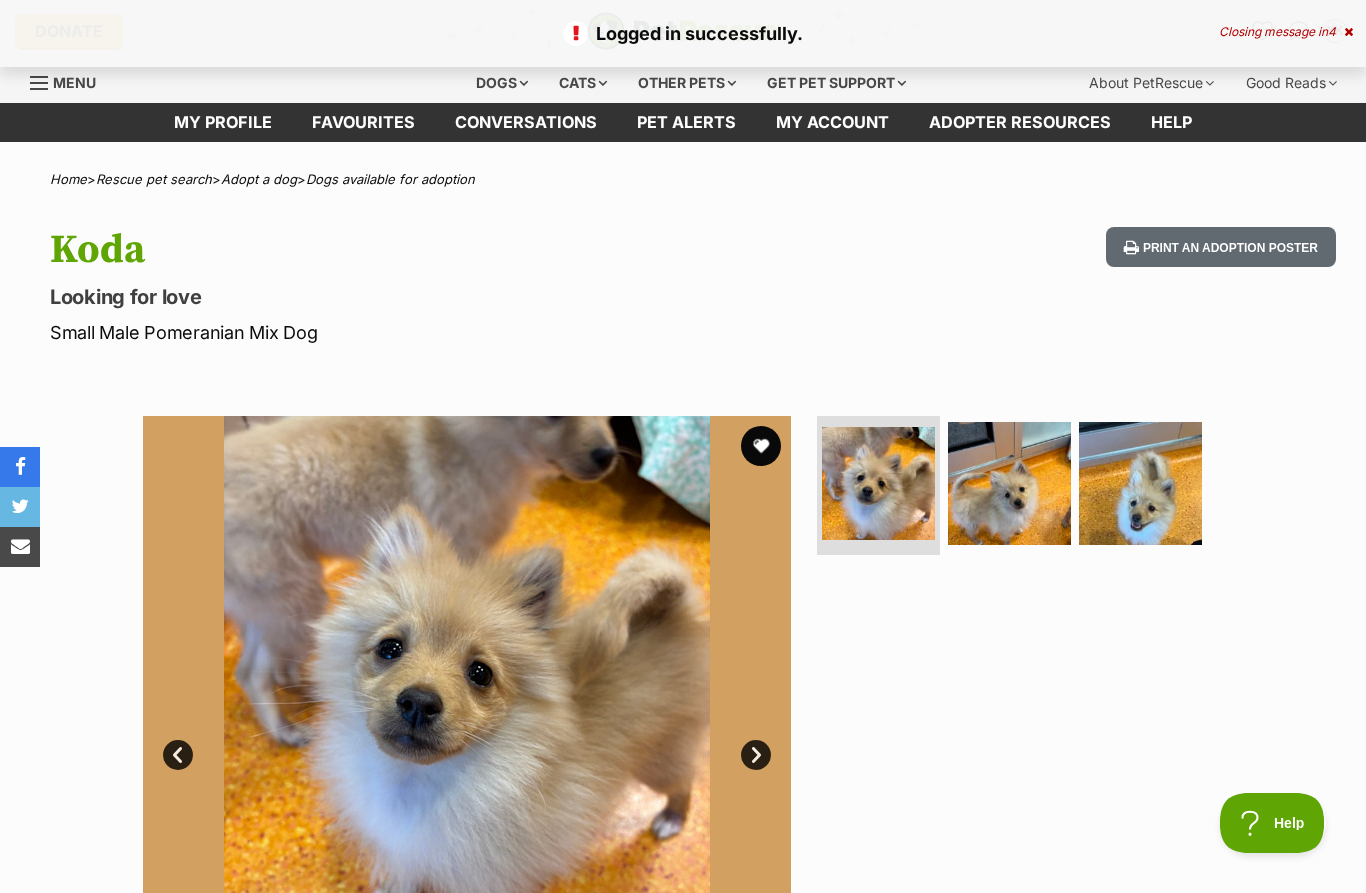 click at bounding box center (761, 446) 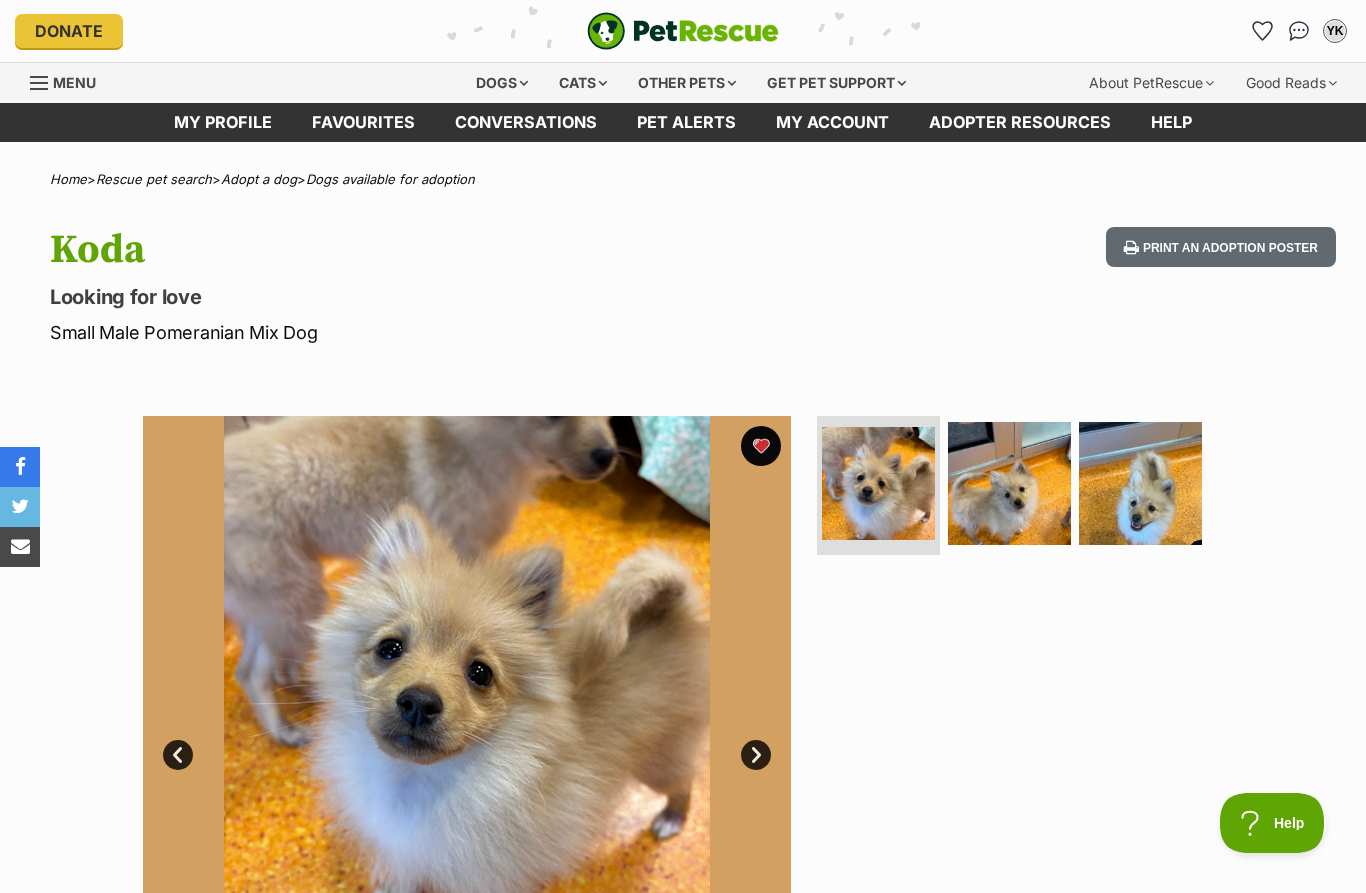 scroll, scrollTop: 0, scrollLeft: 0, axis: both 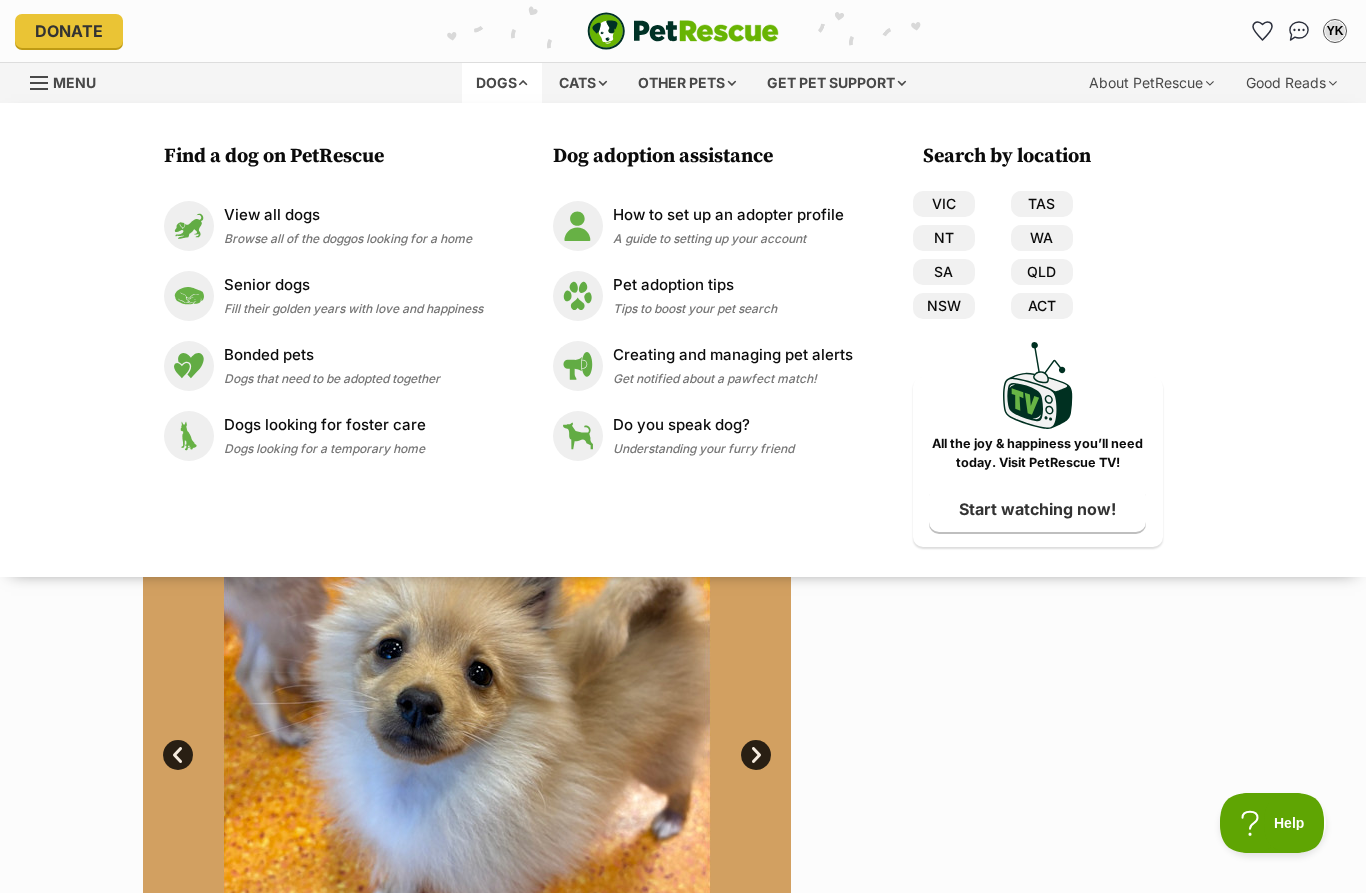 click on "View all dogs" at bounding box center [348, 215] 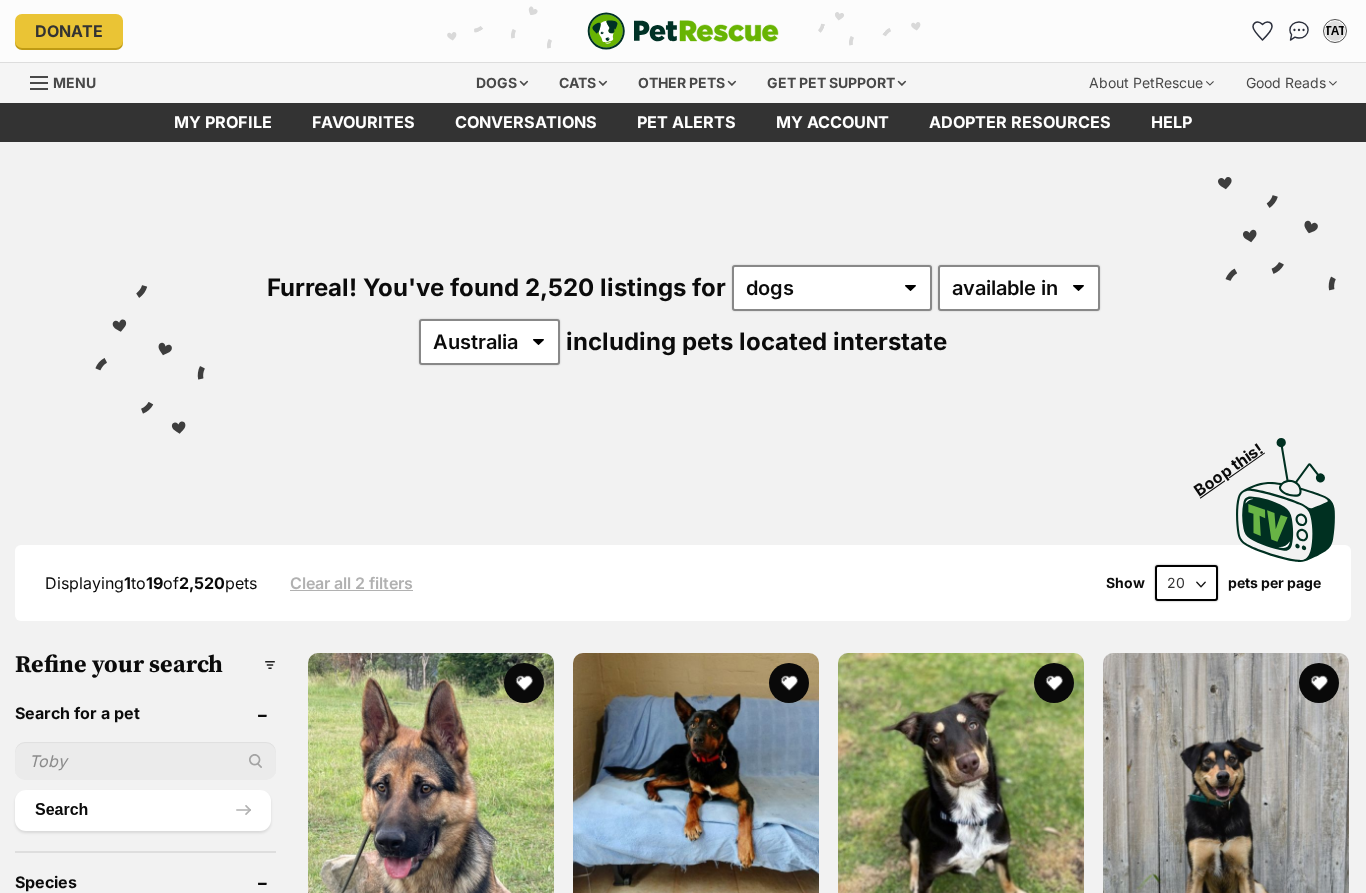 scroll, scrollTop: 0, scrollLeft: 0, axis: both 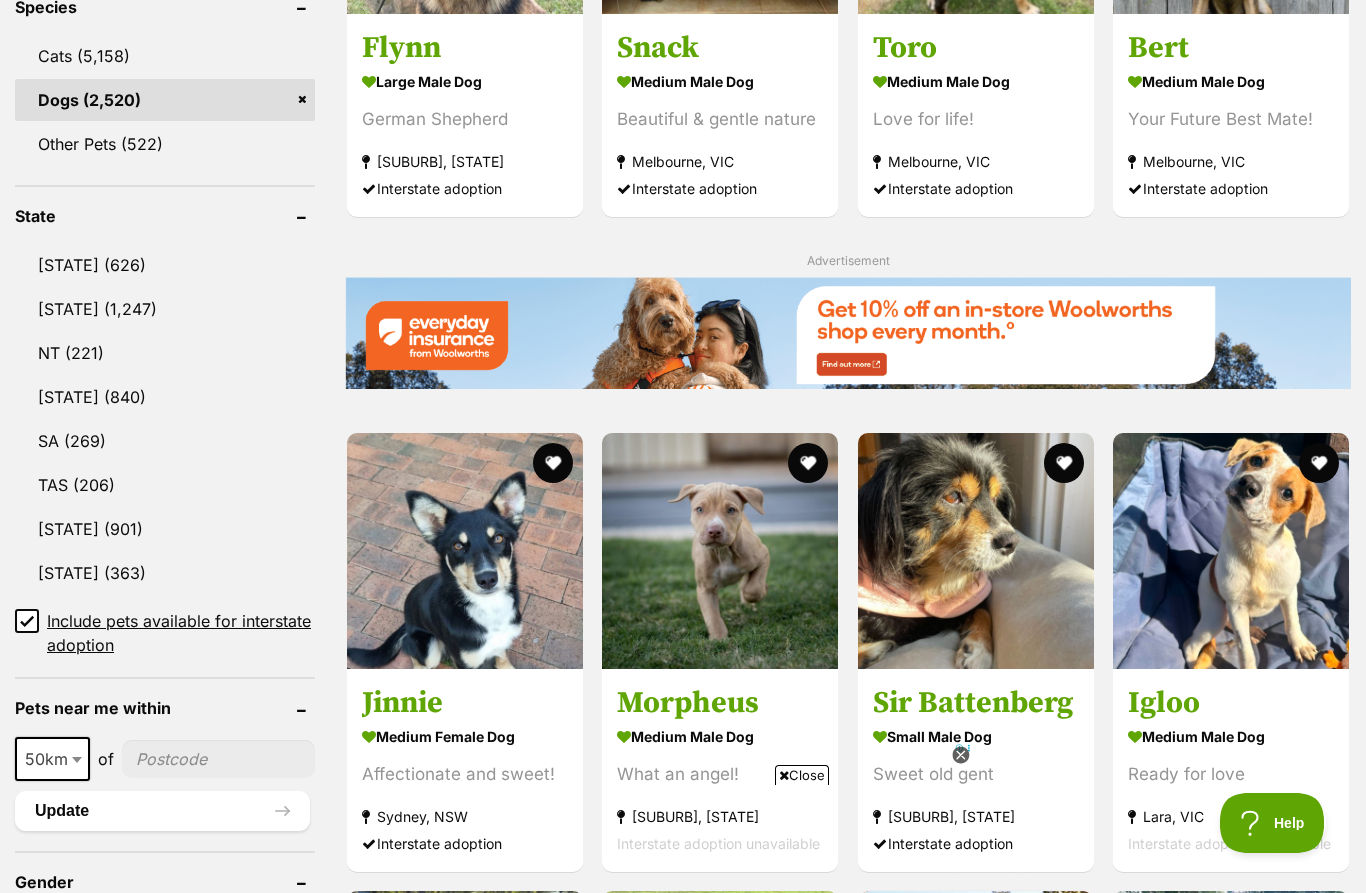 click on "QLD (840)" at bounding box center (165, 397) 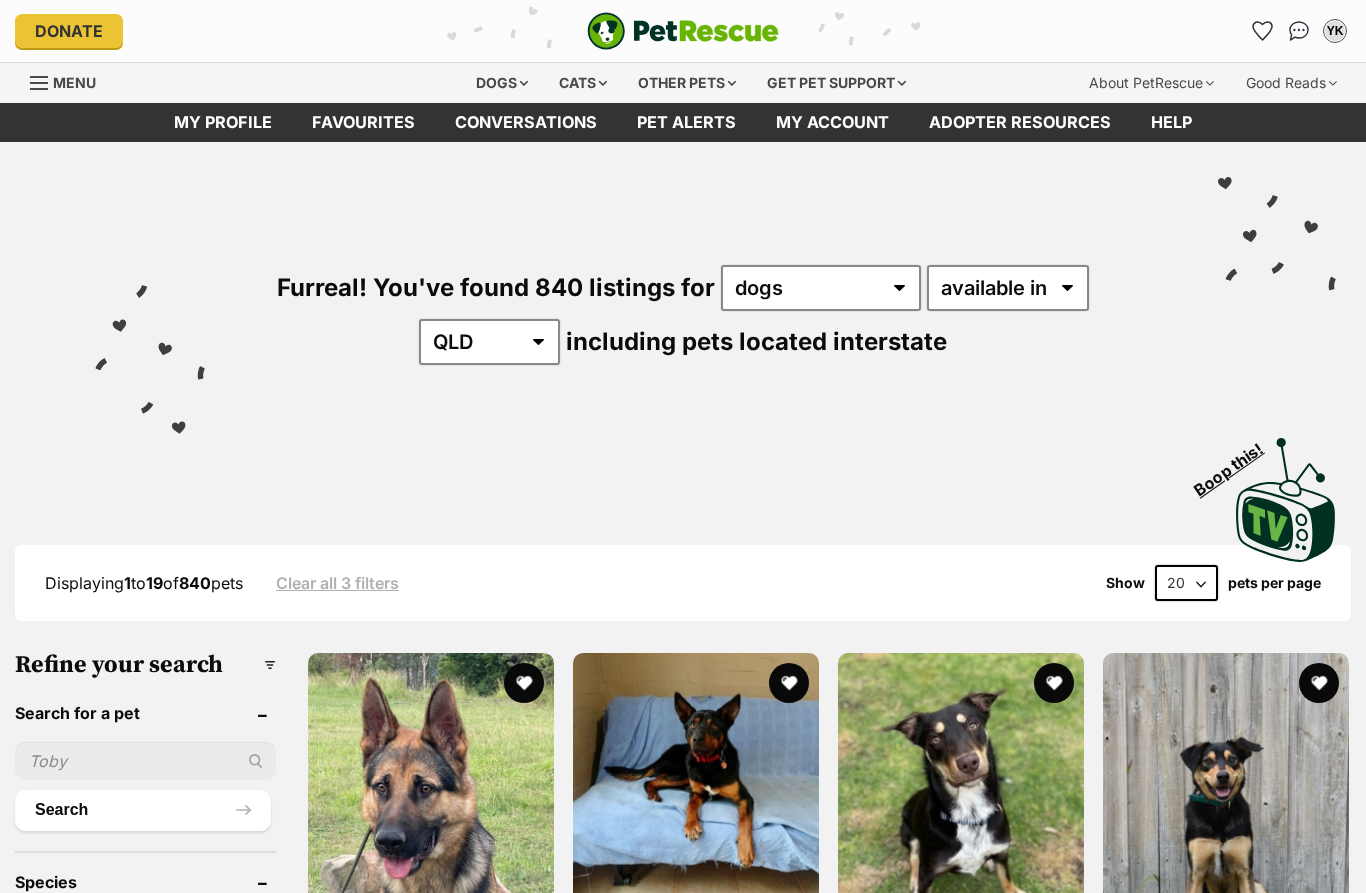 scroll, scrollTop: 47, scrollLeft: 0, axis: vertical 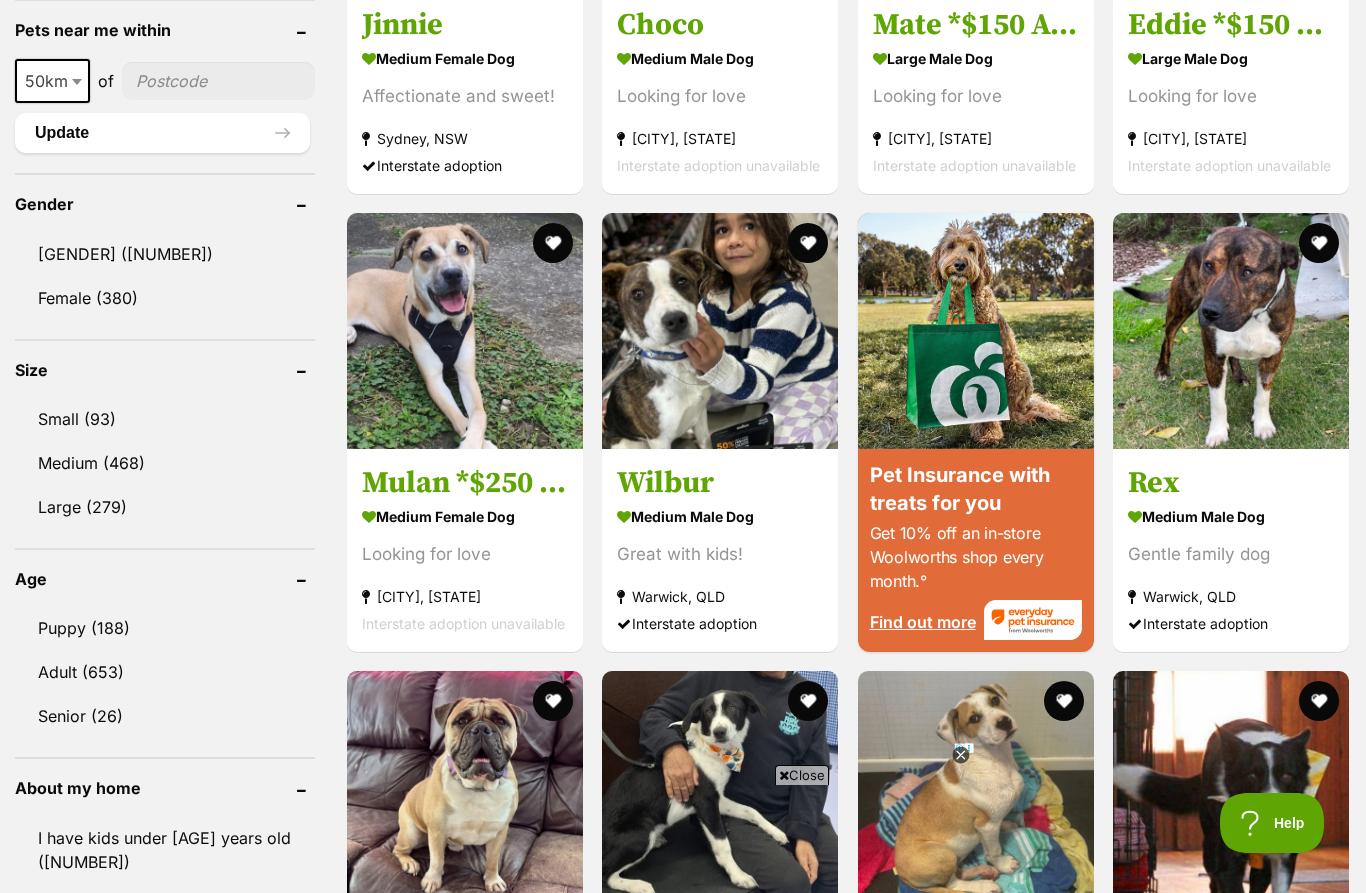click on "Puppy (188)" at bounding box center (165, 628) 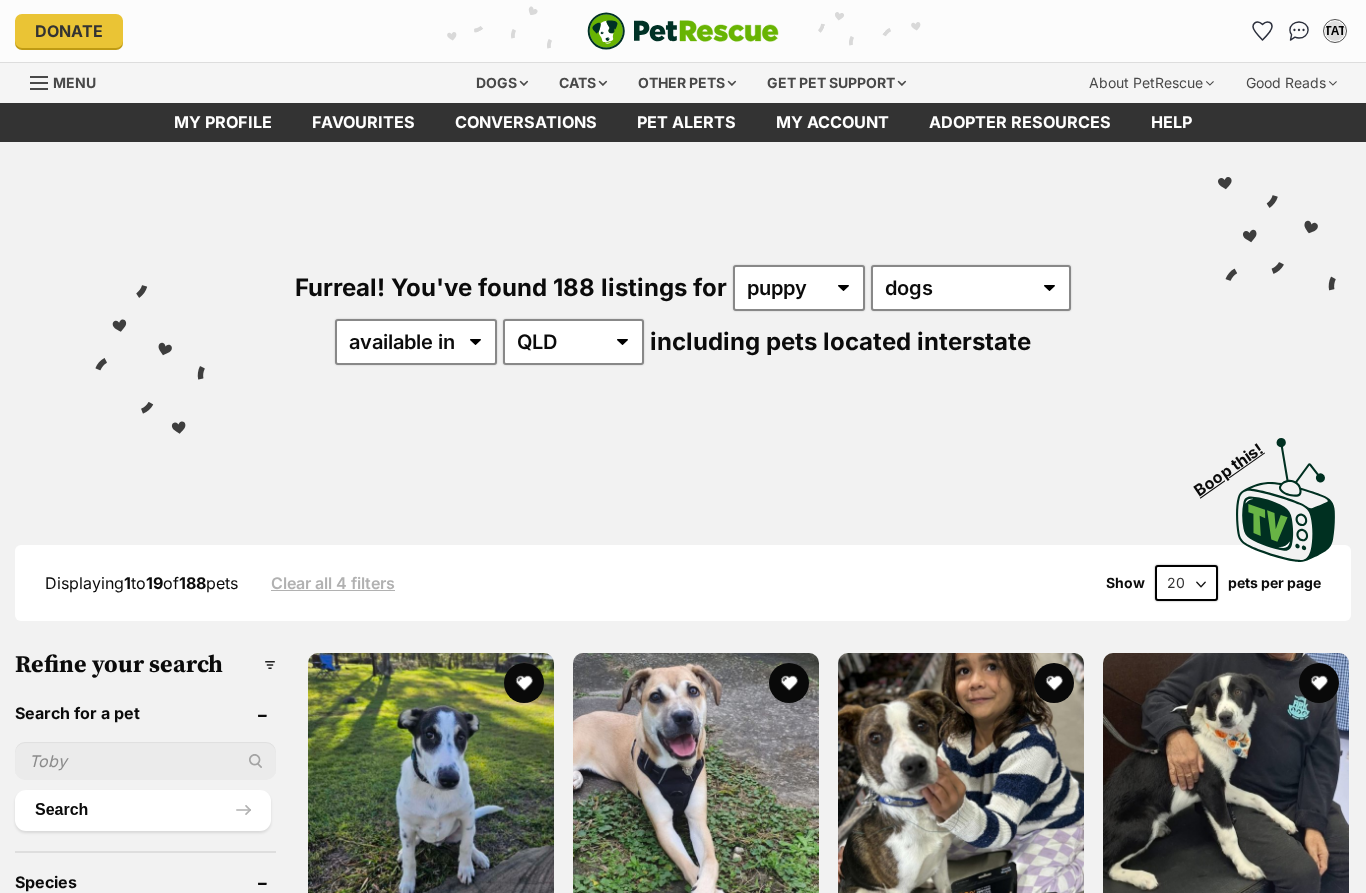 scroll, scrollTop: 0, scrollLeft: 0, axis: both 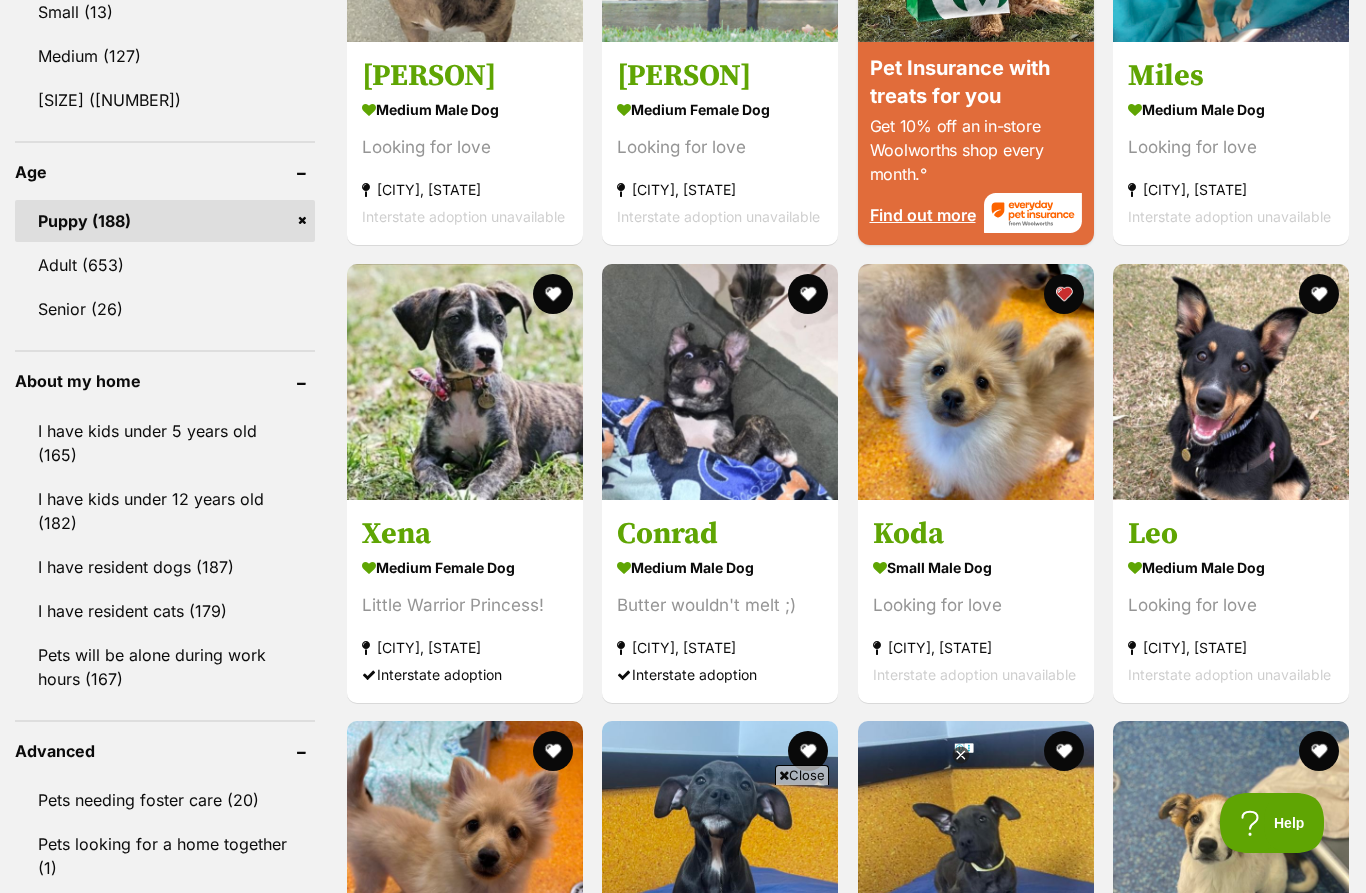 click at bounding box center [1231, 839] 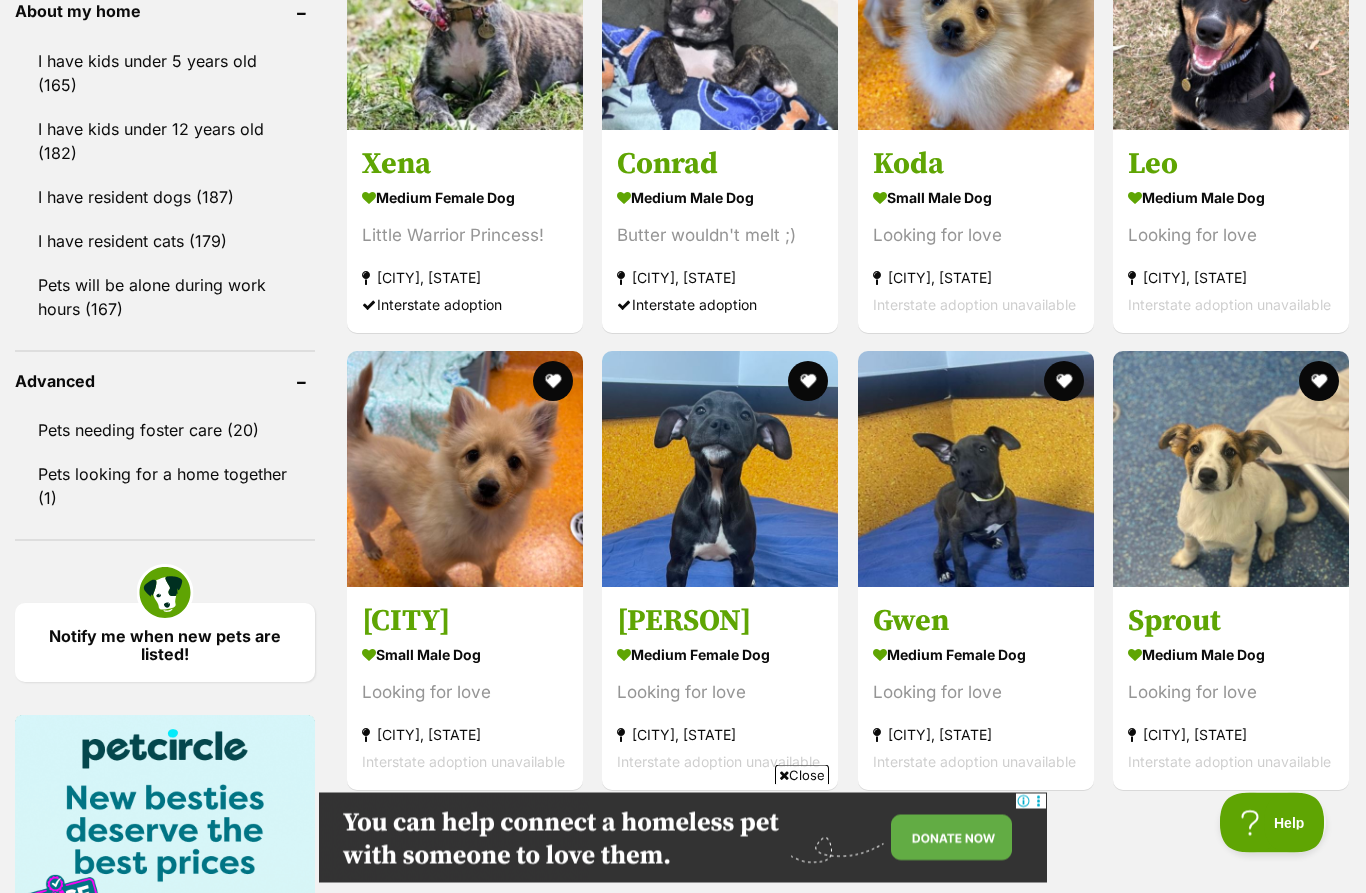 scroll, scrollTop: 2330, scrollLeft: 0, axis: vertical 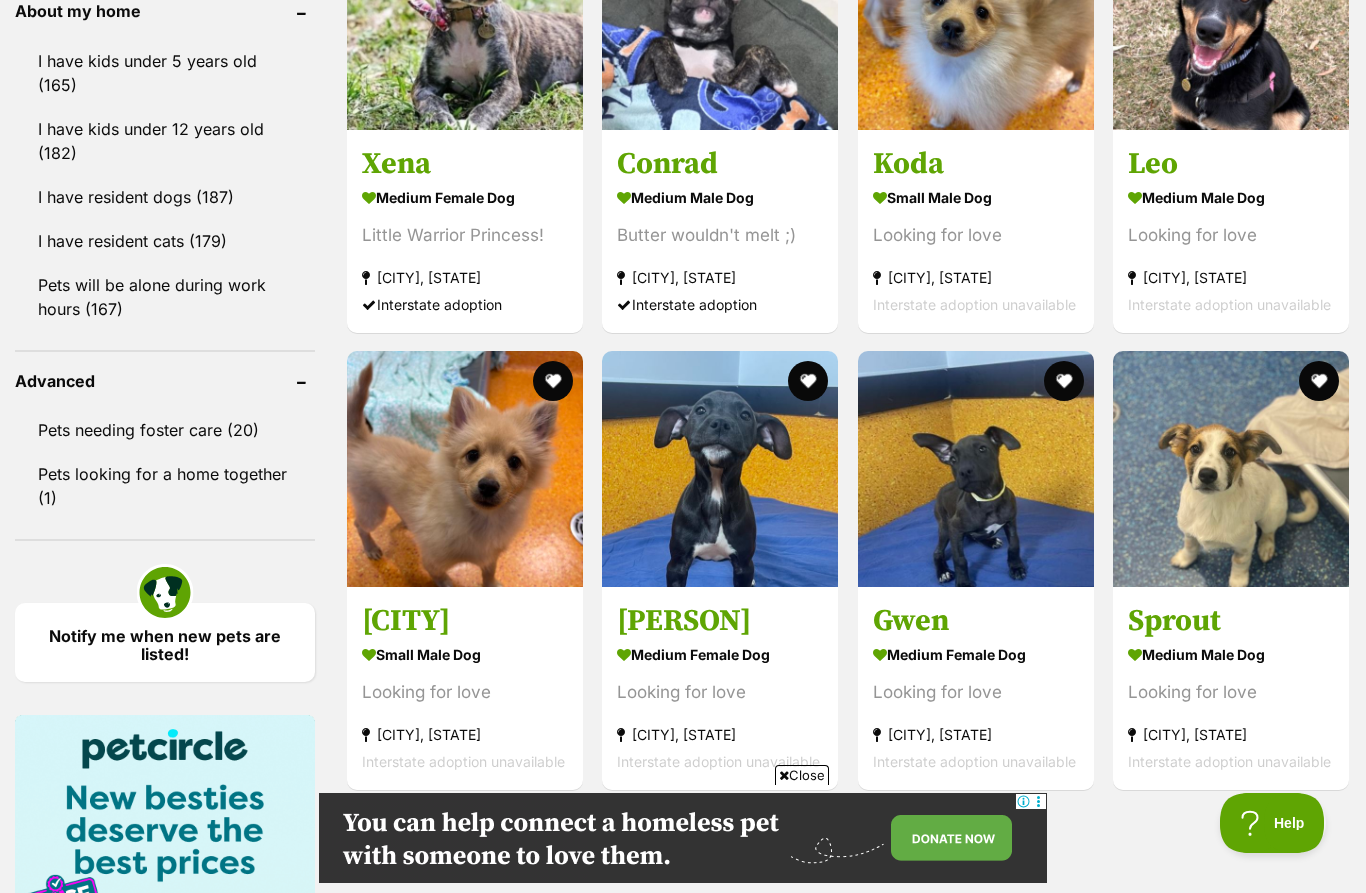 click at bounding box center [465, 469] 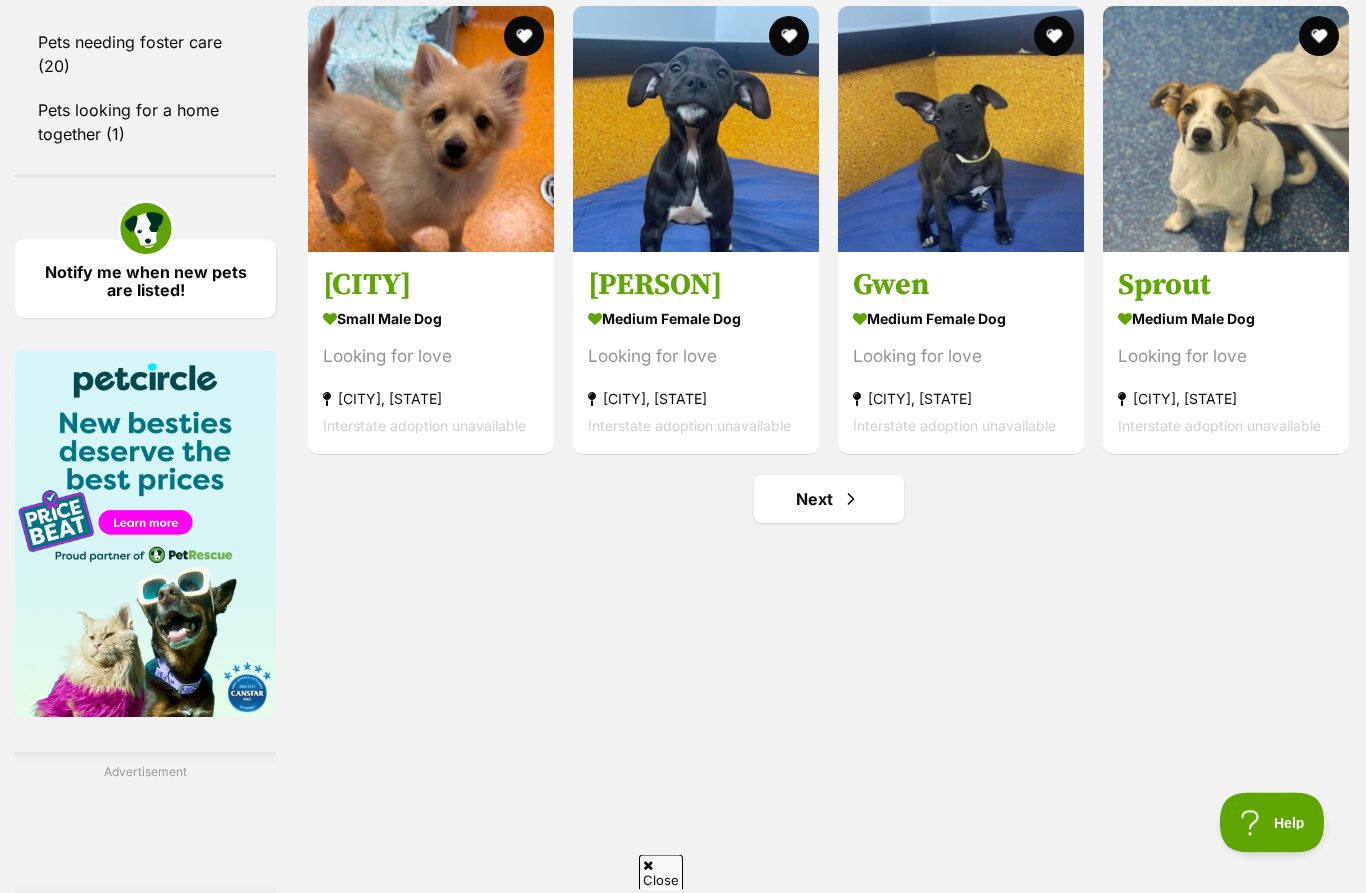 scroll, scrollTop: 2722, scrollLeft: 0, axis: vertical 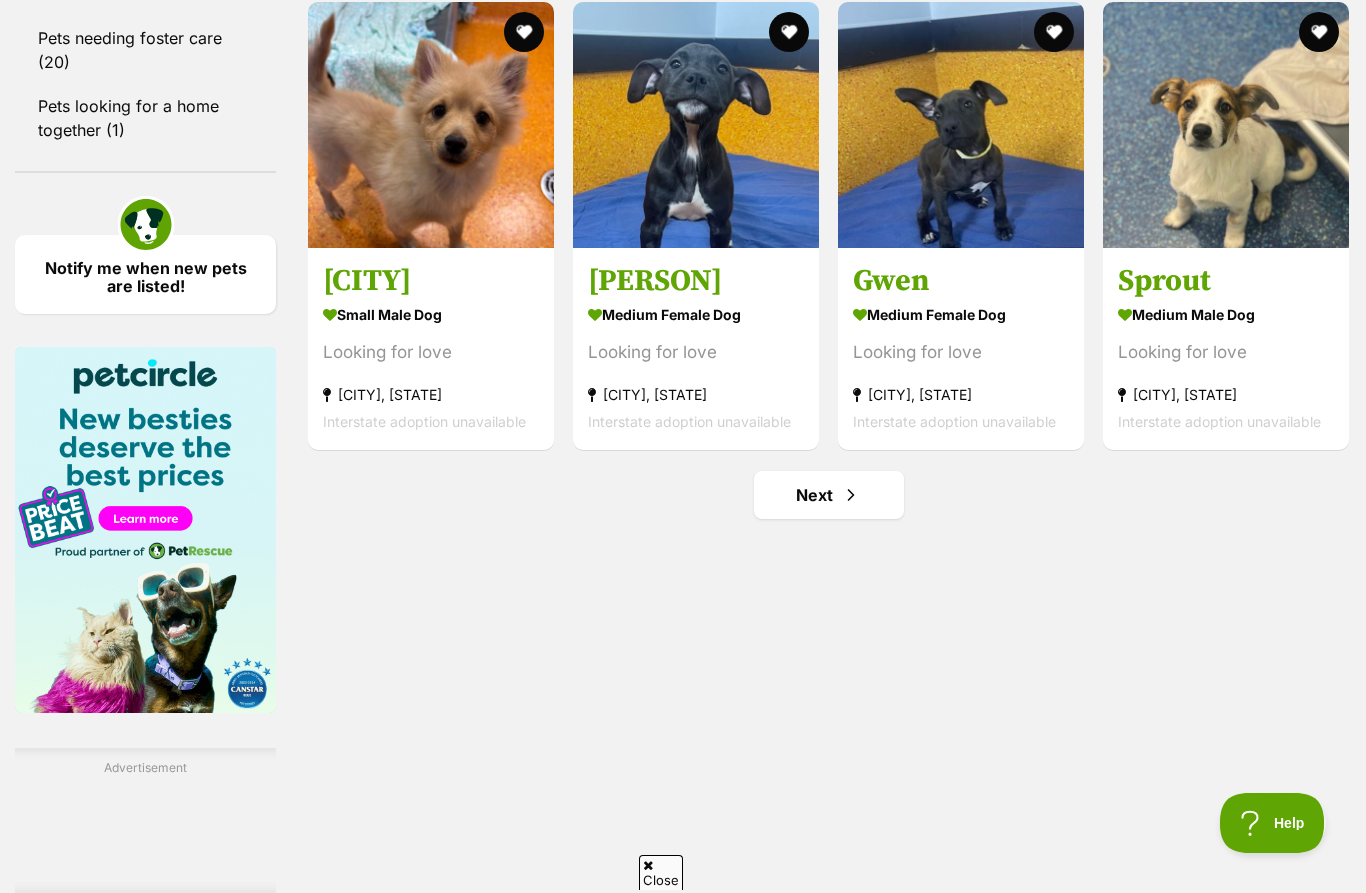 click at bounding box center (851, 495) 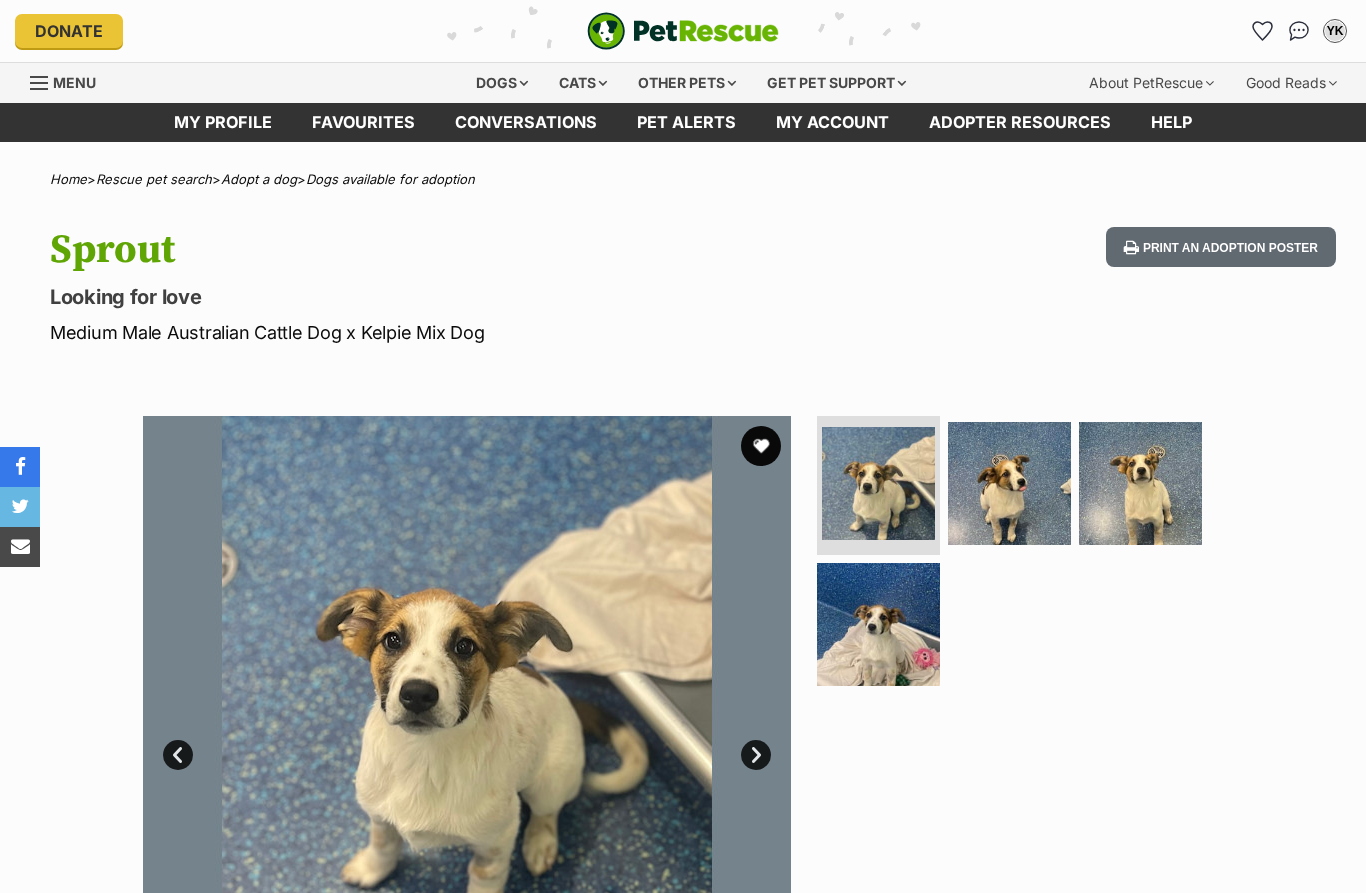scroll, scrollTop: 0, scrollLeft: 0, axis: both 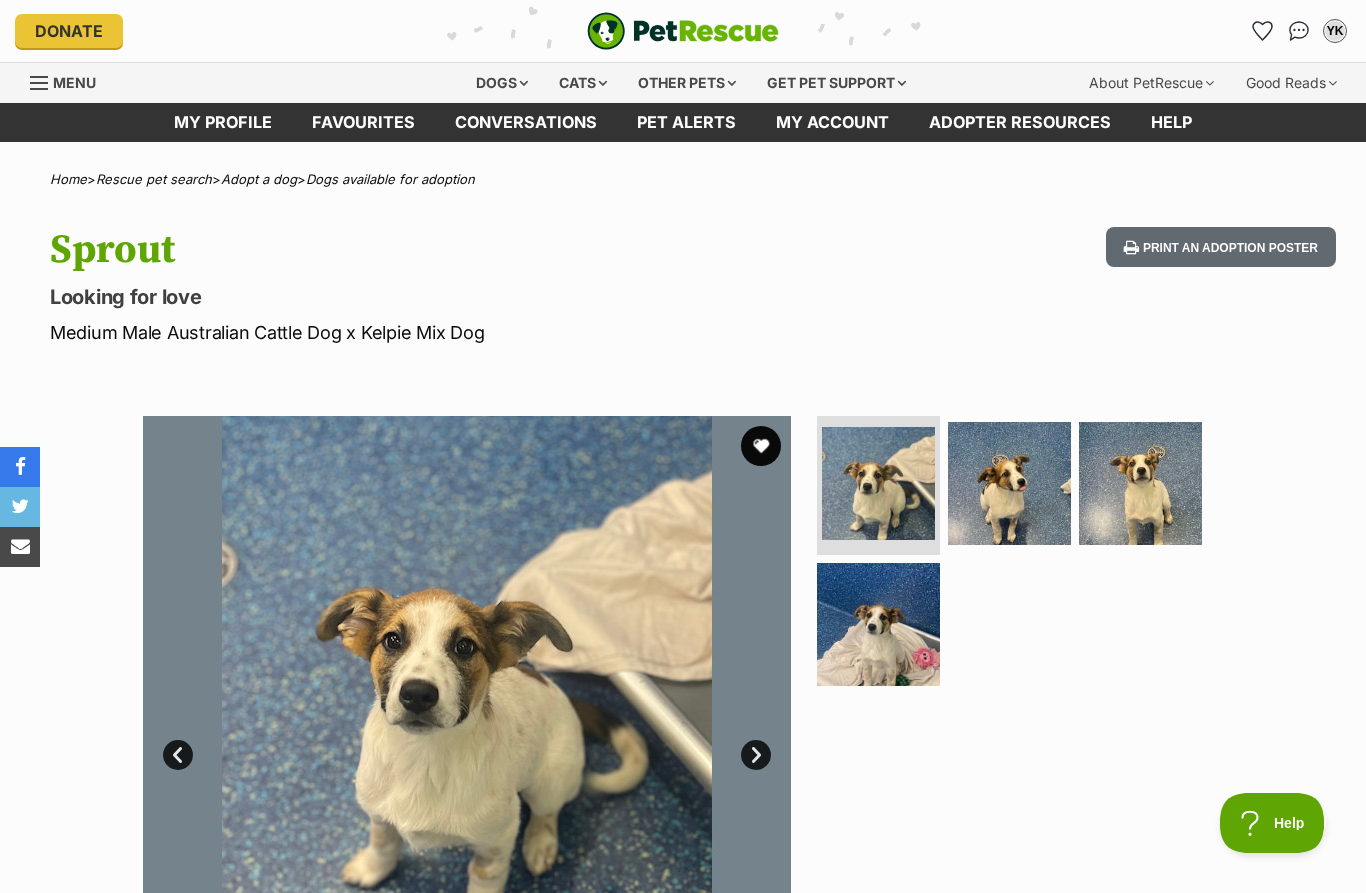 click at bounding box center [1009, 483] 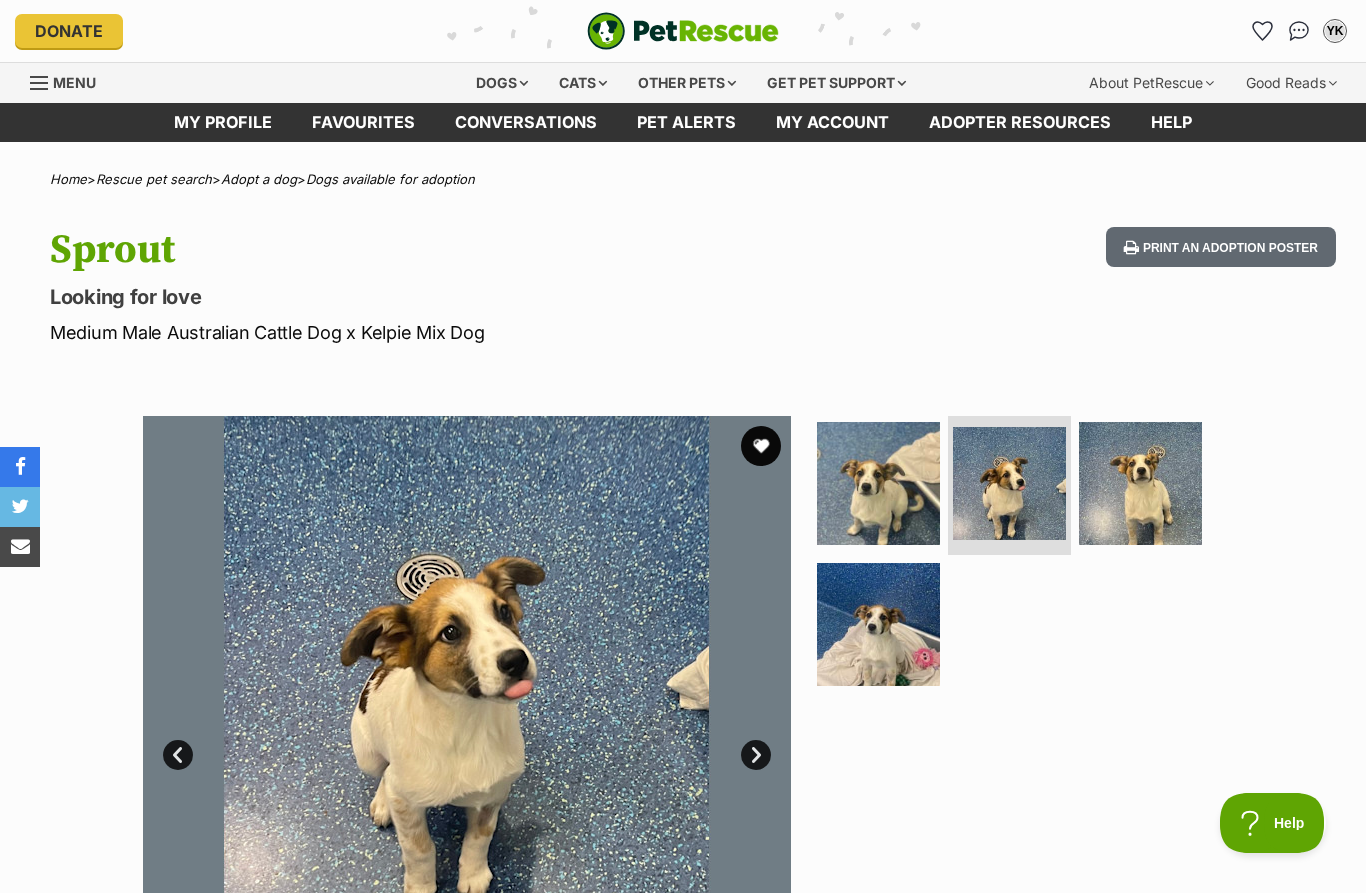 scroll, scrollTop: 0, scrollLeft: 0, axis: both 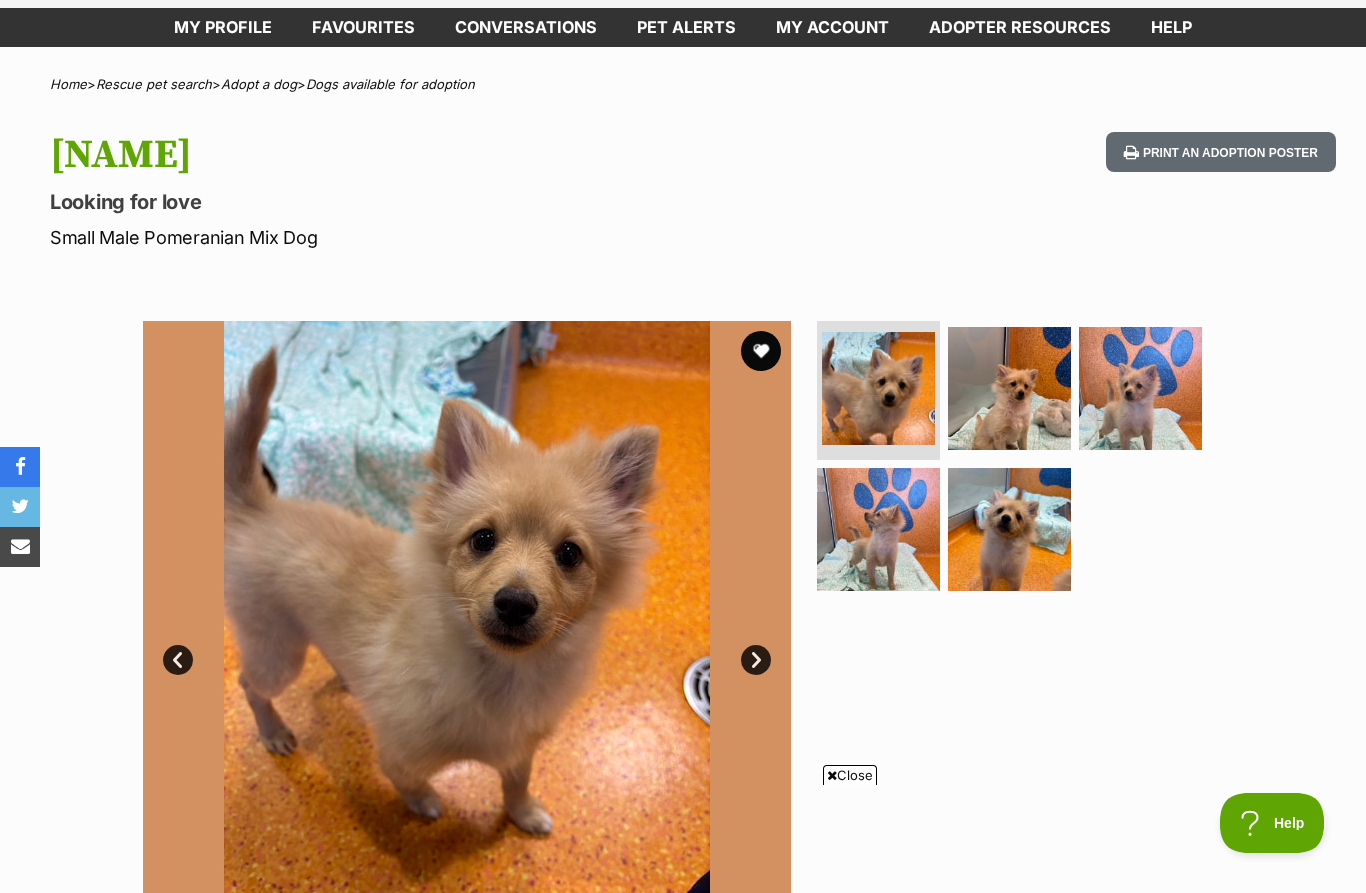 click at bounding box center [1140, 388] 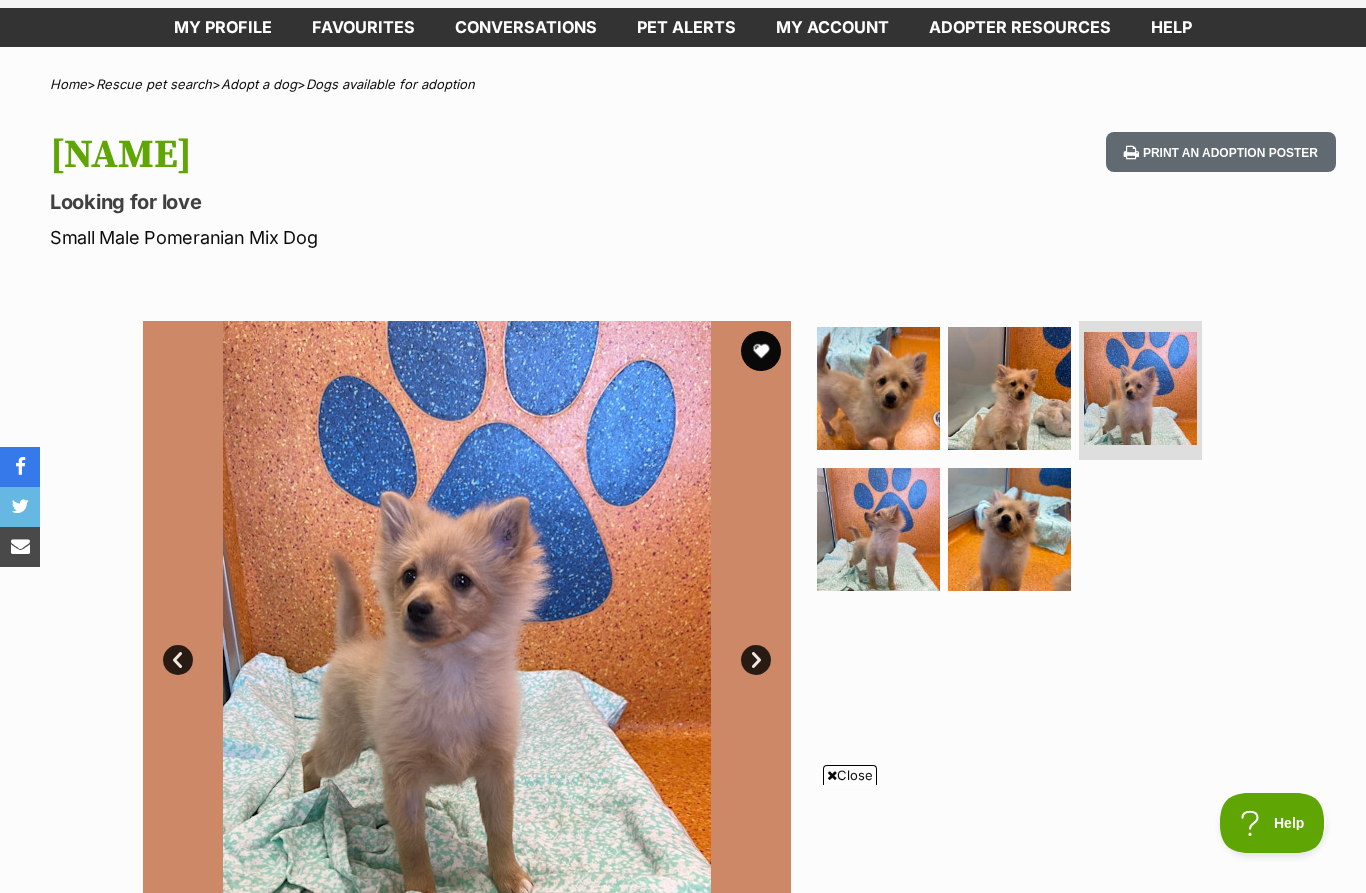 click at bounding box center (878, 529) 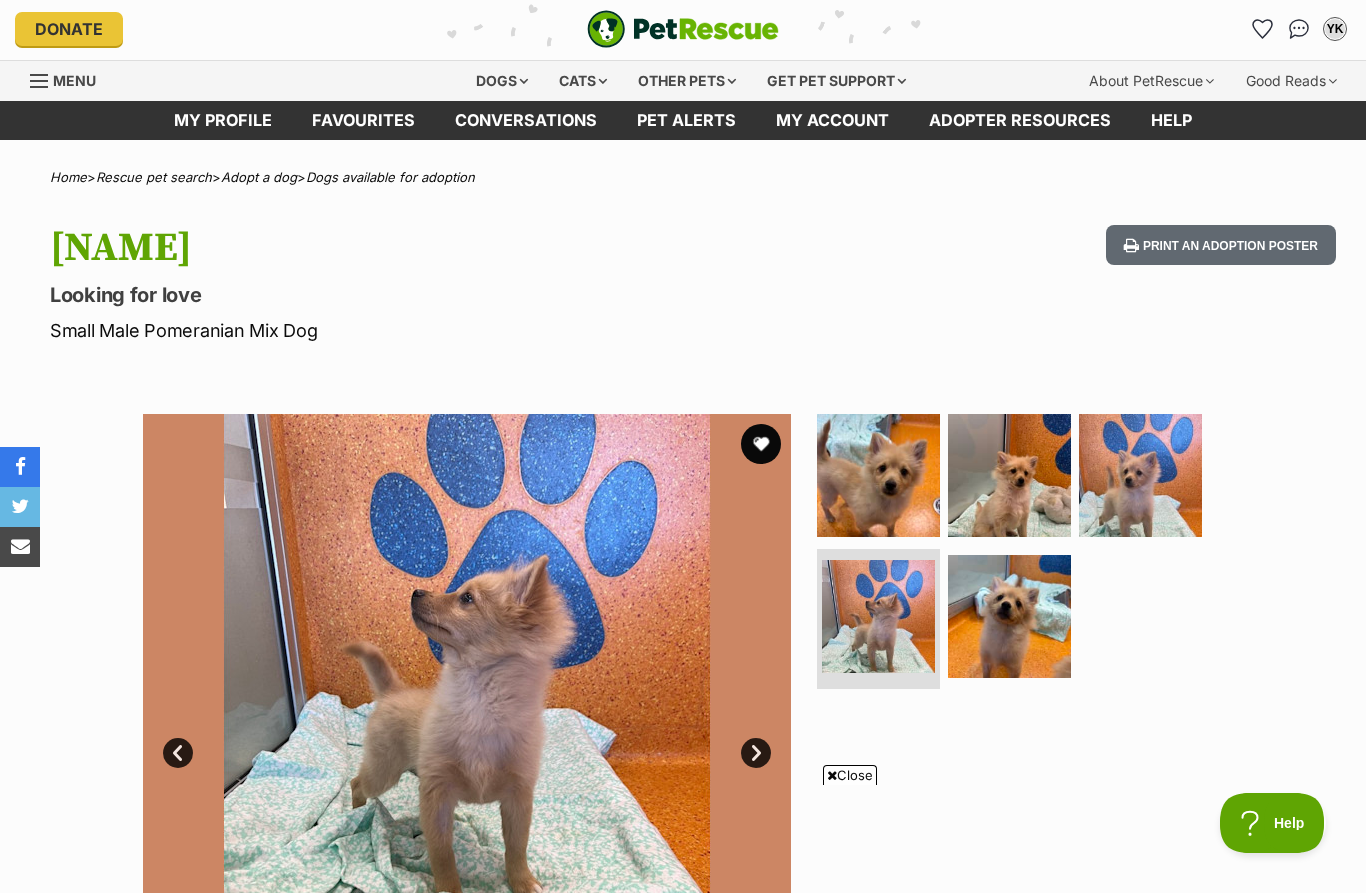 scroll, scrollTop: 0, scrollLeft: 0, axis: both 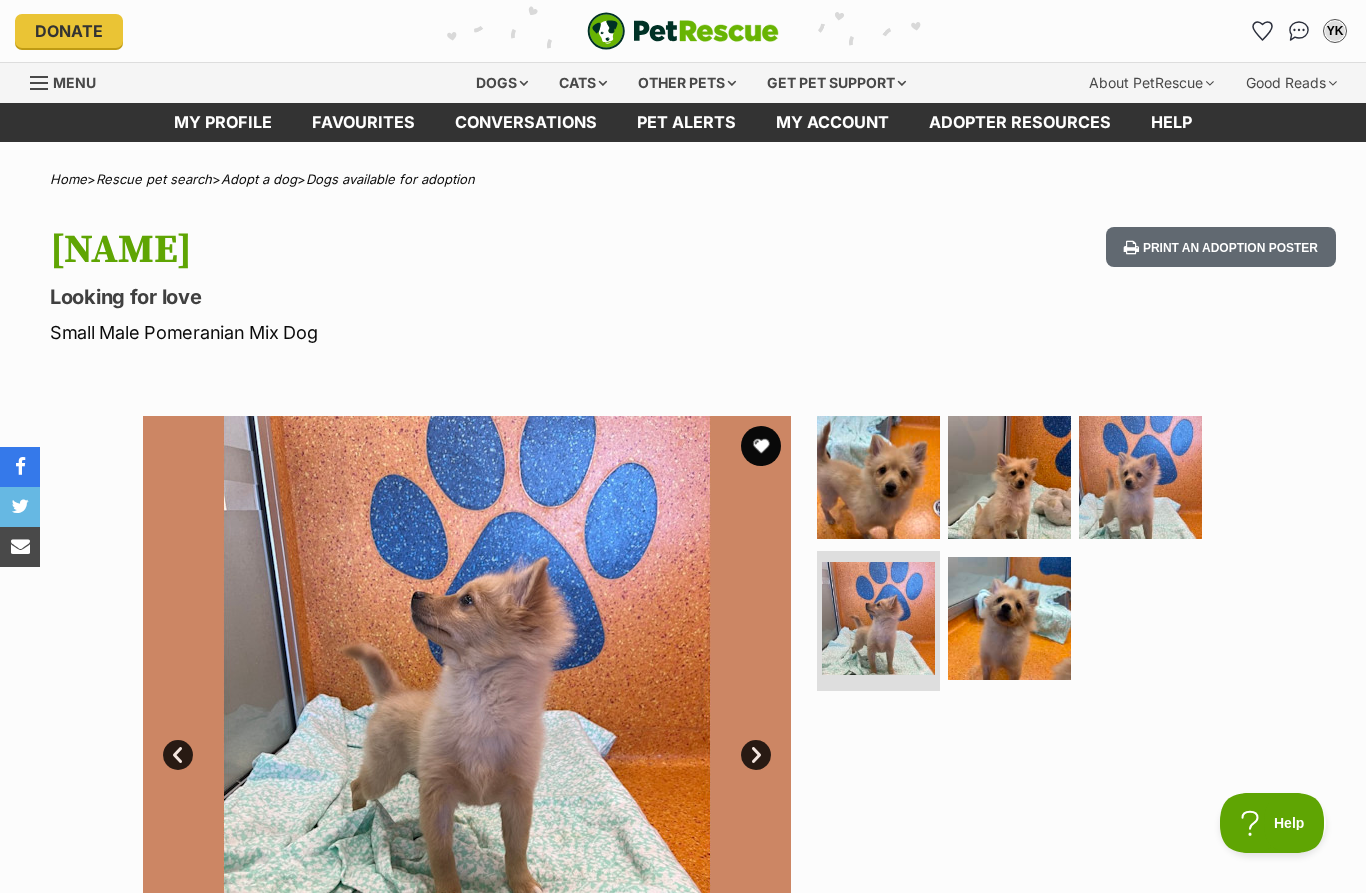 click at bounding box center (761, 446) 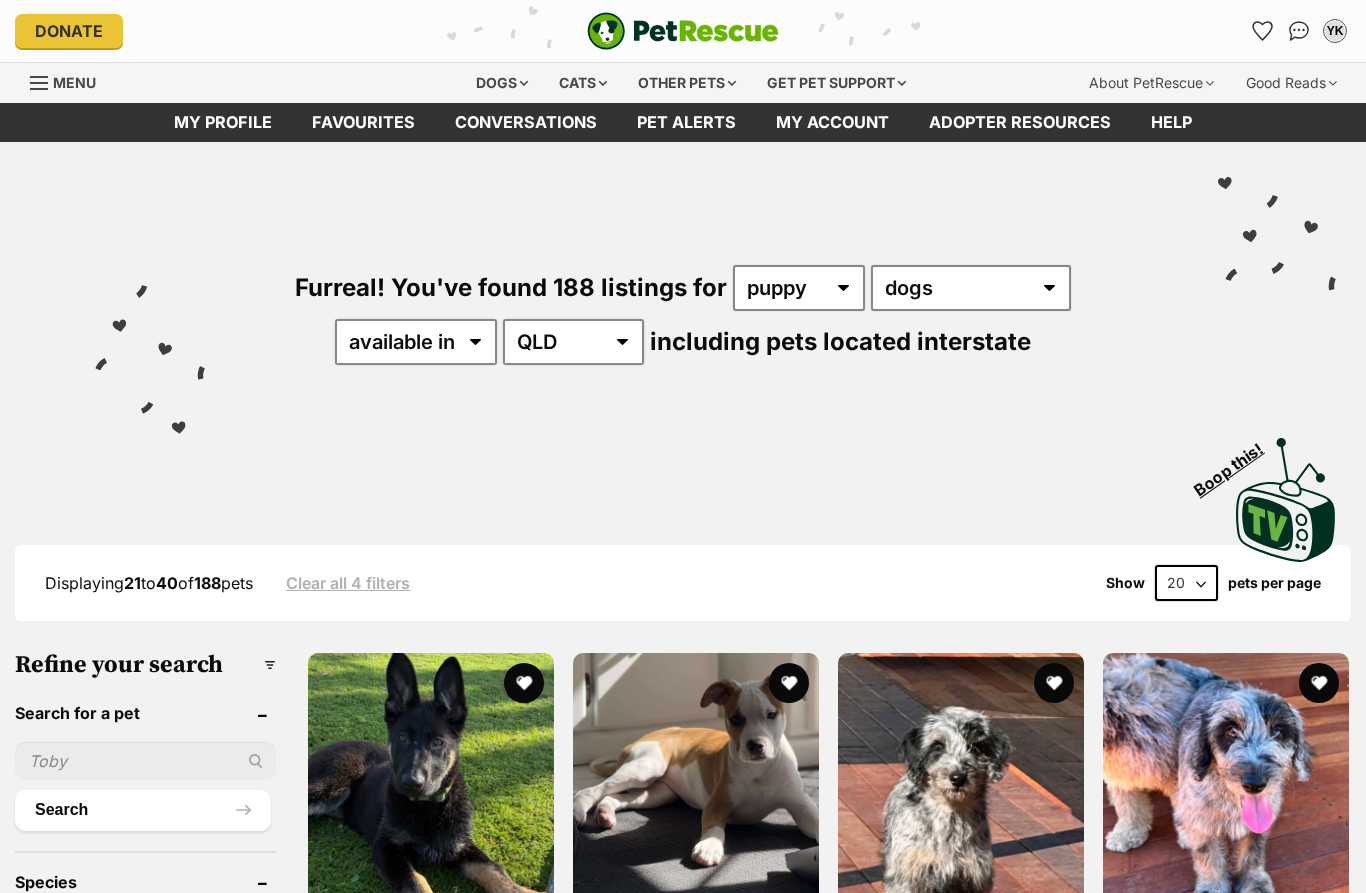 scroll, scrollTop: 0, scrollLeft: 0, axis: both 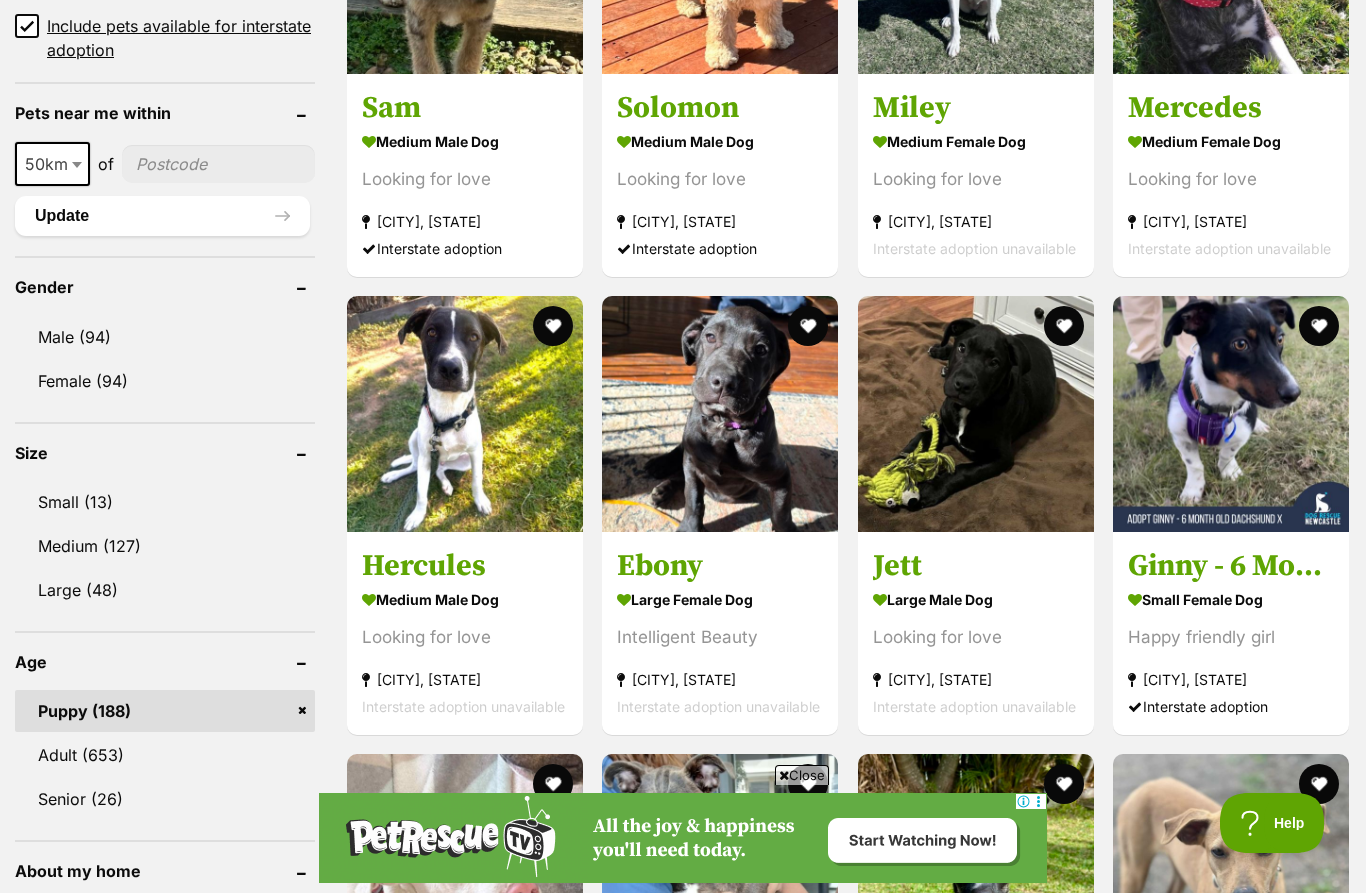 click at bounding box center [1231, 414] 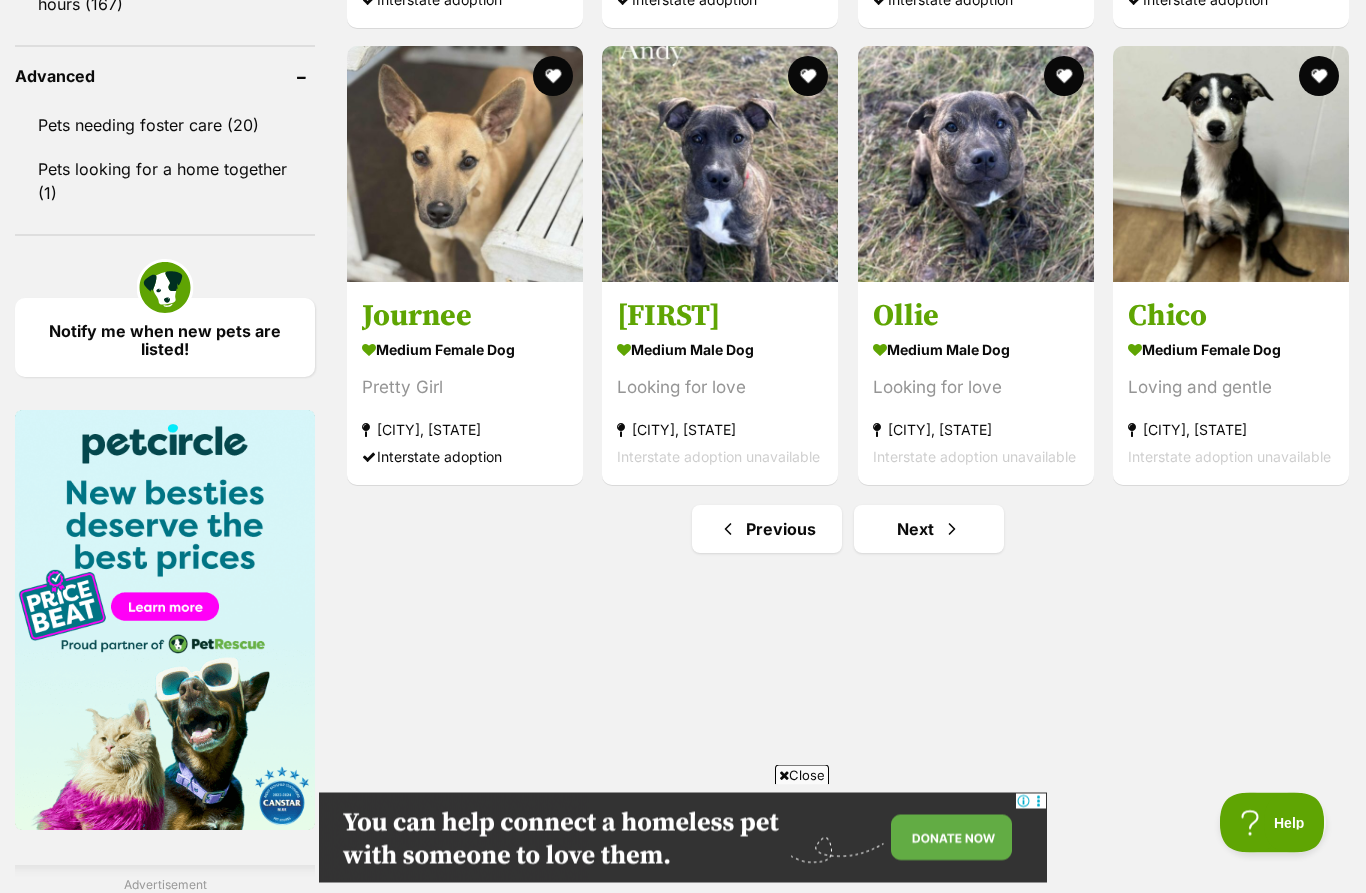 scroll, scrollTop: 2635, scrollLeft: 0, axis: vertical 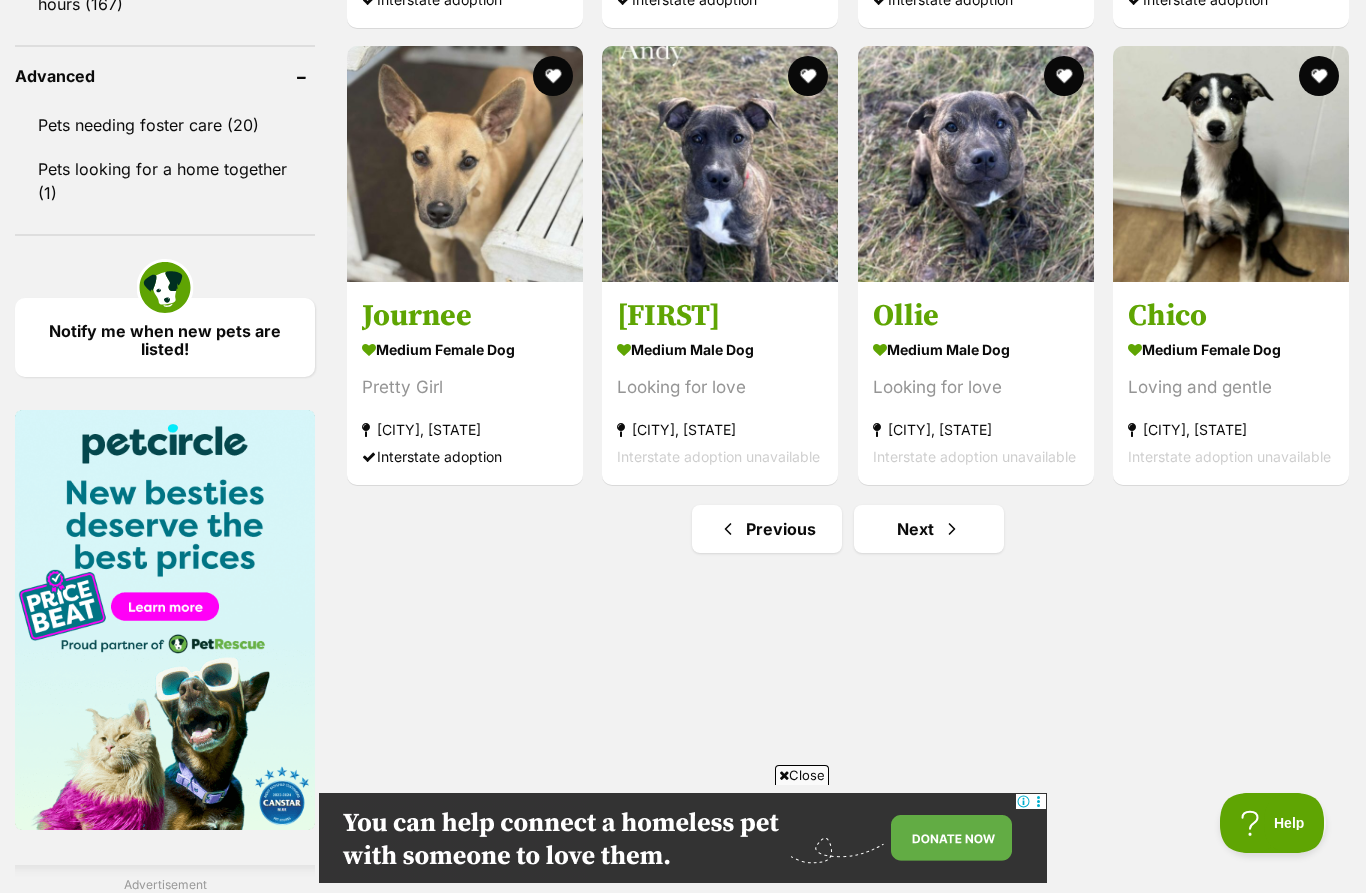click on "Next" at bounding box center (929, 529) 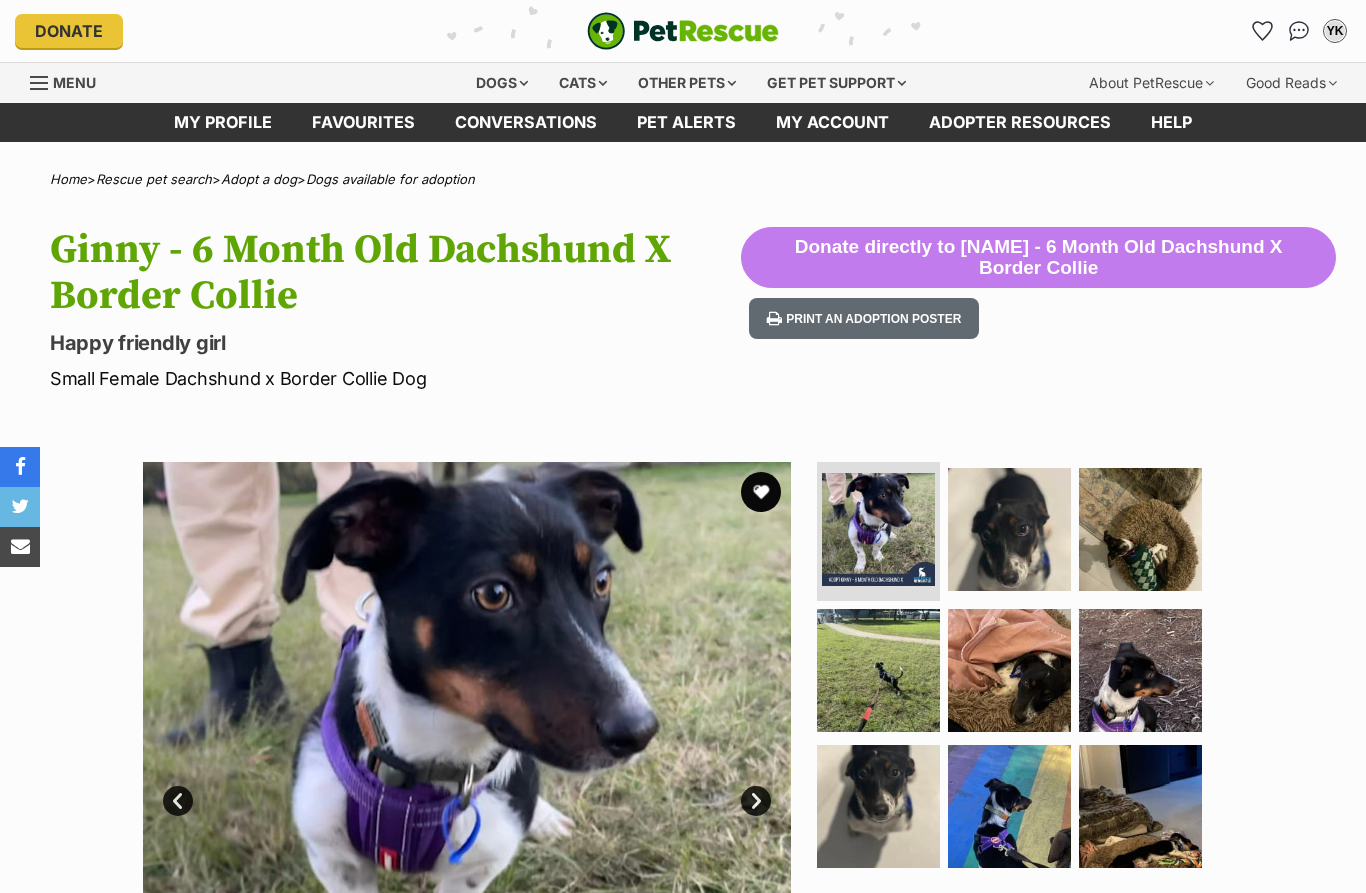 scroll, scrollTop: 0, scrollLeft: 0, axis: both 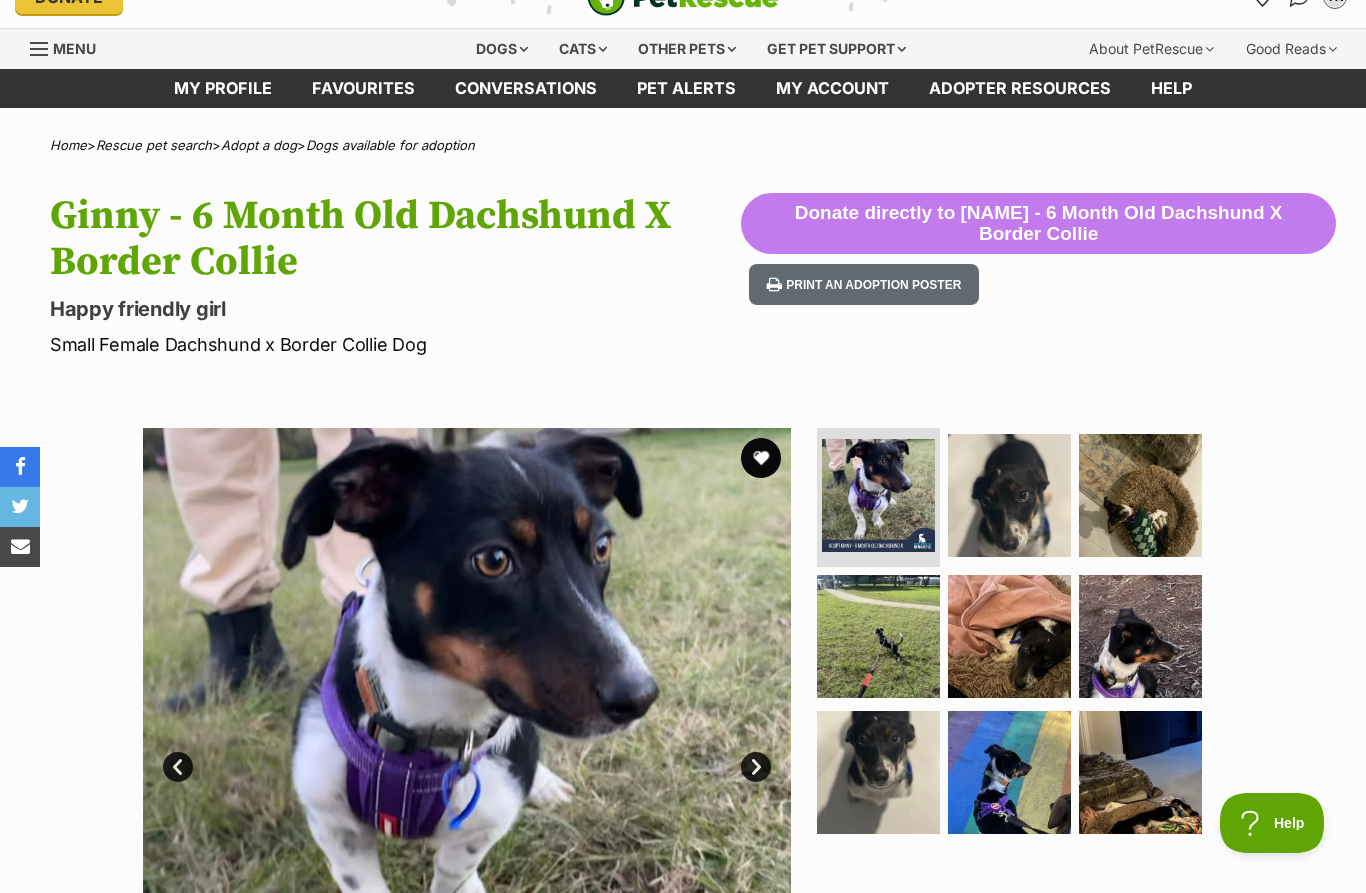 click at bounding box center [1009, 772] 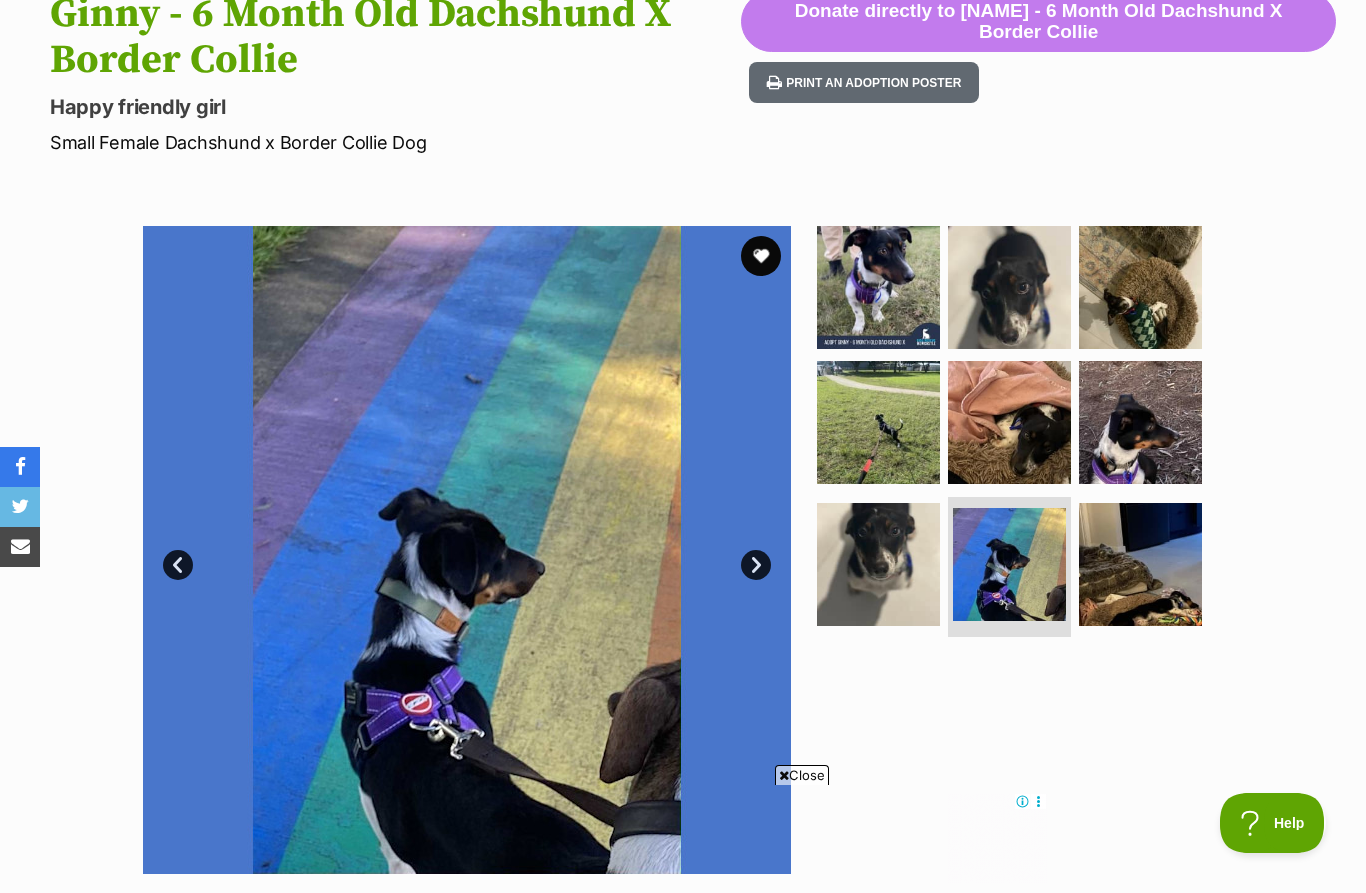 scroll, scrollTop: 233, scrollLeft: 0, axis: vertical 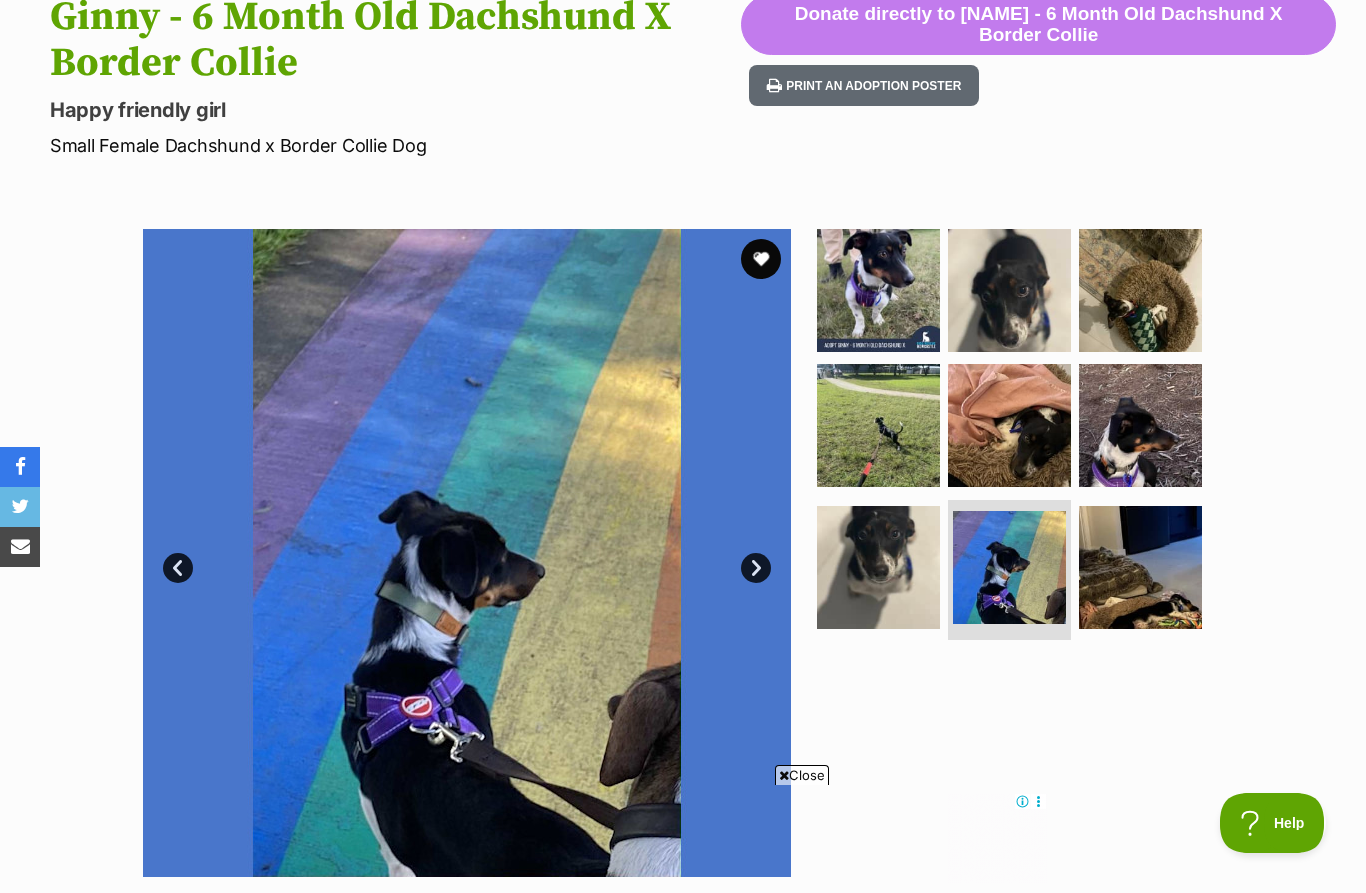 click at bounding box center [878, 425] 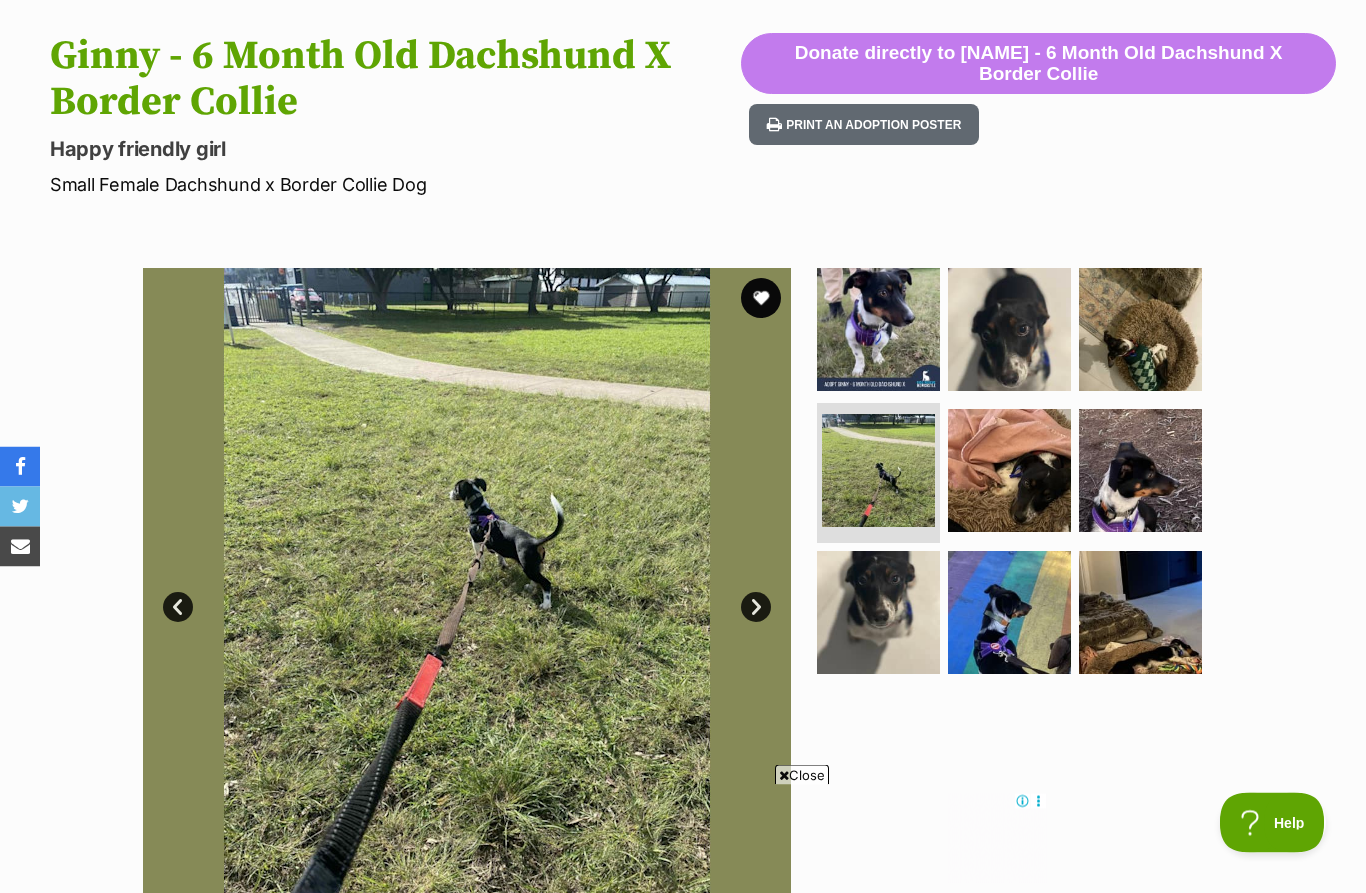 scroll, scrollTop: 256, scrollLeft: 0, axis: vertical 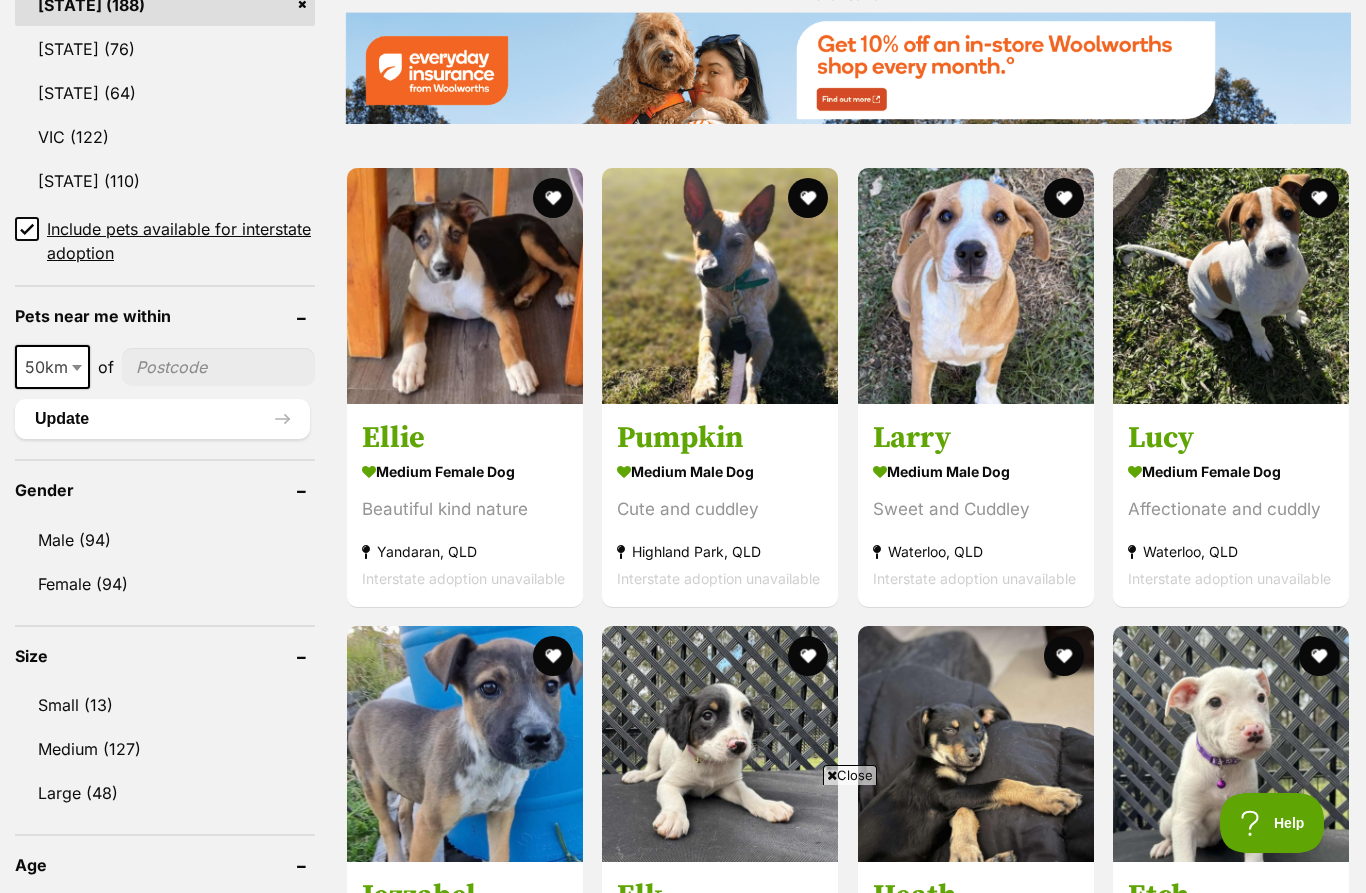 click at bounding box center [1231, 286] 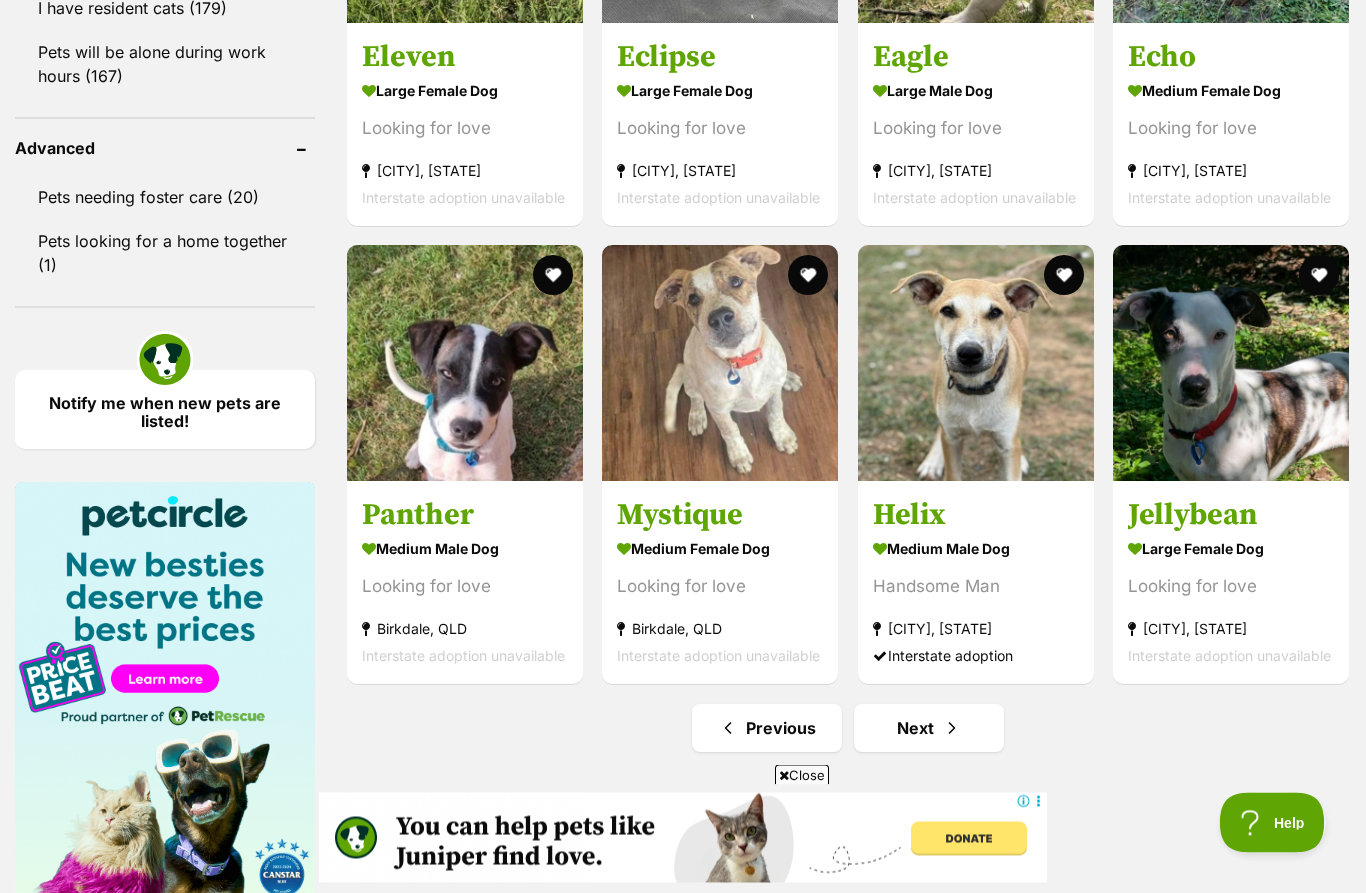 scroll, scrollTop: 2563, scrollLeft: 0, axis: vertical 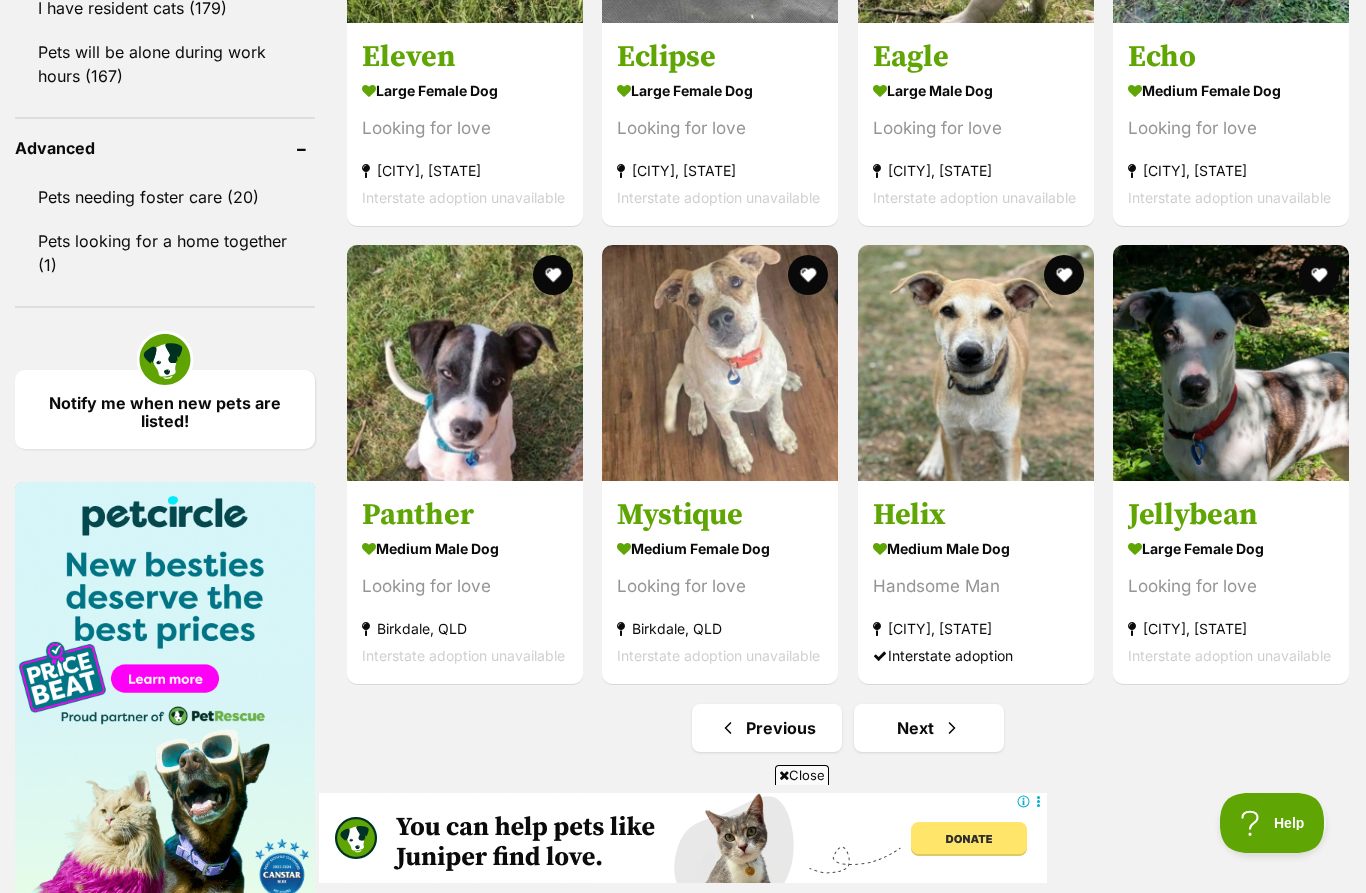 click at bounding box center [952, 728] 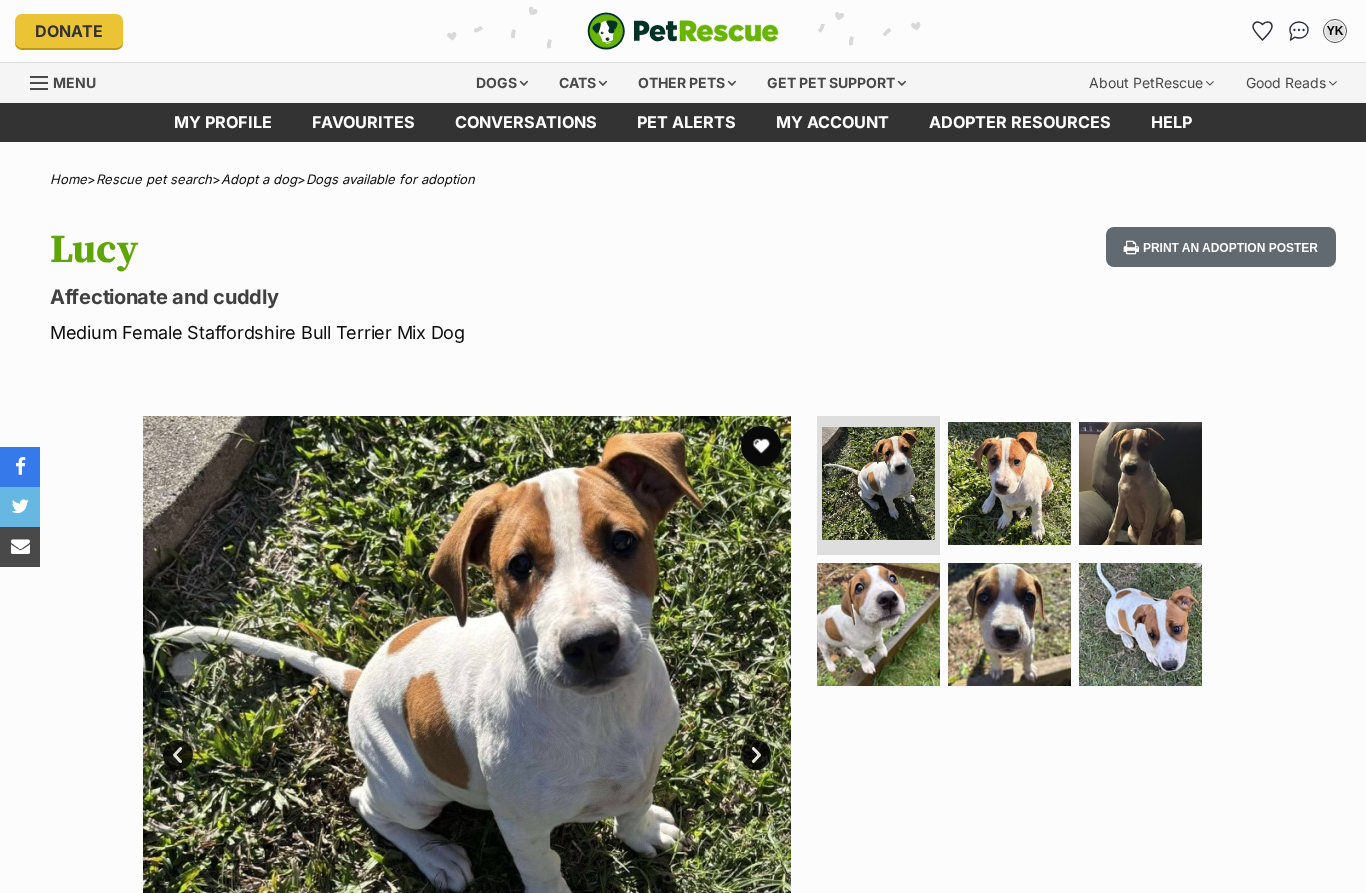 scroll, scrollTop: 0, scrollLeft: 0, axis: both 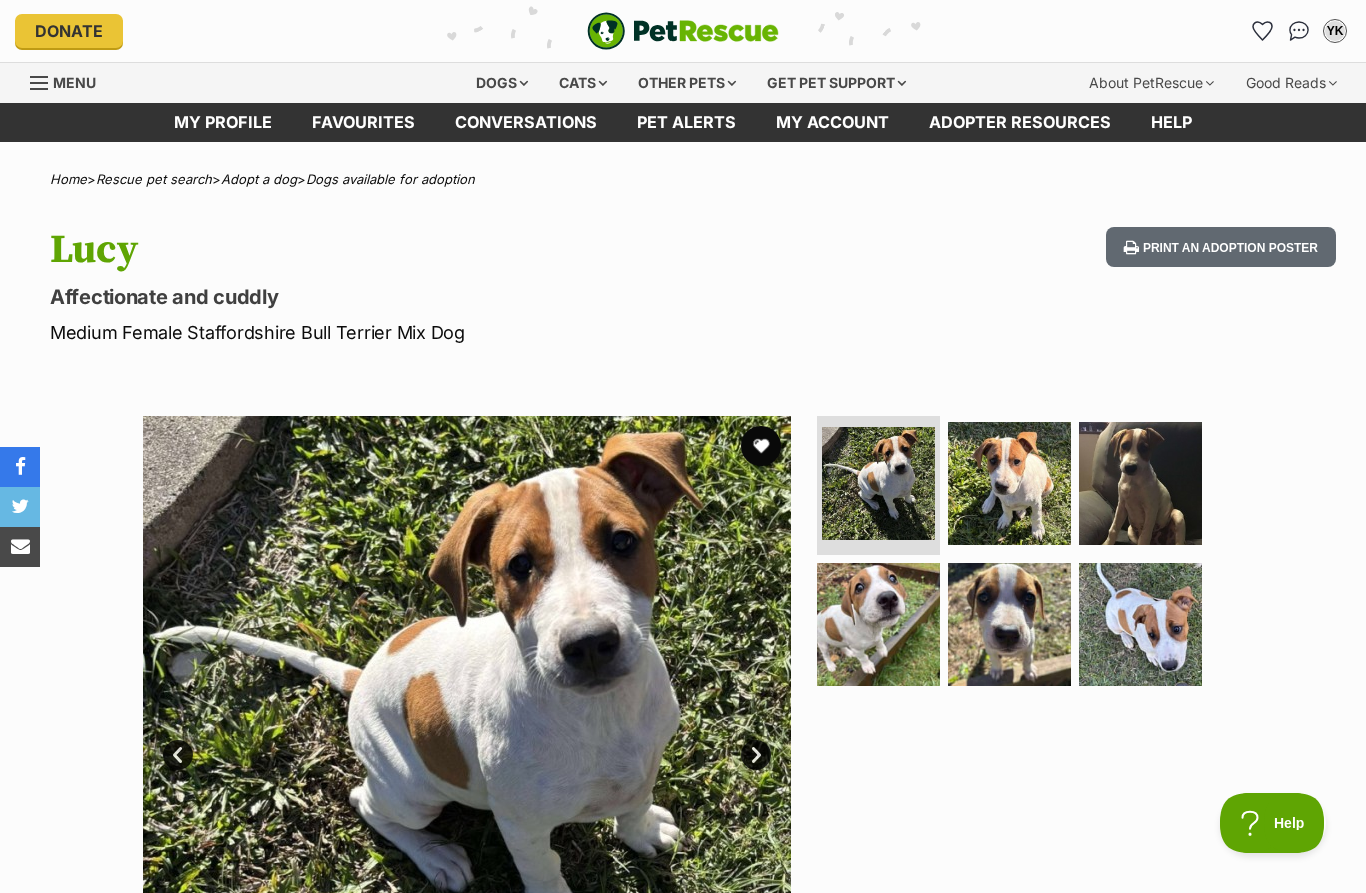 click at bounding box center (1009, 483) 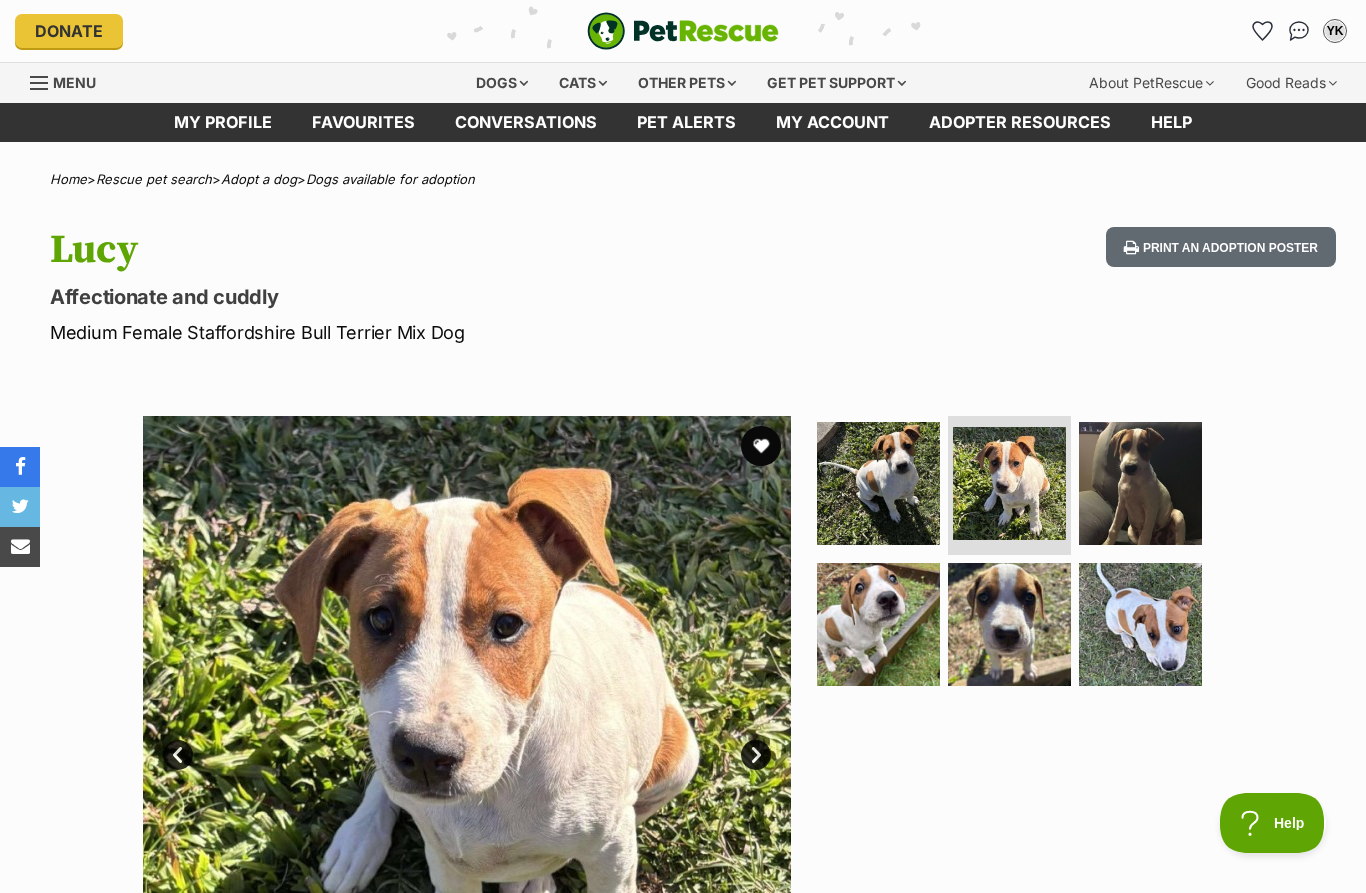 scroll, scrollTop: 0, scrollLeft: 0, axis: both 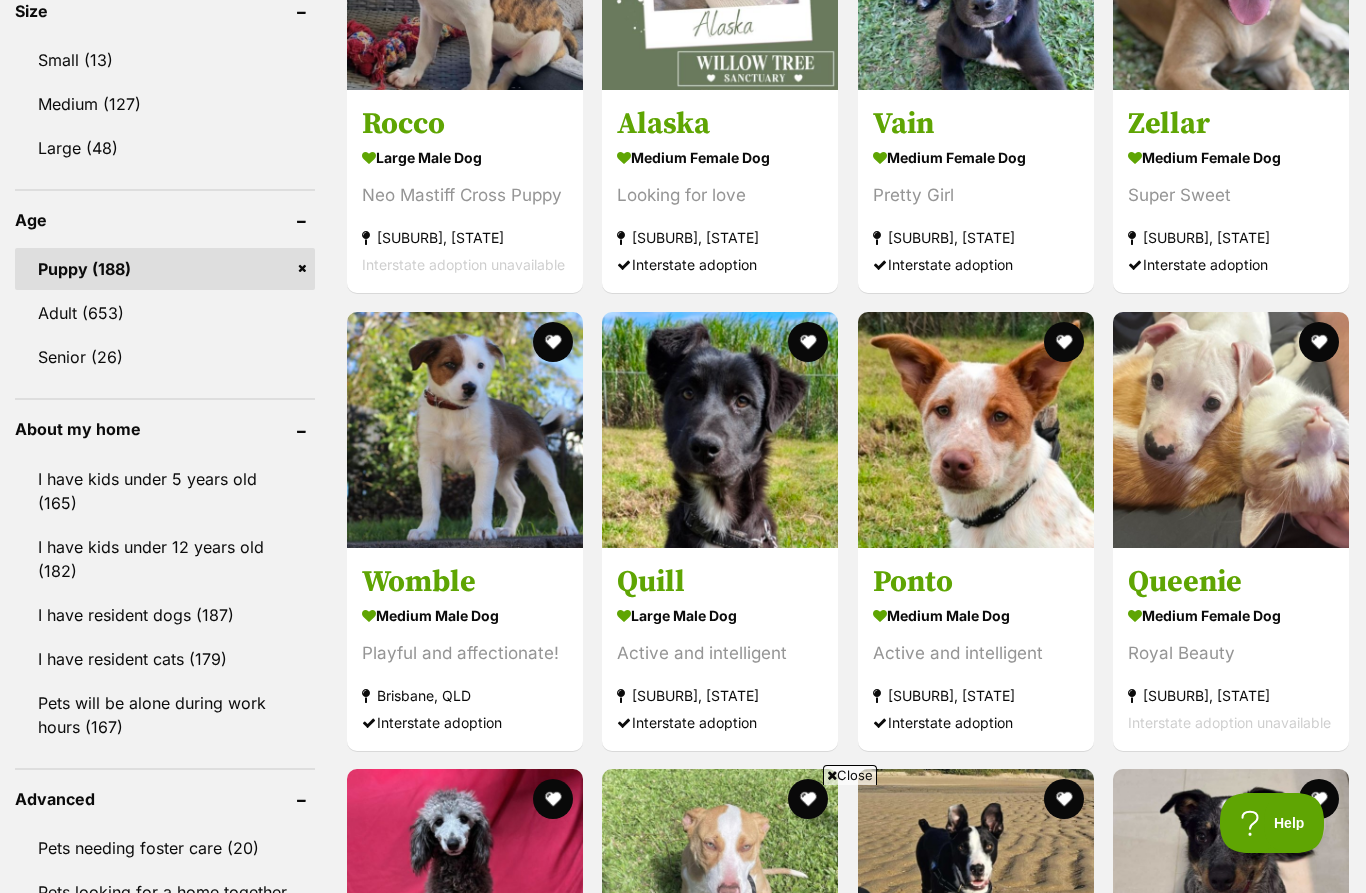 click at bounding box center [465, 430] 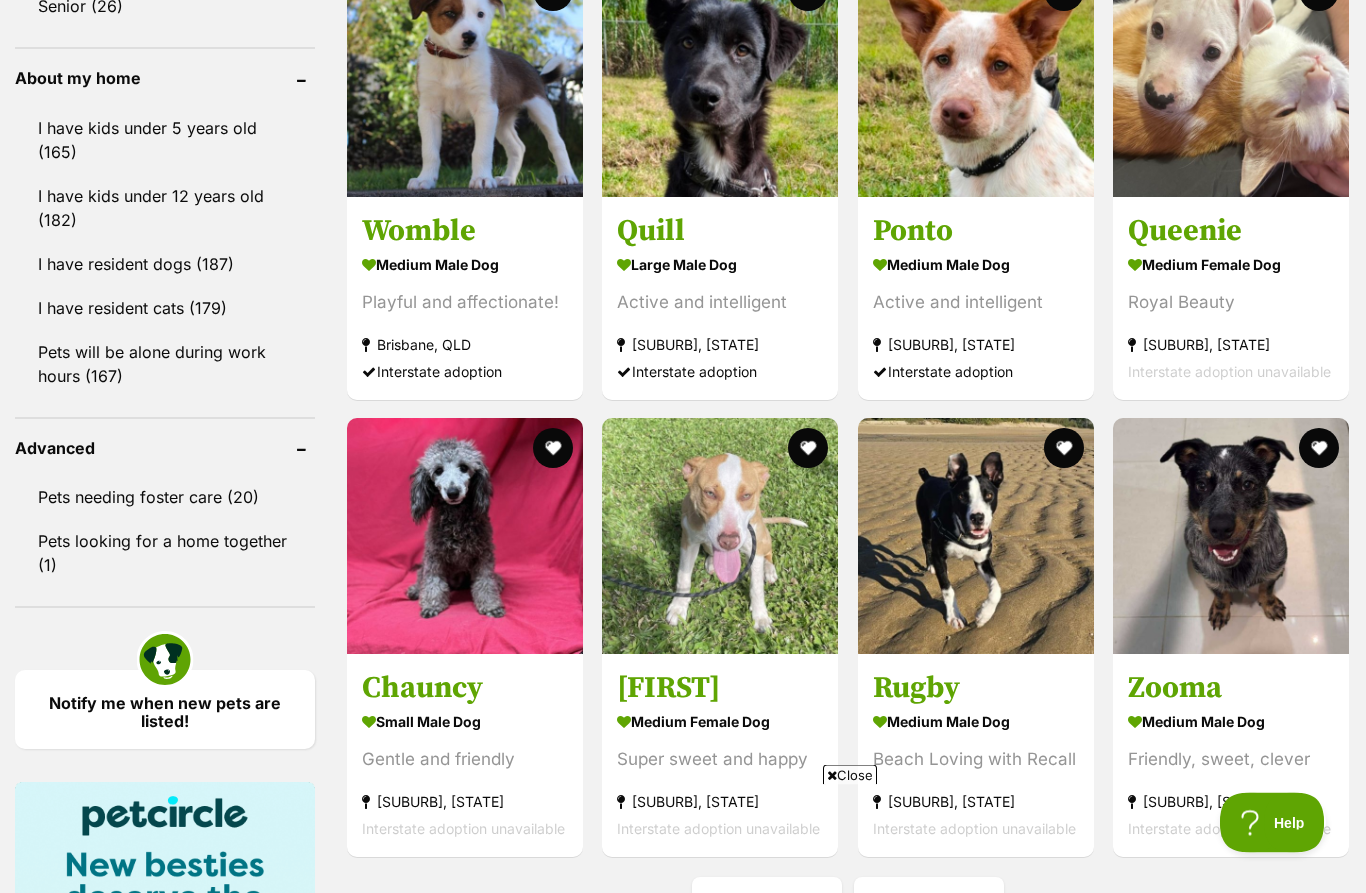 scroll, scrollTop: 2263, scrollLeft: 0, axis: vertical 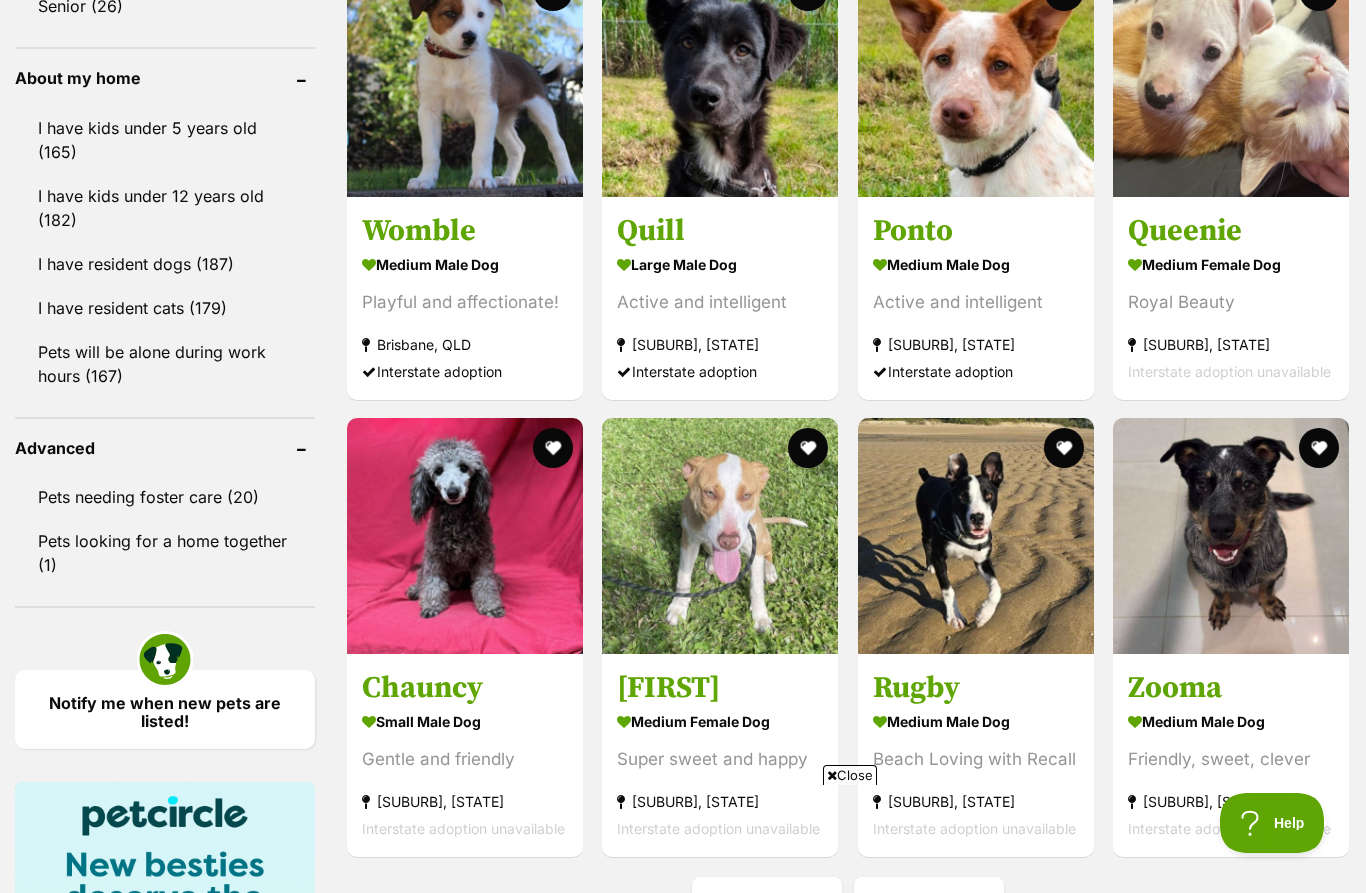 click at bounding box center (465, 536) 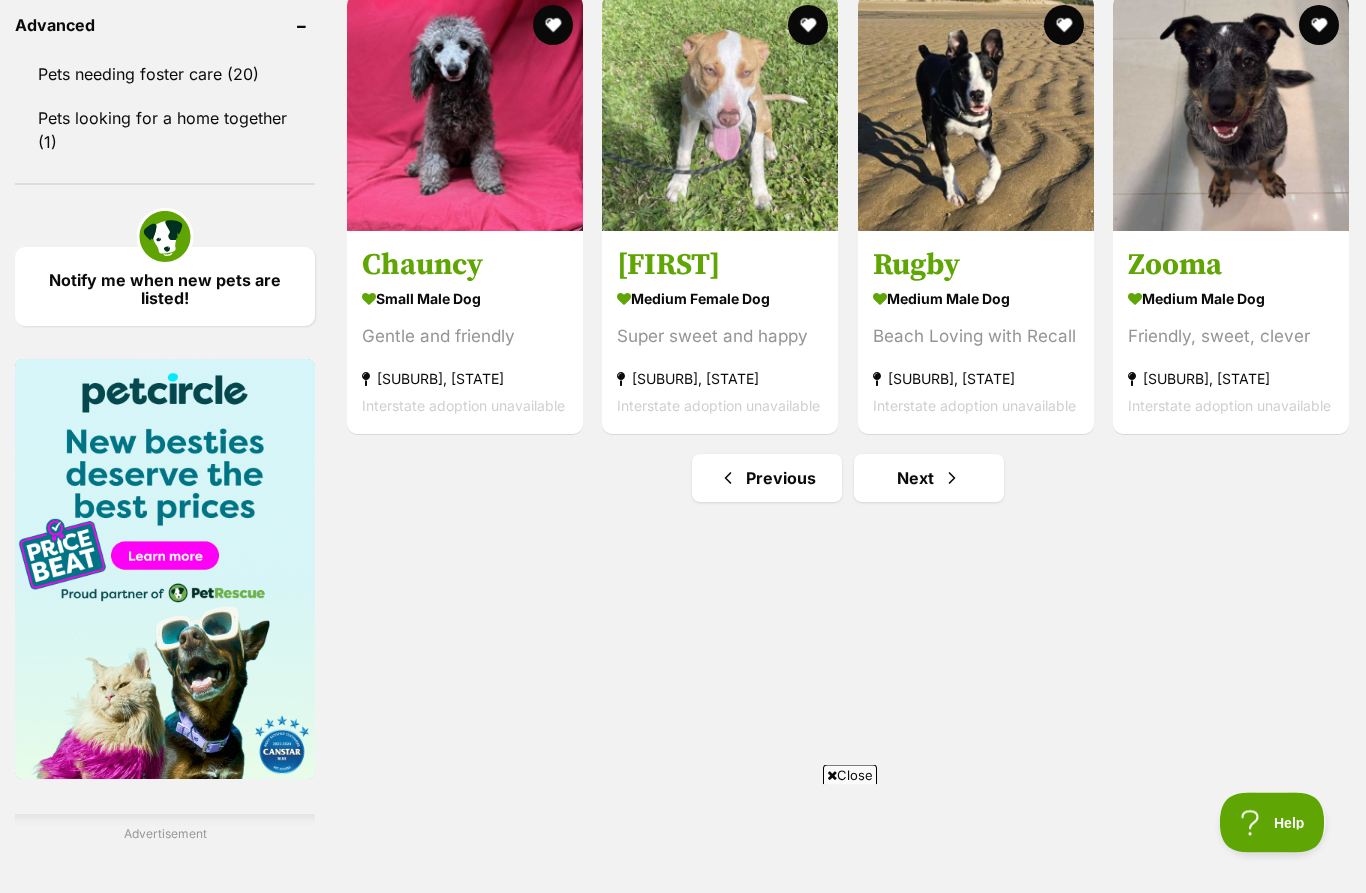 scroll, scrollTop: 2750, scrollLeft: 0, axis: vertical 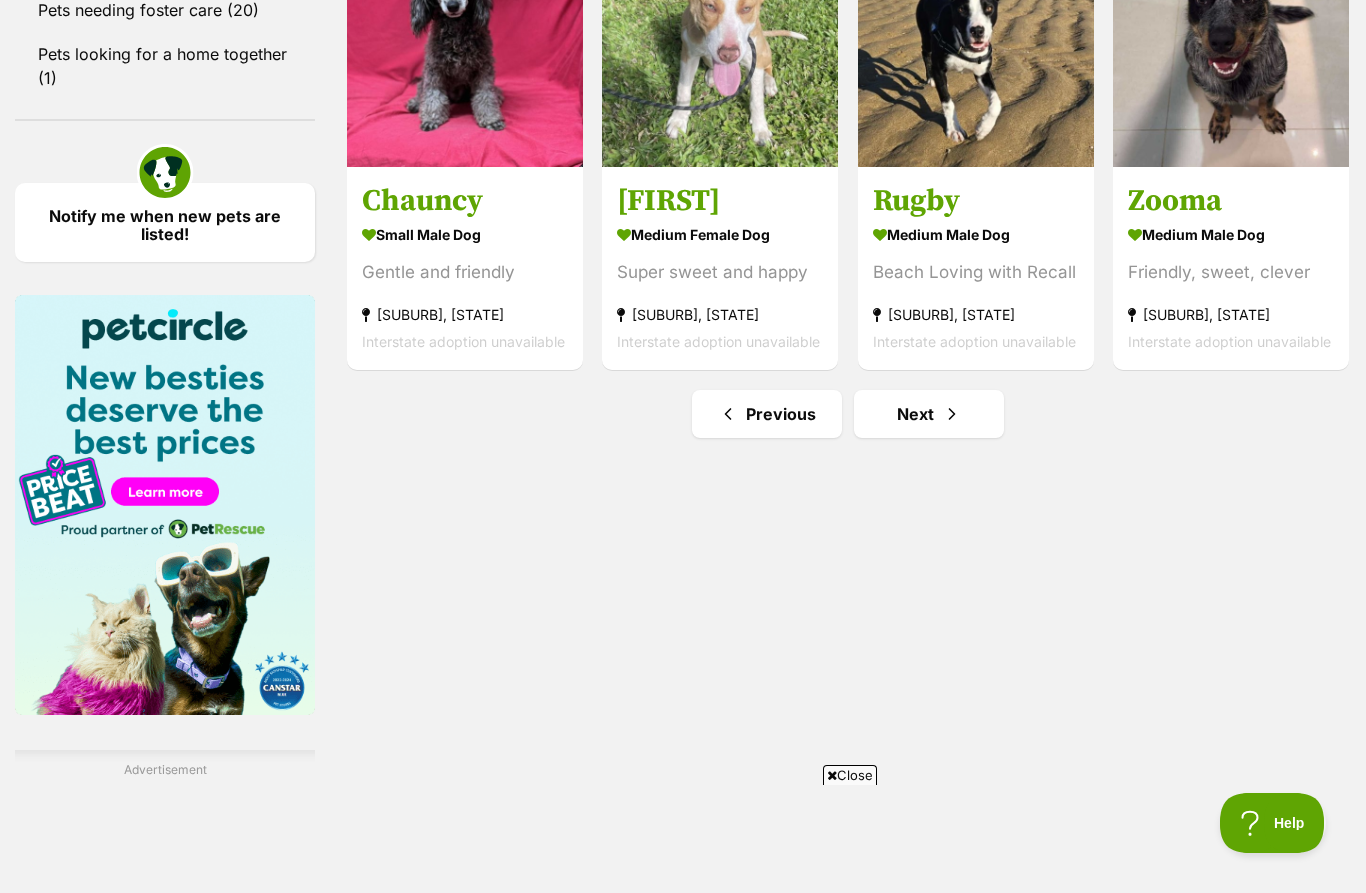 click on "Next" at bounding box center [929, 414] 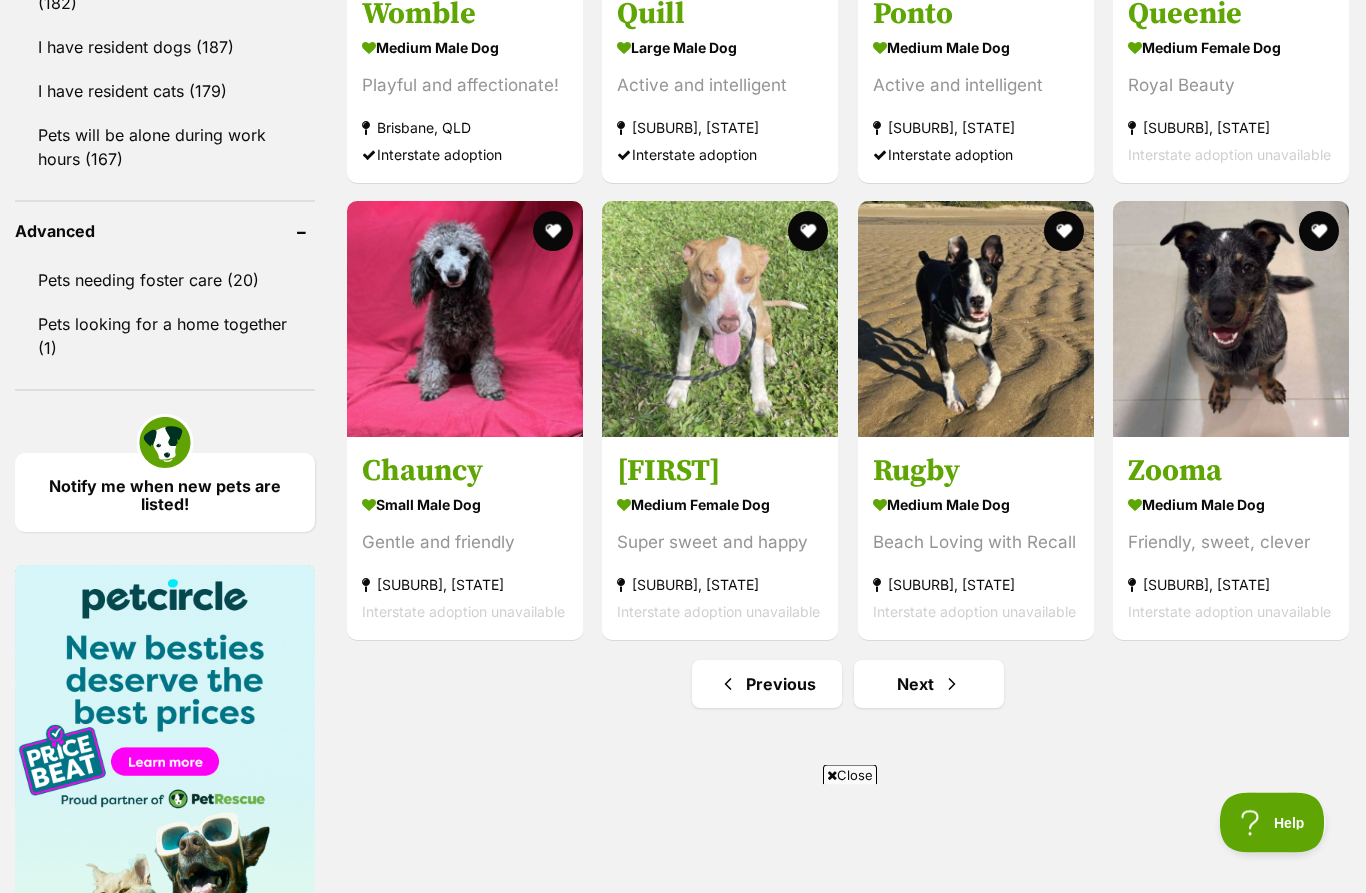 scroll, scrollTop: 2480, scrollLeft: 0, axis: vertical 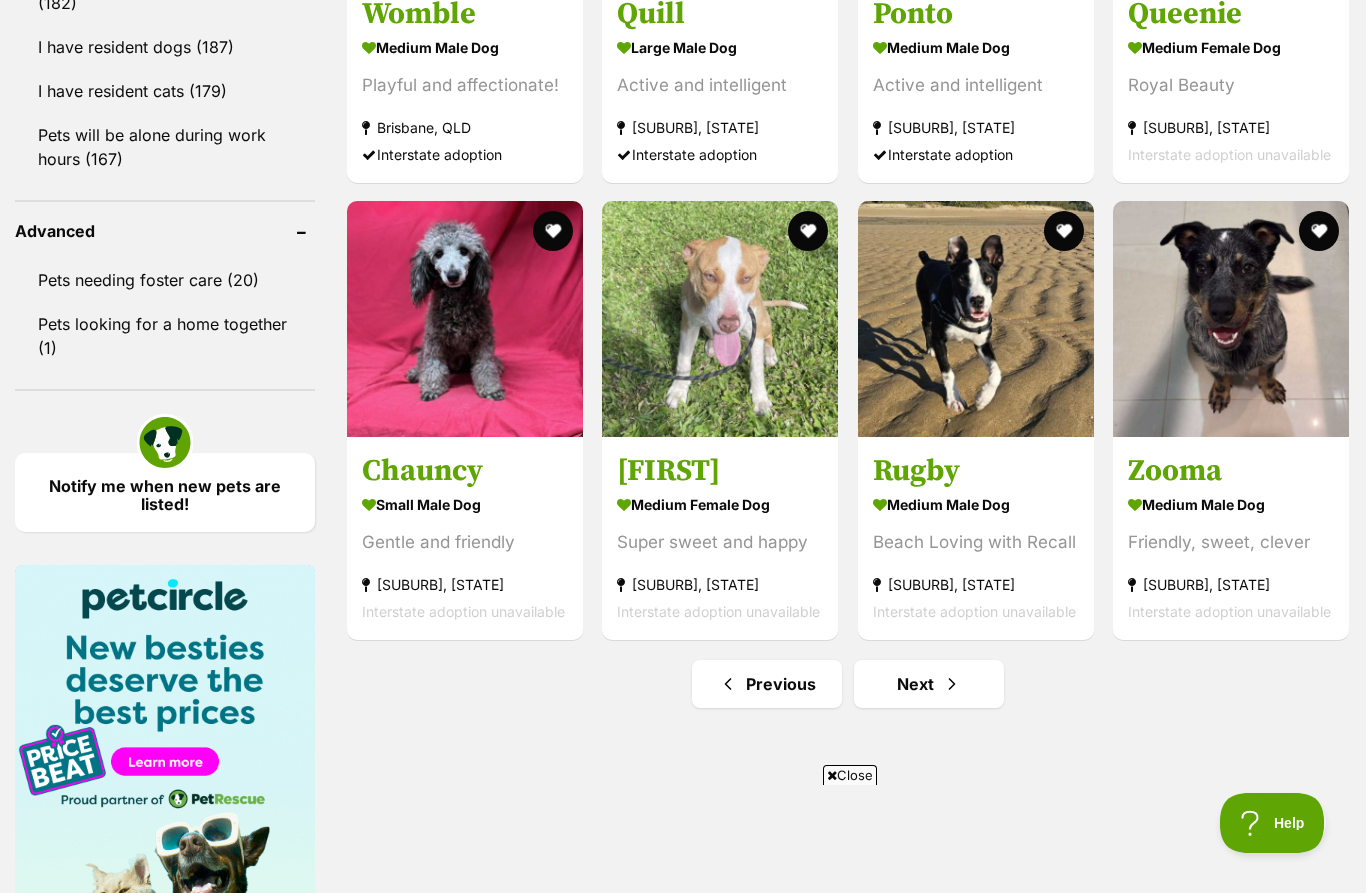click at bounding box center [952, 684] 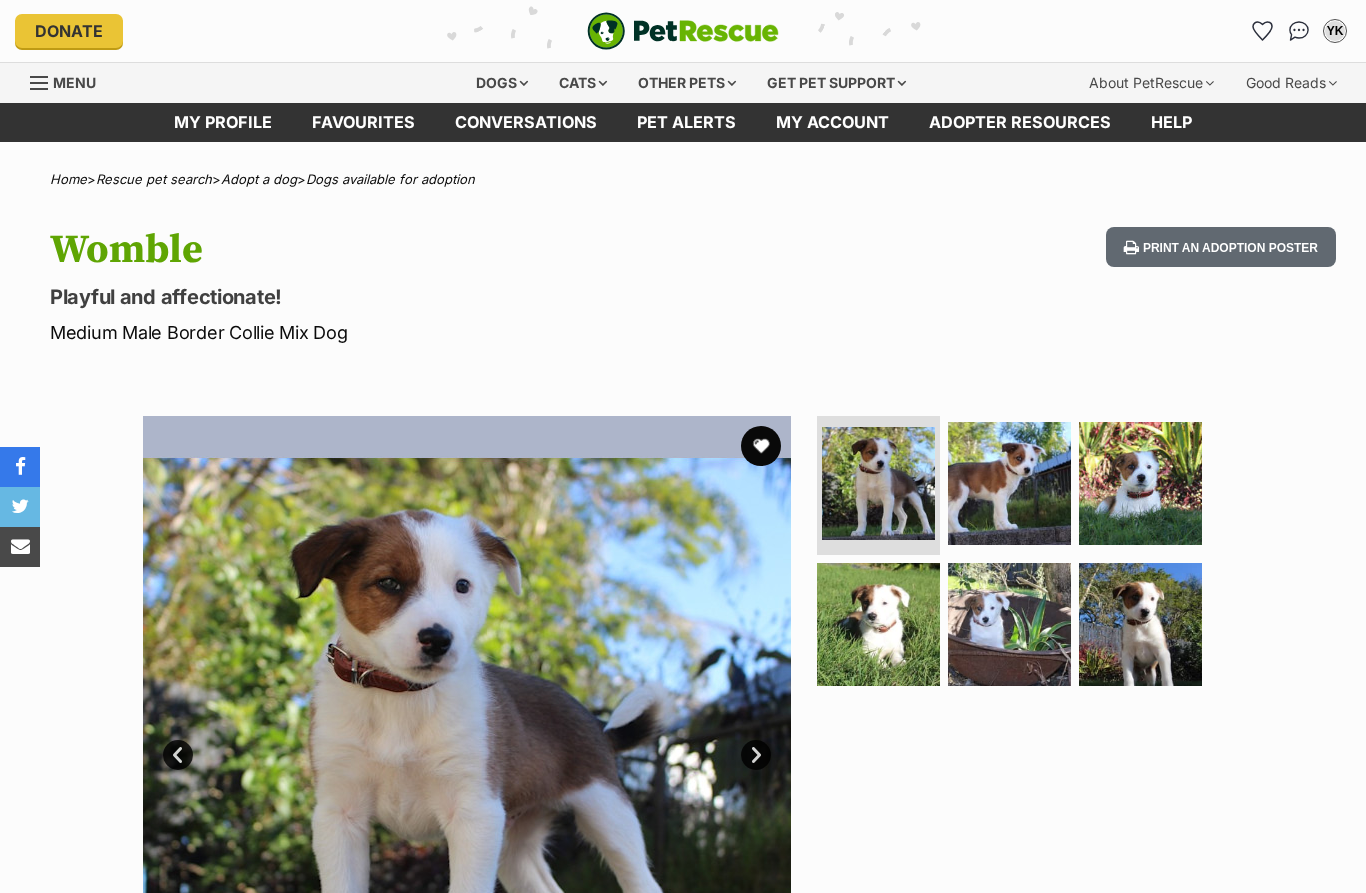 scroll, scrollTop: 0, scrollLeft: 0, axis: both 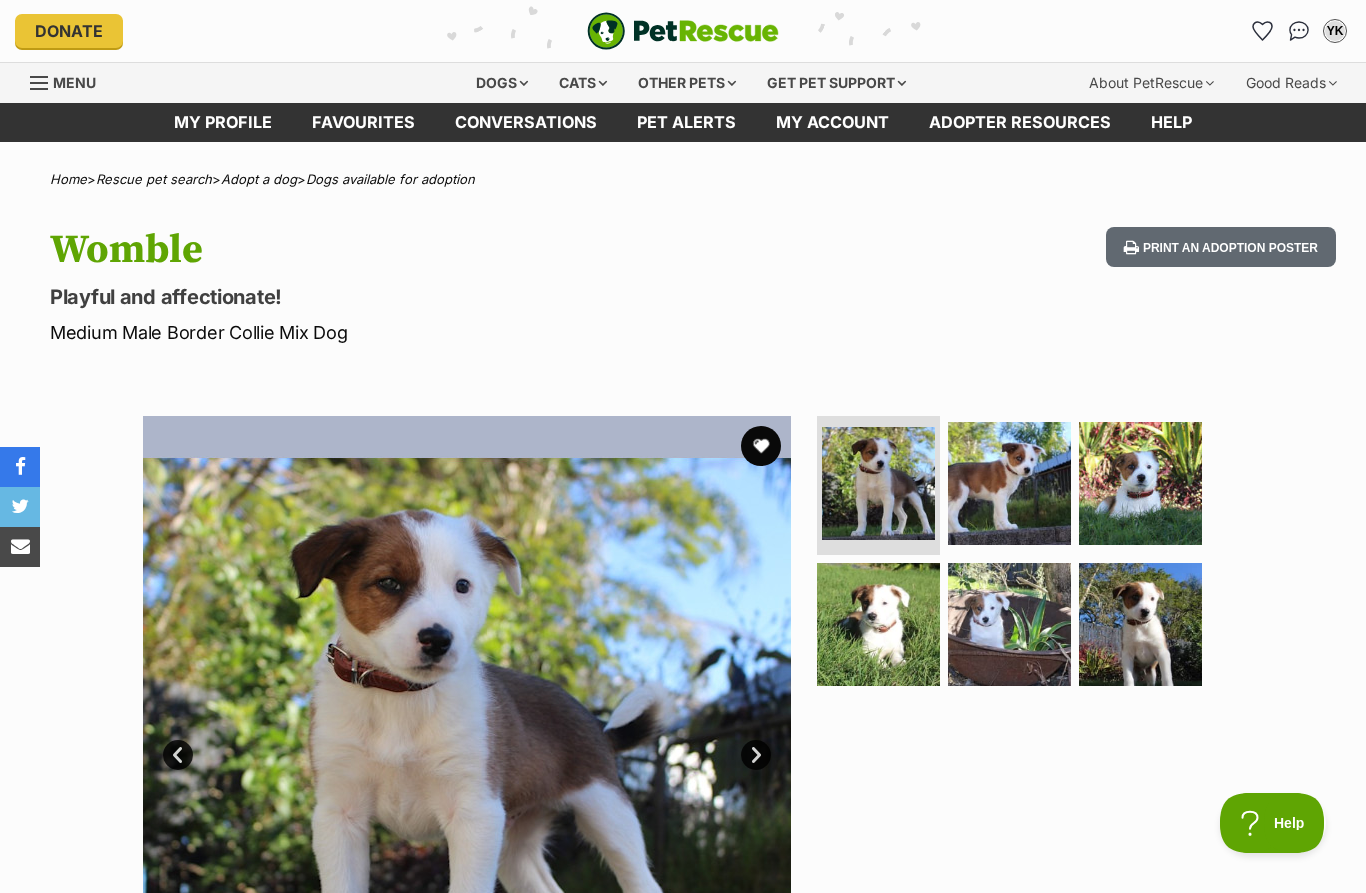click at bounding box center [1009, 624] 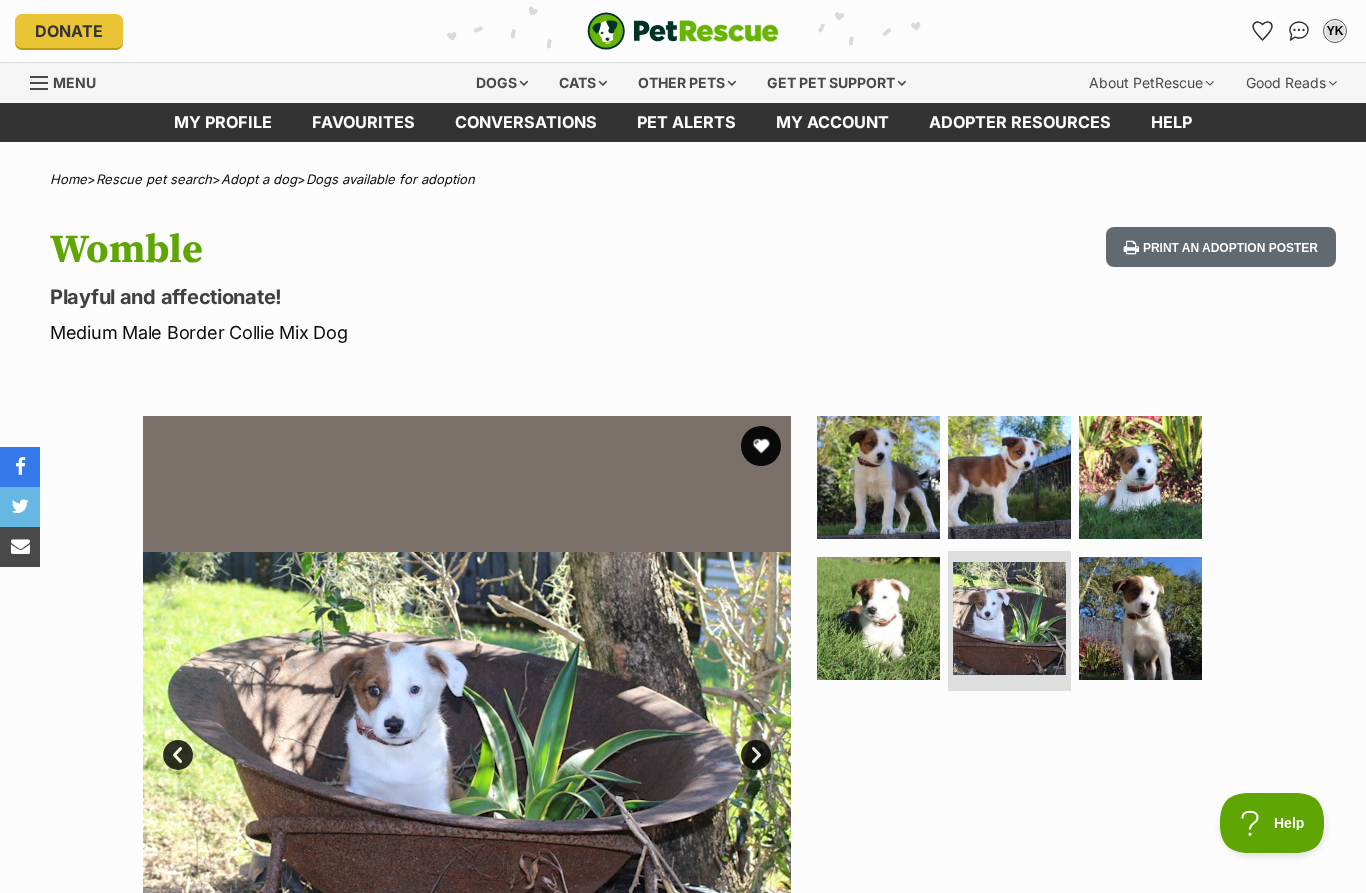 scroll, scrollTop: 0, scrollLeft: 0, axis: both 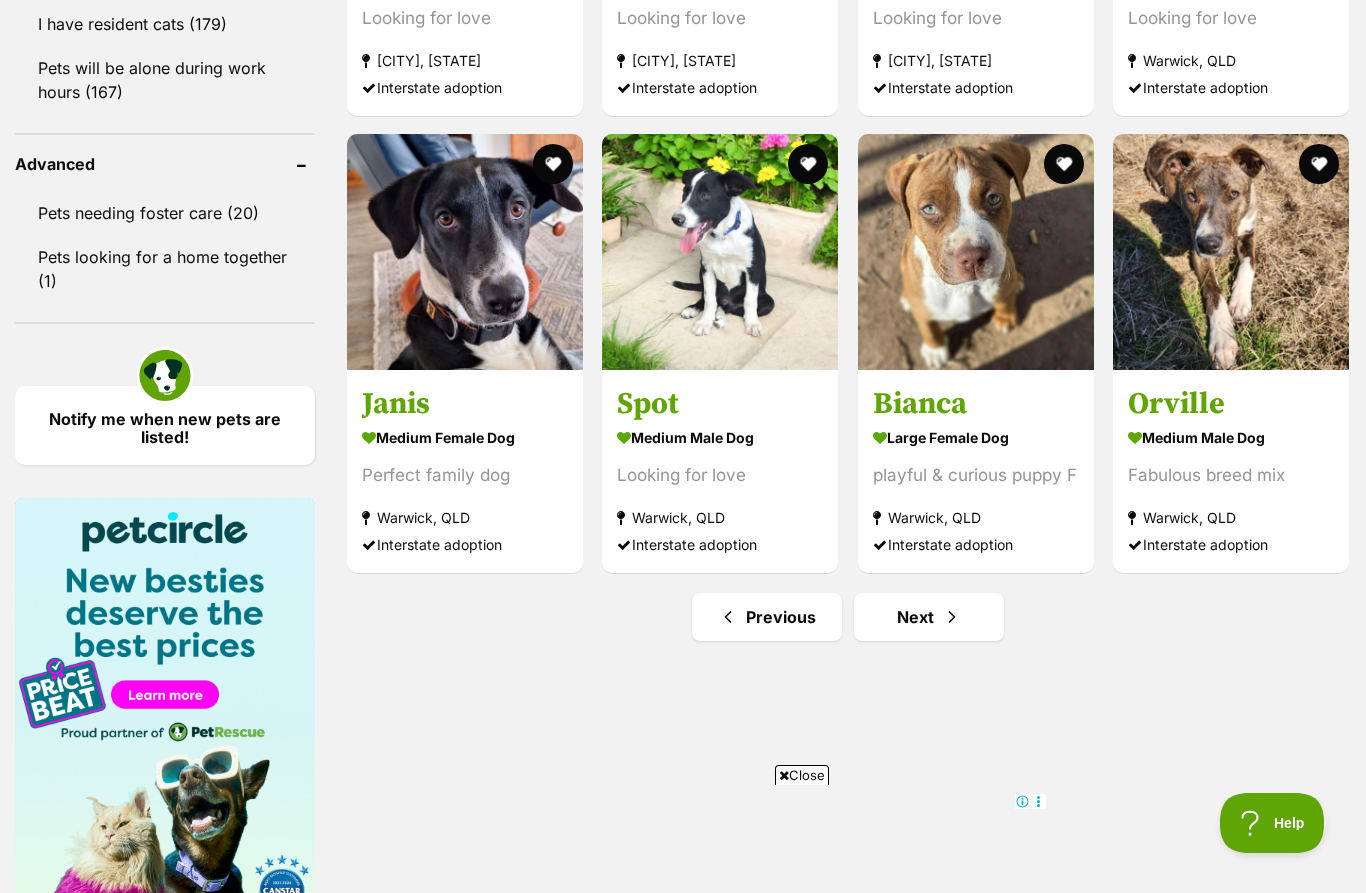 click at bounding box center (952, 617) 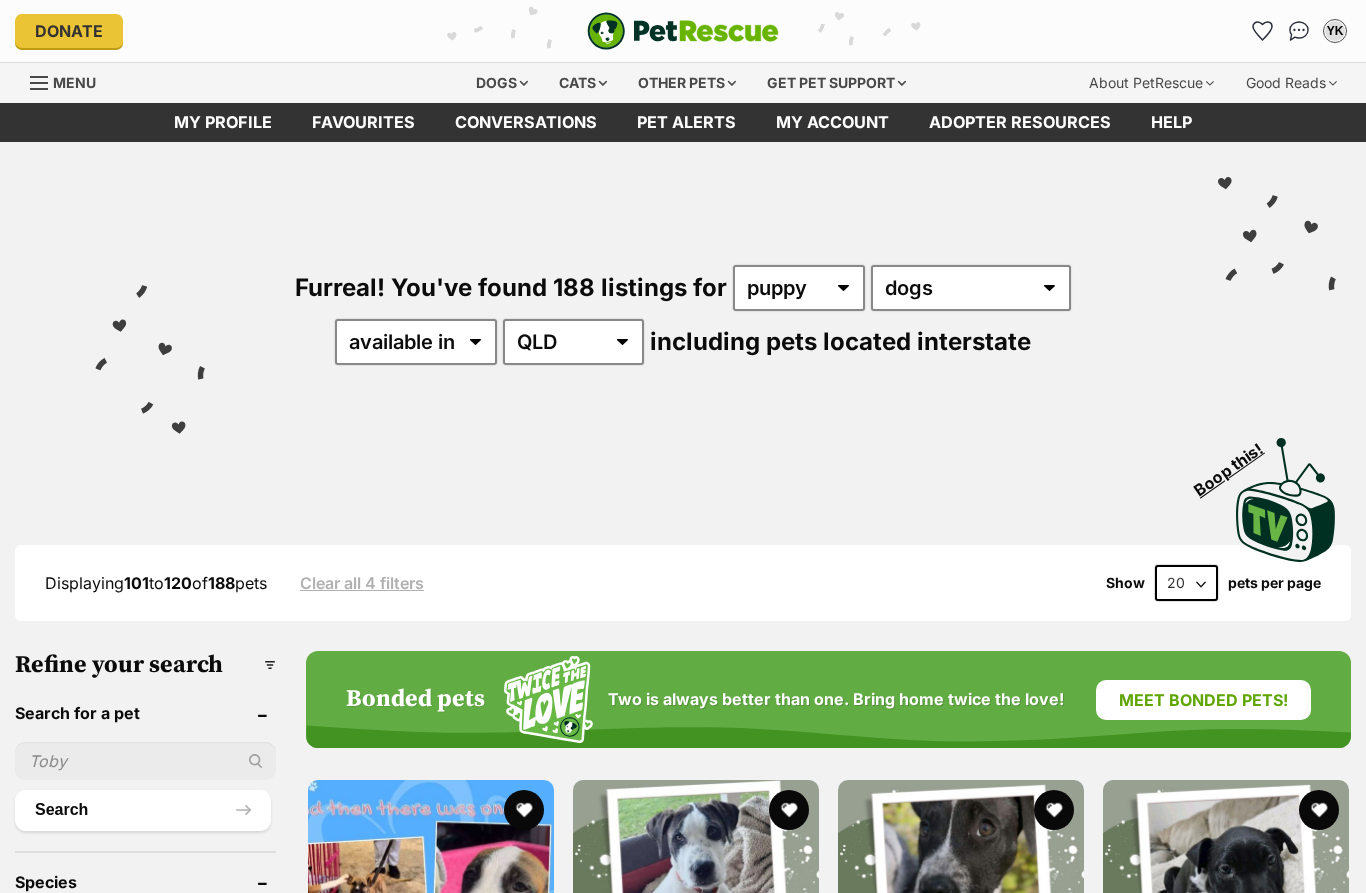 scroll, scrollTop: 0, scrollLeft: 0, axis: both 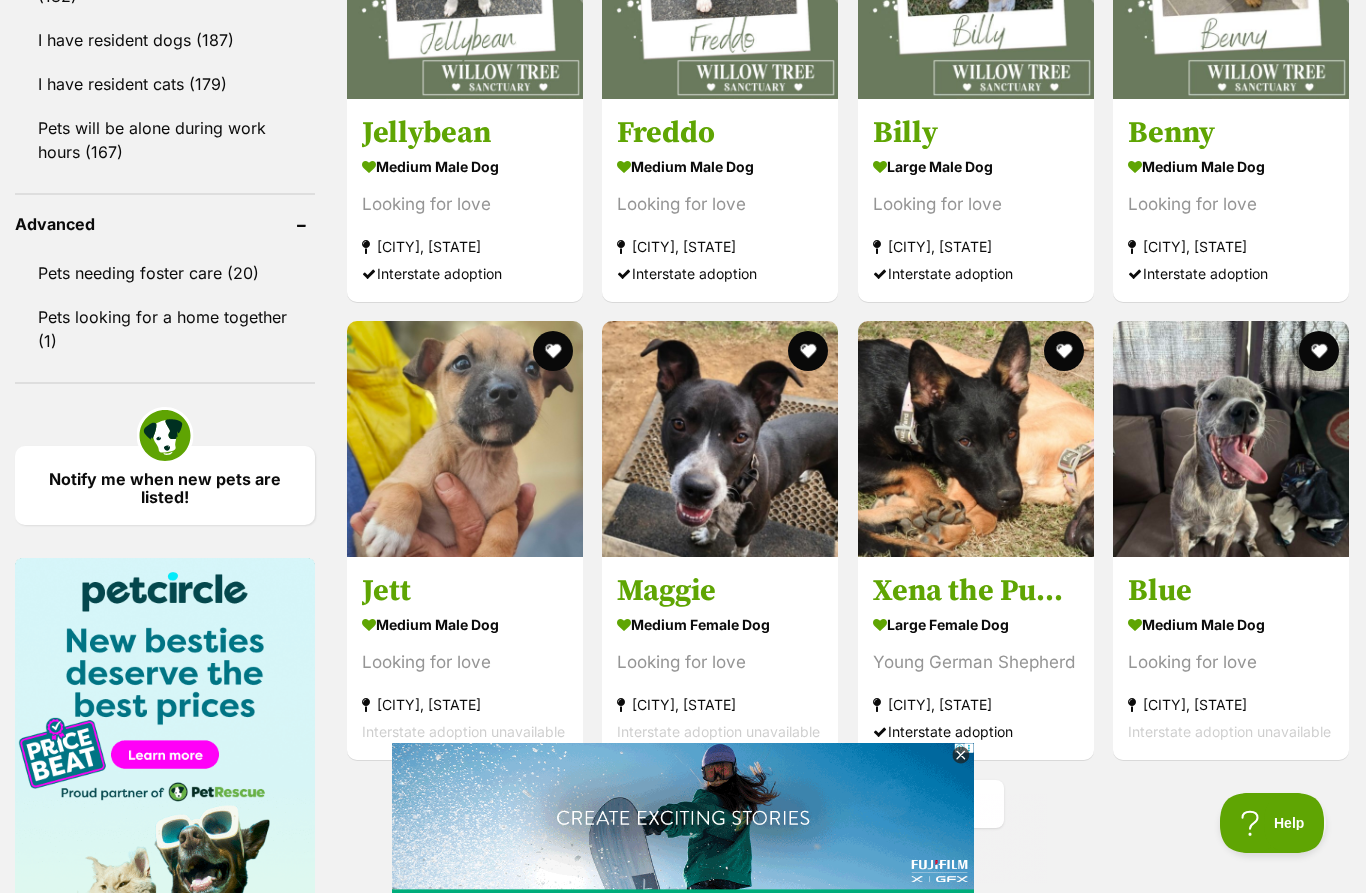 click on "Next" at bounding box center [929, 804] 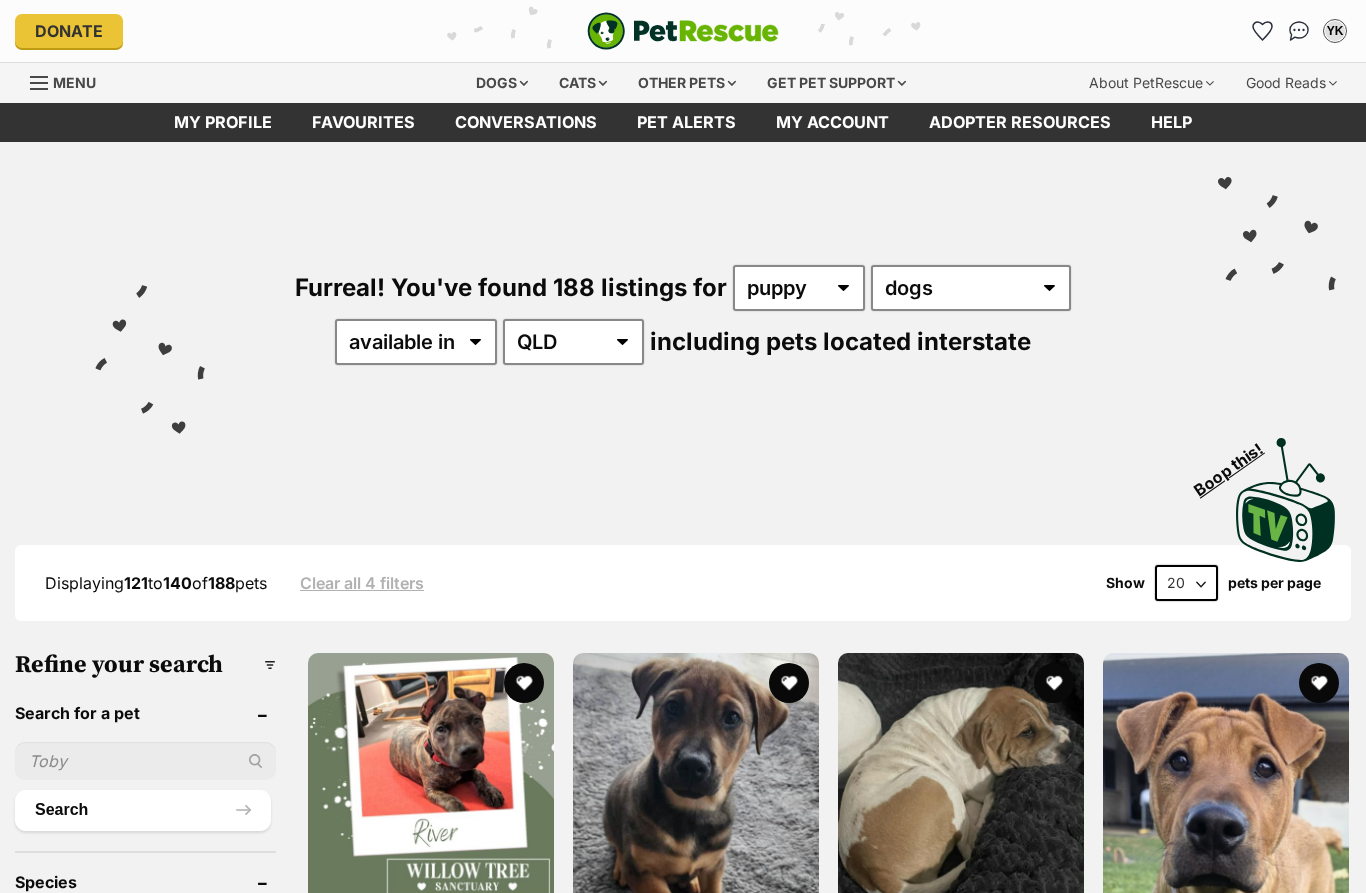 scroll, scrollTop: 0, scrollLeft: 0, axis: both 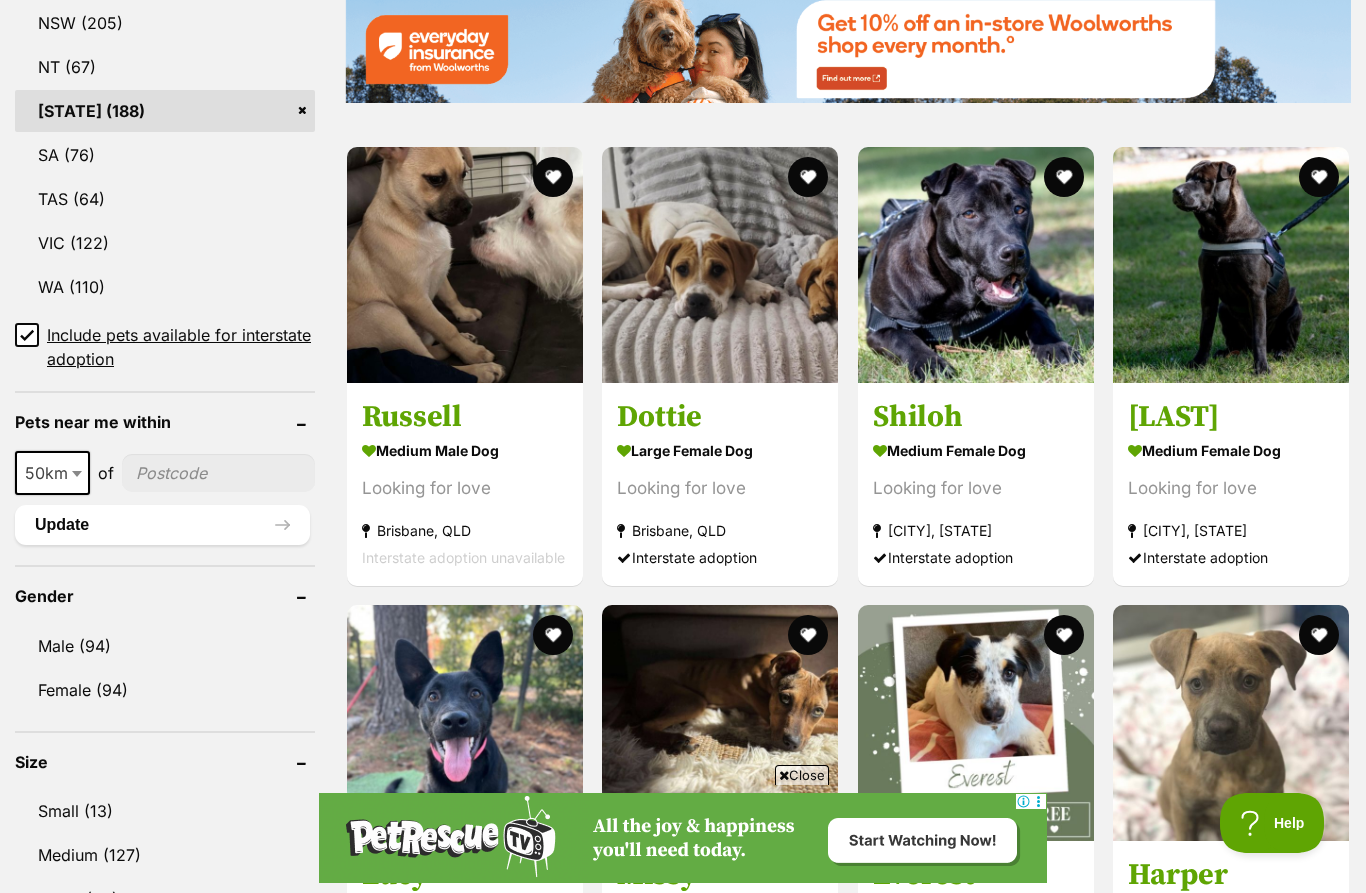 click at bounding box center [465, 265] 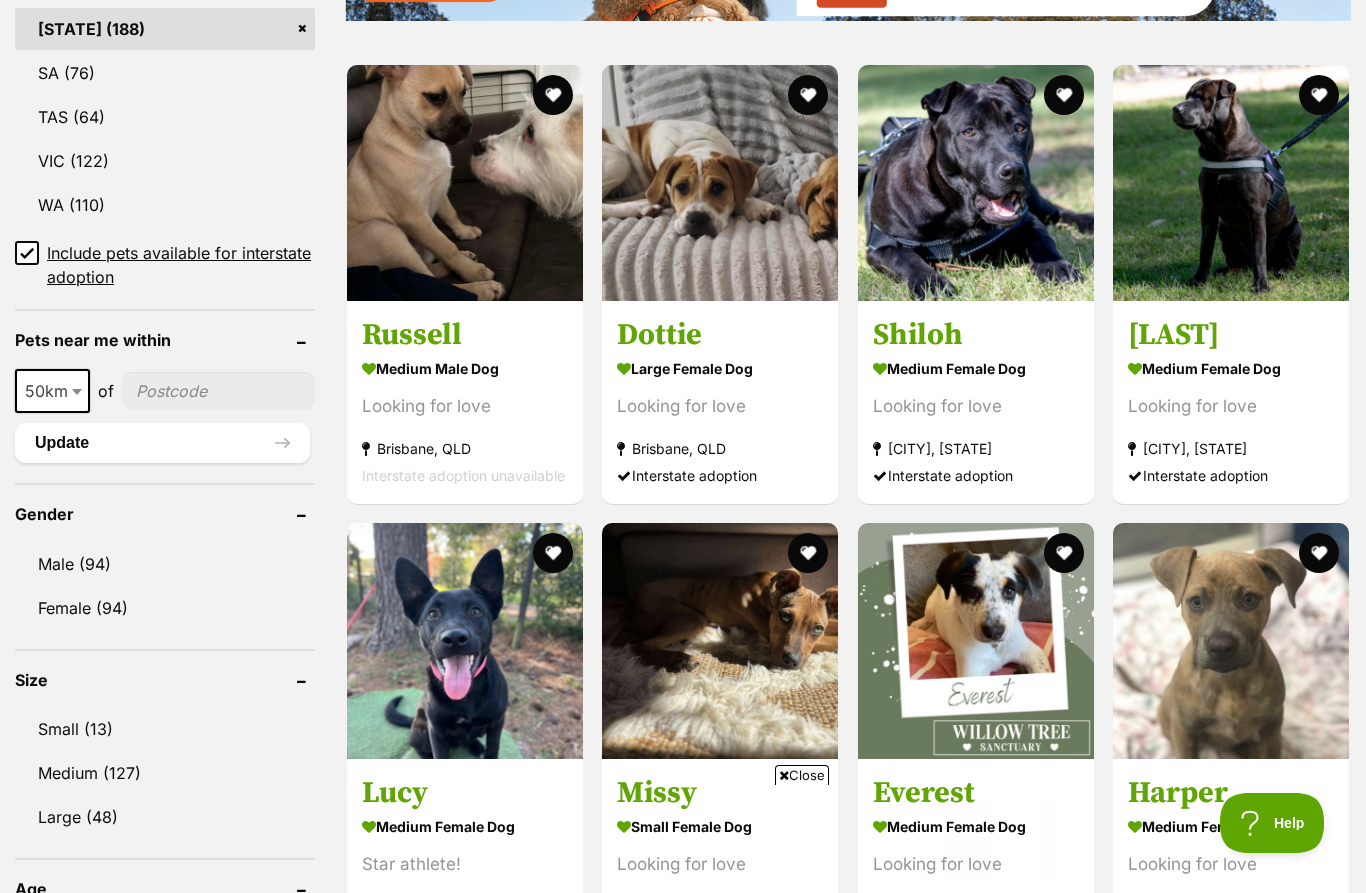 scroll, scrollTop: 0, scrollLeft: 0, axis: both 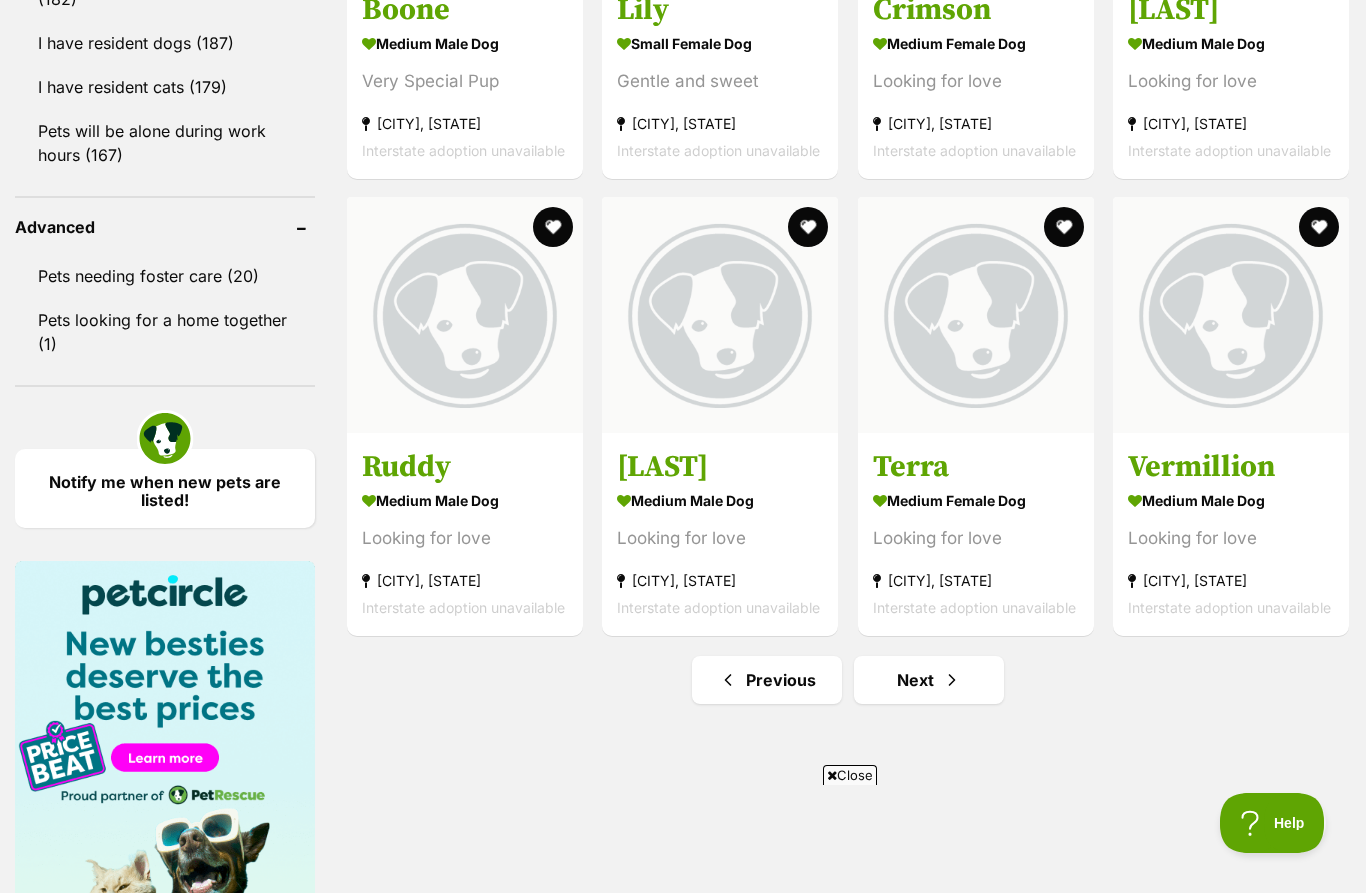 click at bounding box center (952, 680) 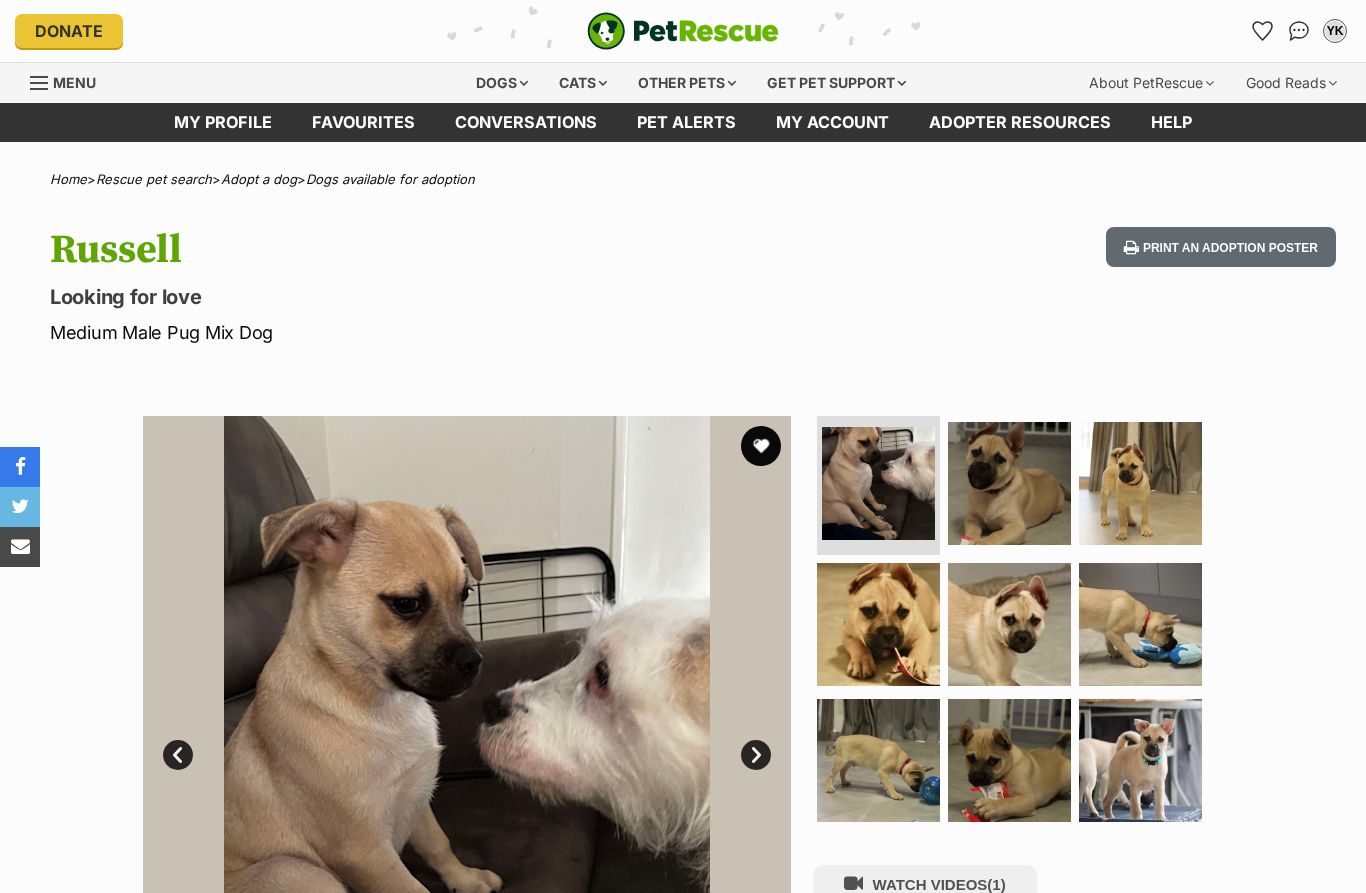 scroll, scrollTop: 0, scrollLeft: 0, axis: both 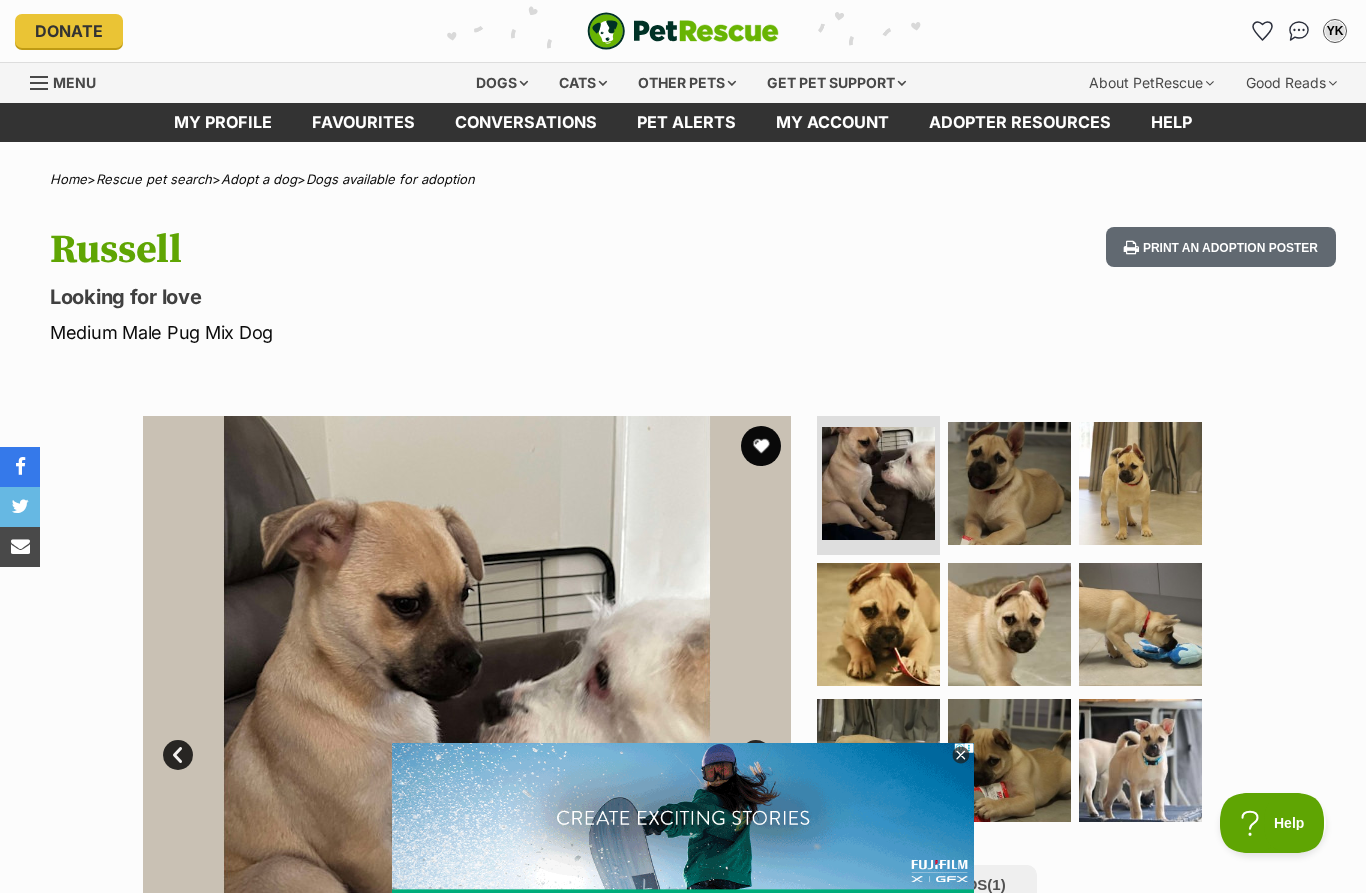 click at bounding box center (1140, 483) 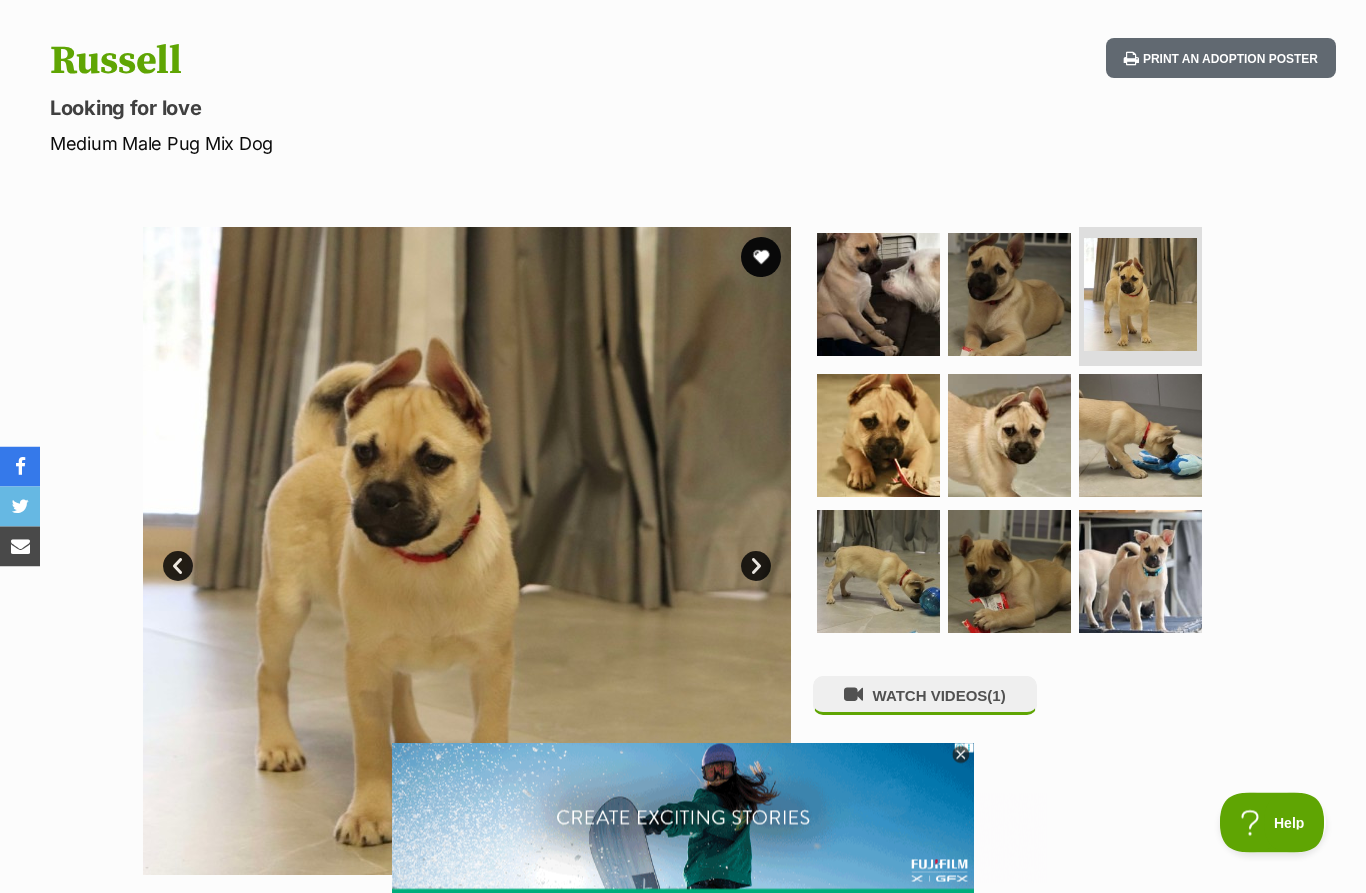 scroll, scrollTop: 189, scrollLeft: 0, axis: vertical 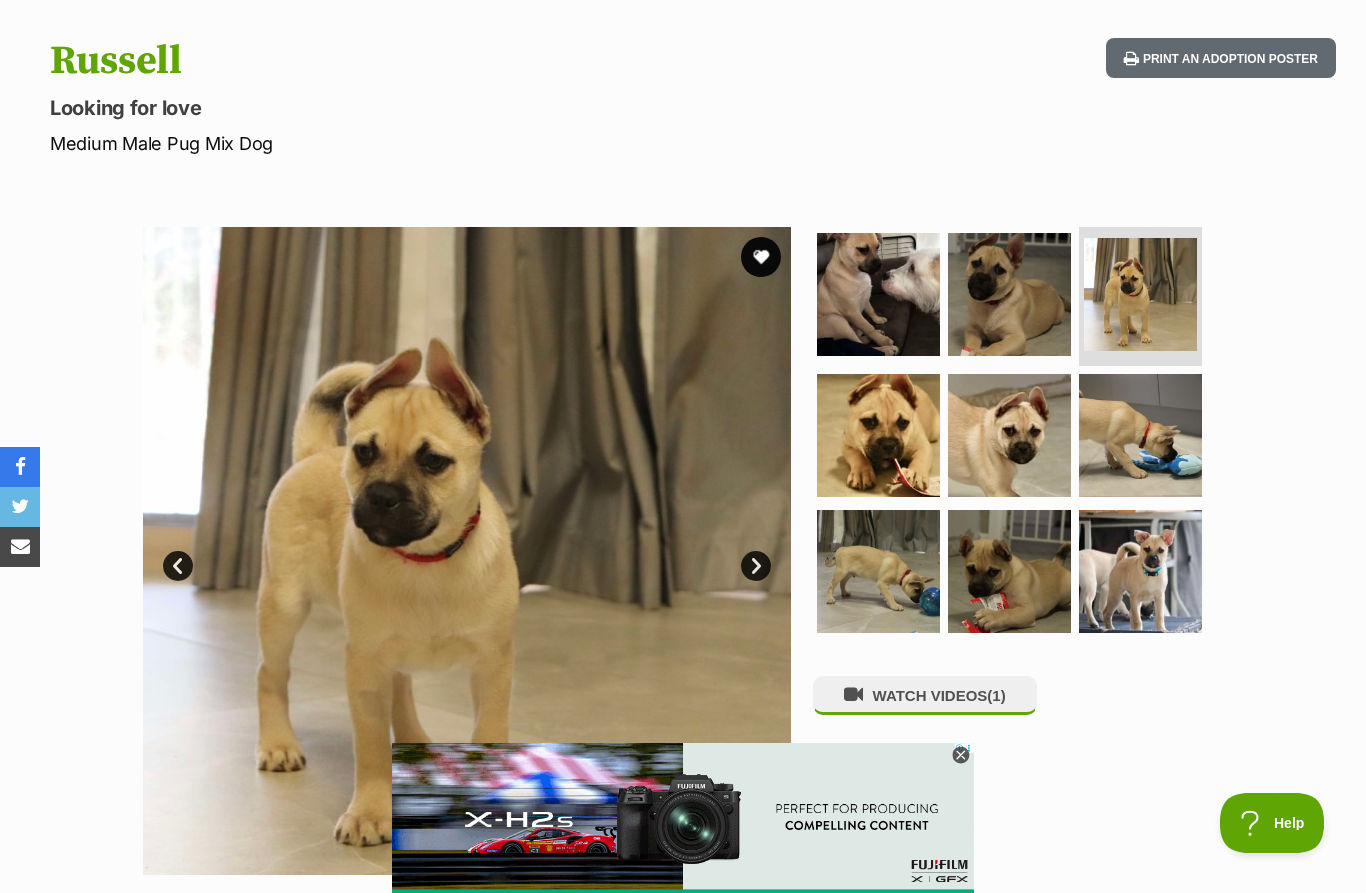 click at bounding box center [1140, 571] 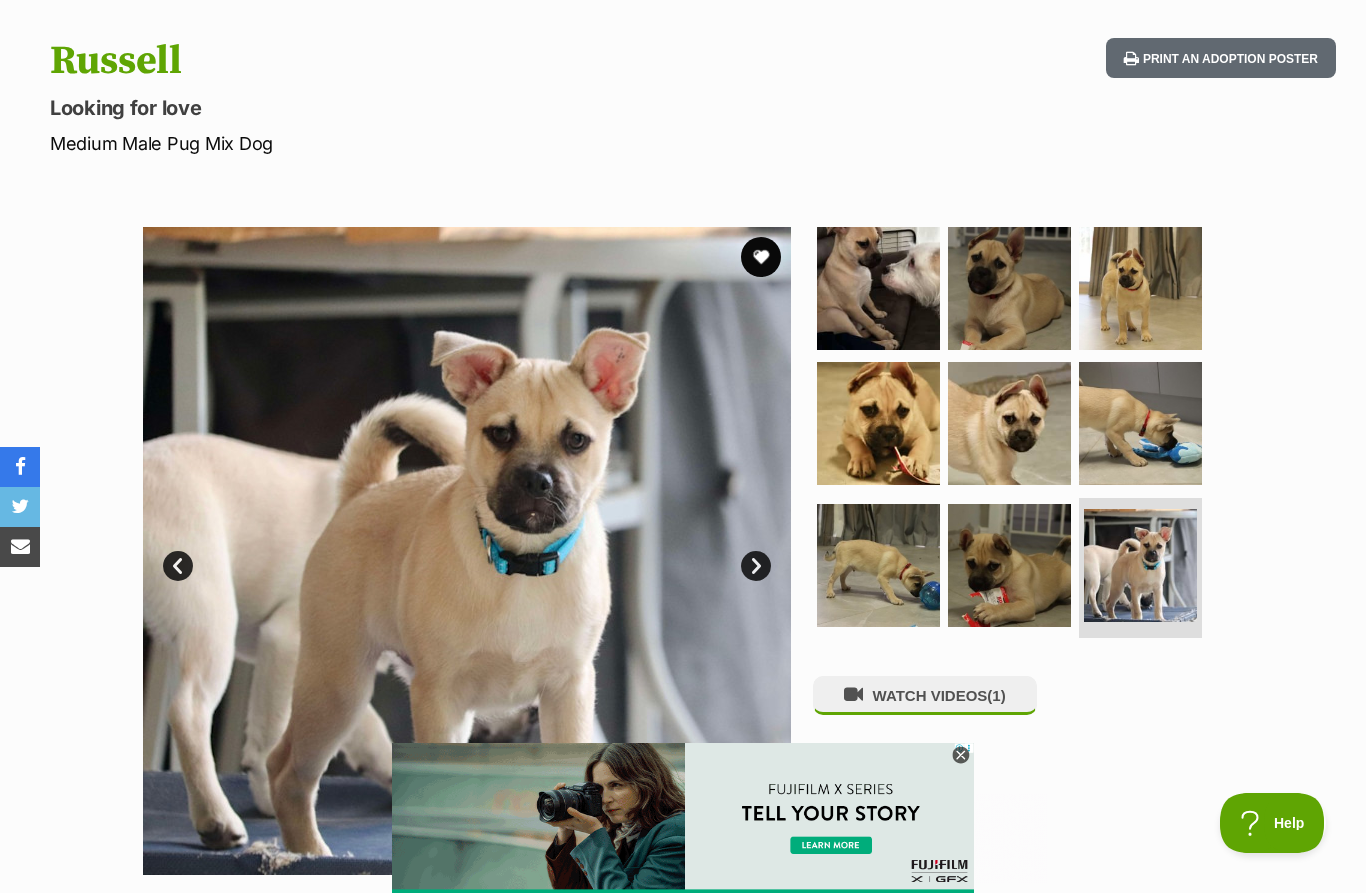 click at bounding box center (1009, 423) 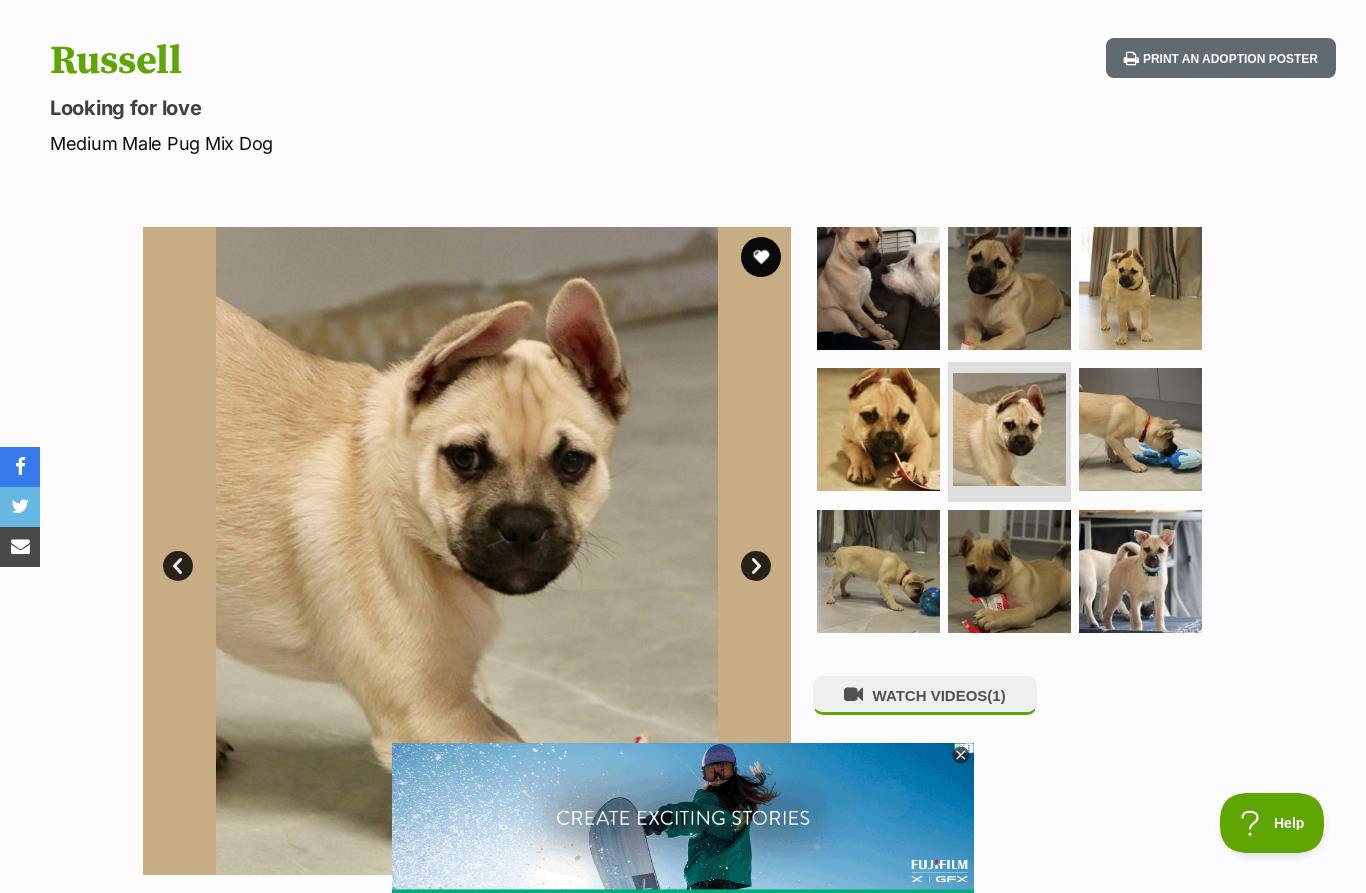 click at bounding box center [1140, 429] 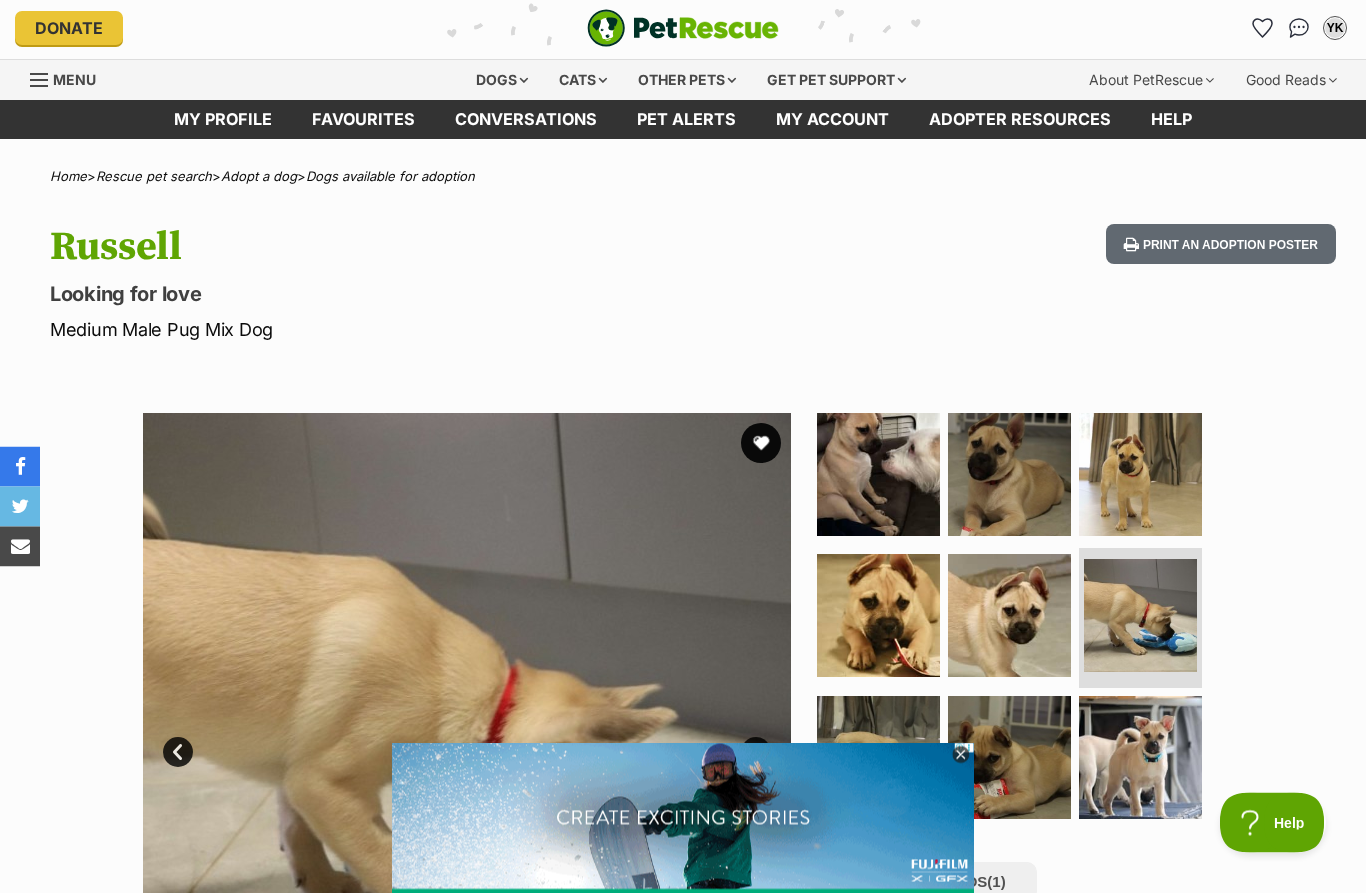 scroll, scrollTop: 0, scrollLeft: 0, axis: both 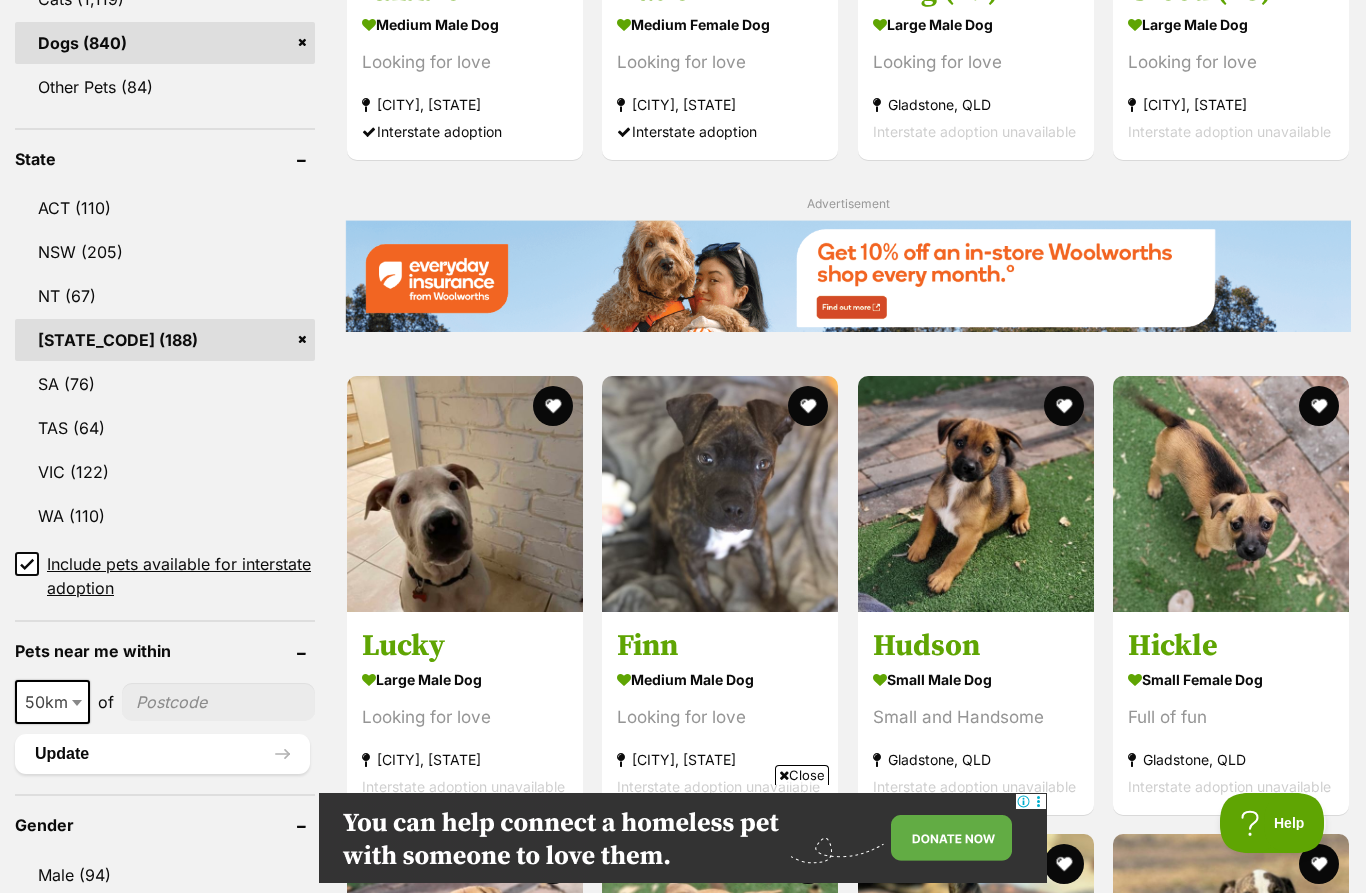 click at bounding box center (976, 494) 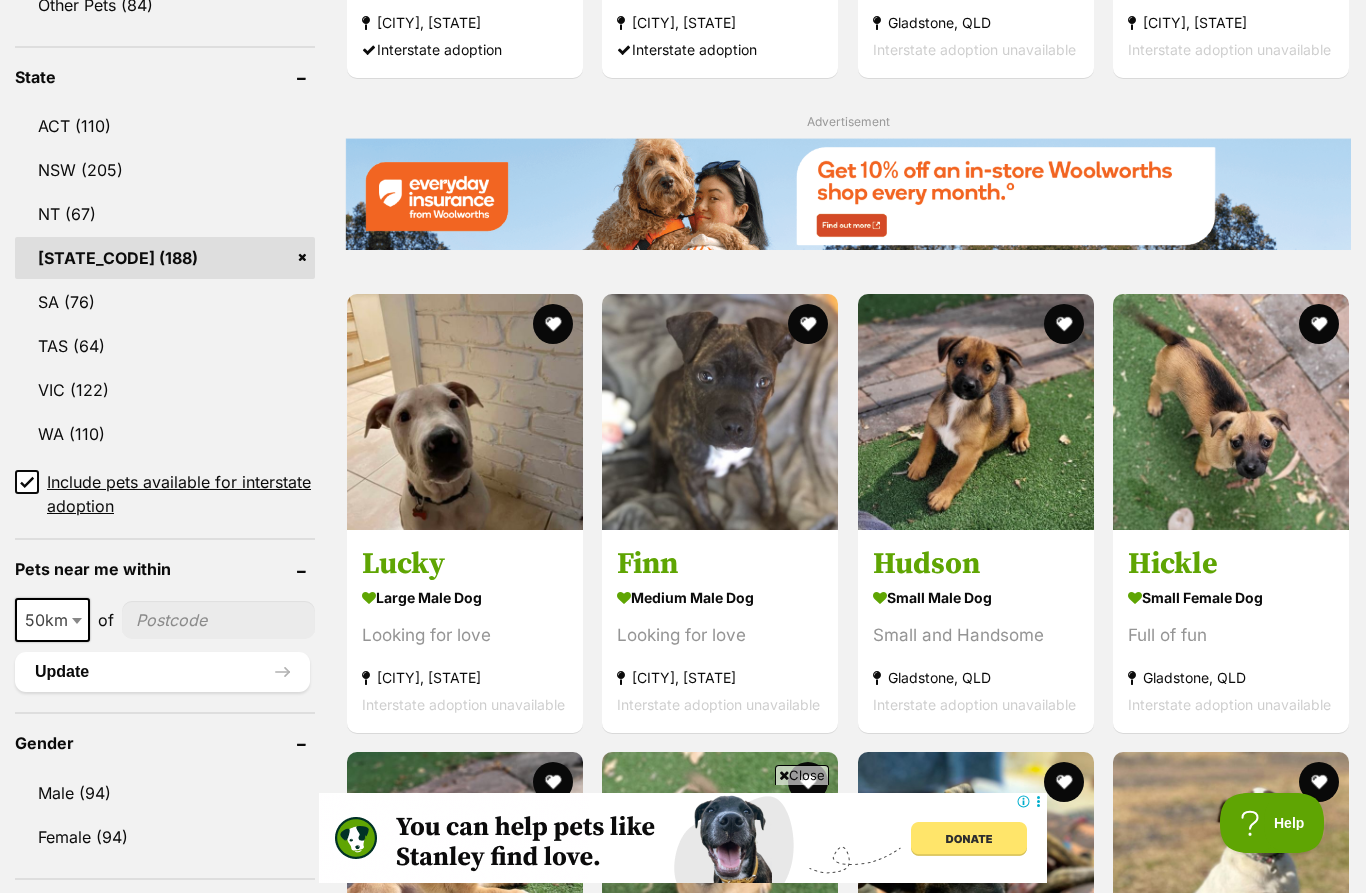 scroll, scrollTop: 1022, scrollLeft: 0, axis: vertical 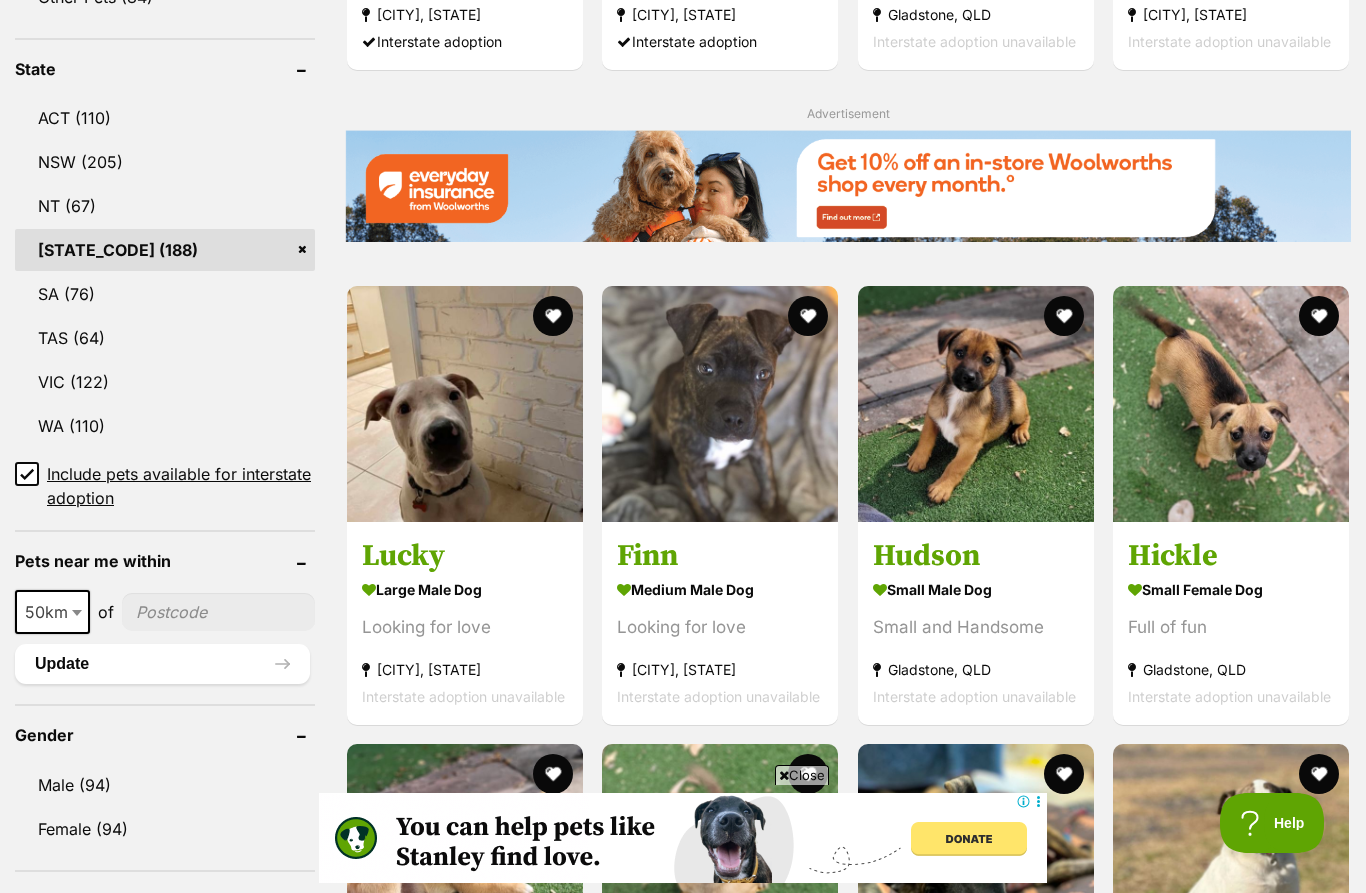 click on "Lucky
large male Dog
Looking for love
Cairns, QLD
Interstate adoption unavailable" at bounding box center [465, 623] 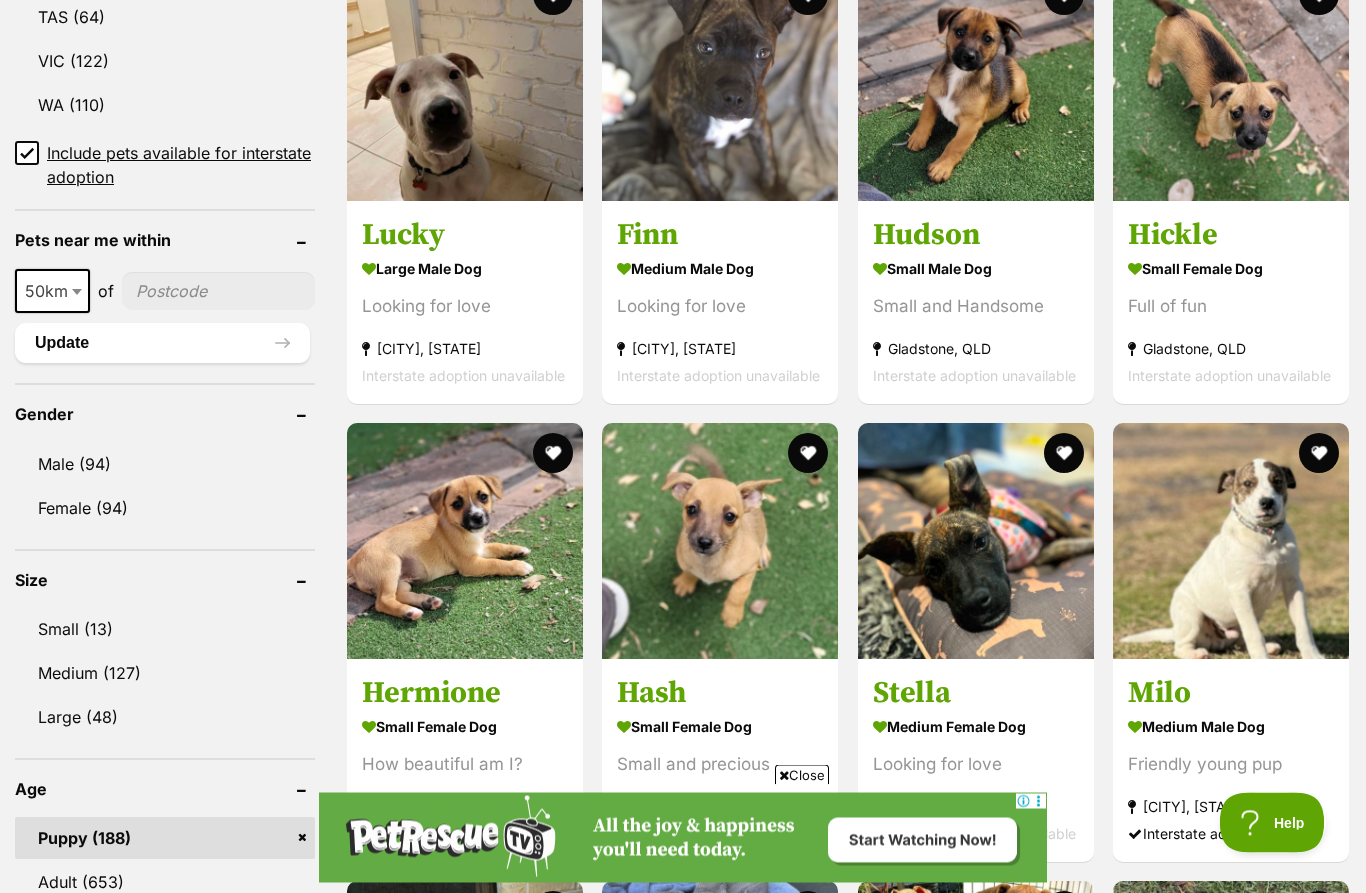scroll, scrollTop: 1349, scrollLeft: 0, axis: vertical 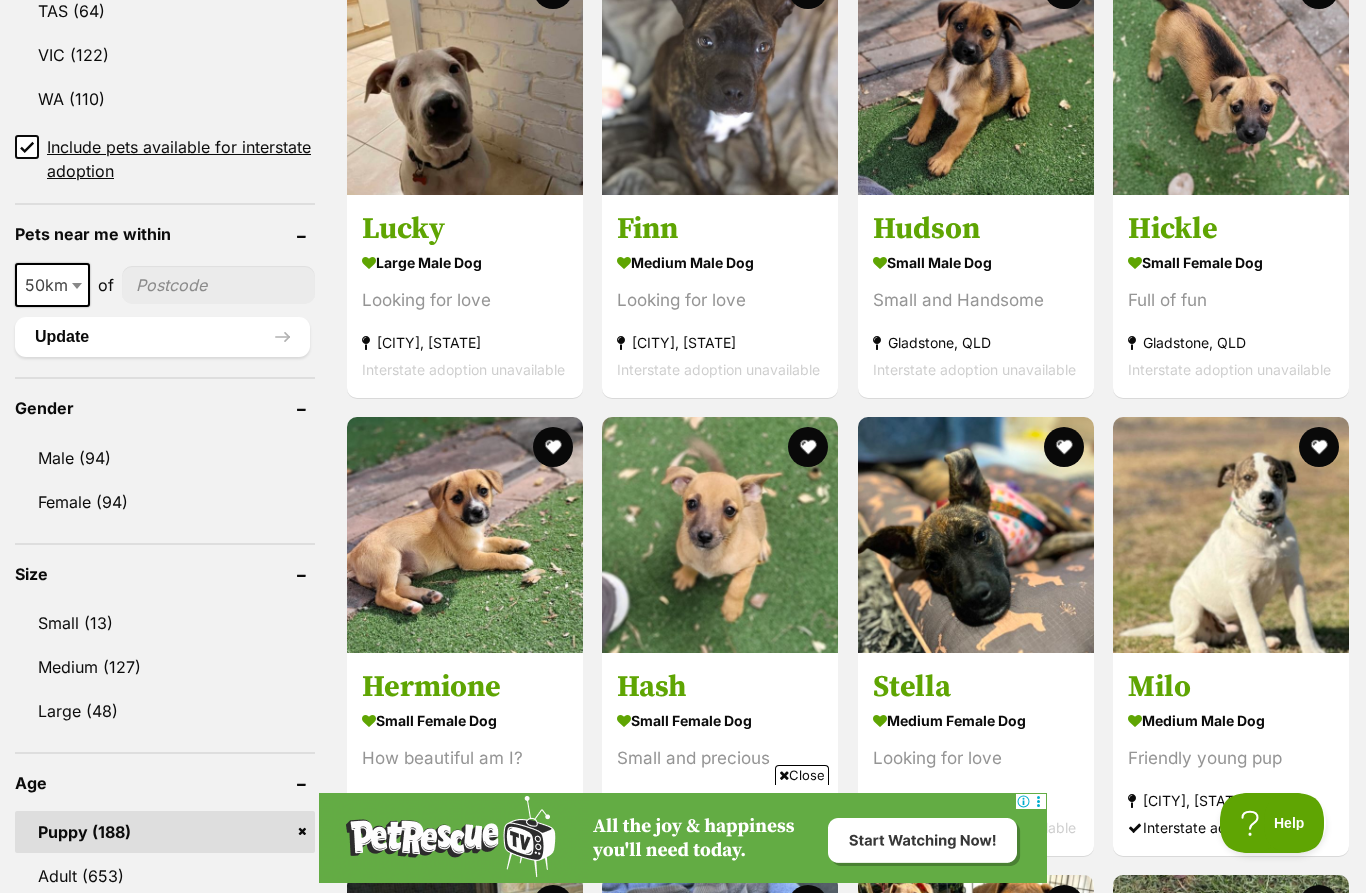 click at bounding box center [720, 535] 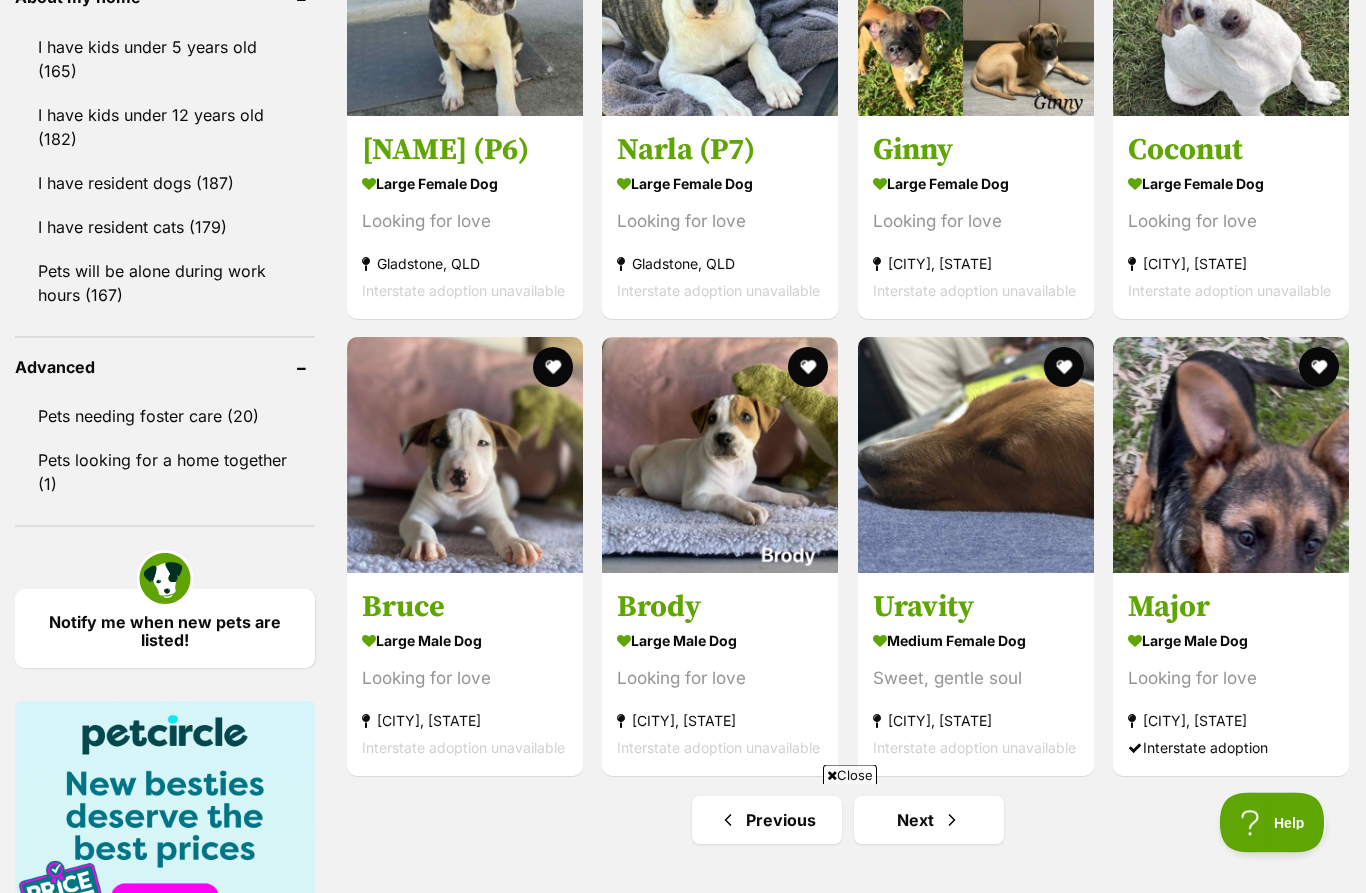 scroll, scrollTop: 2346, scrollLeft: 0, axis: vertical 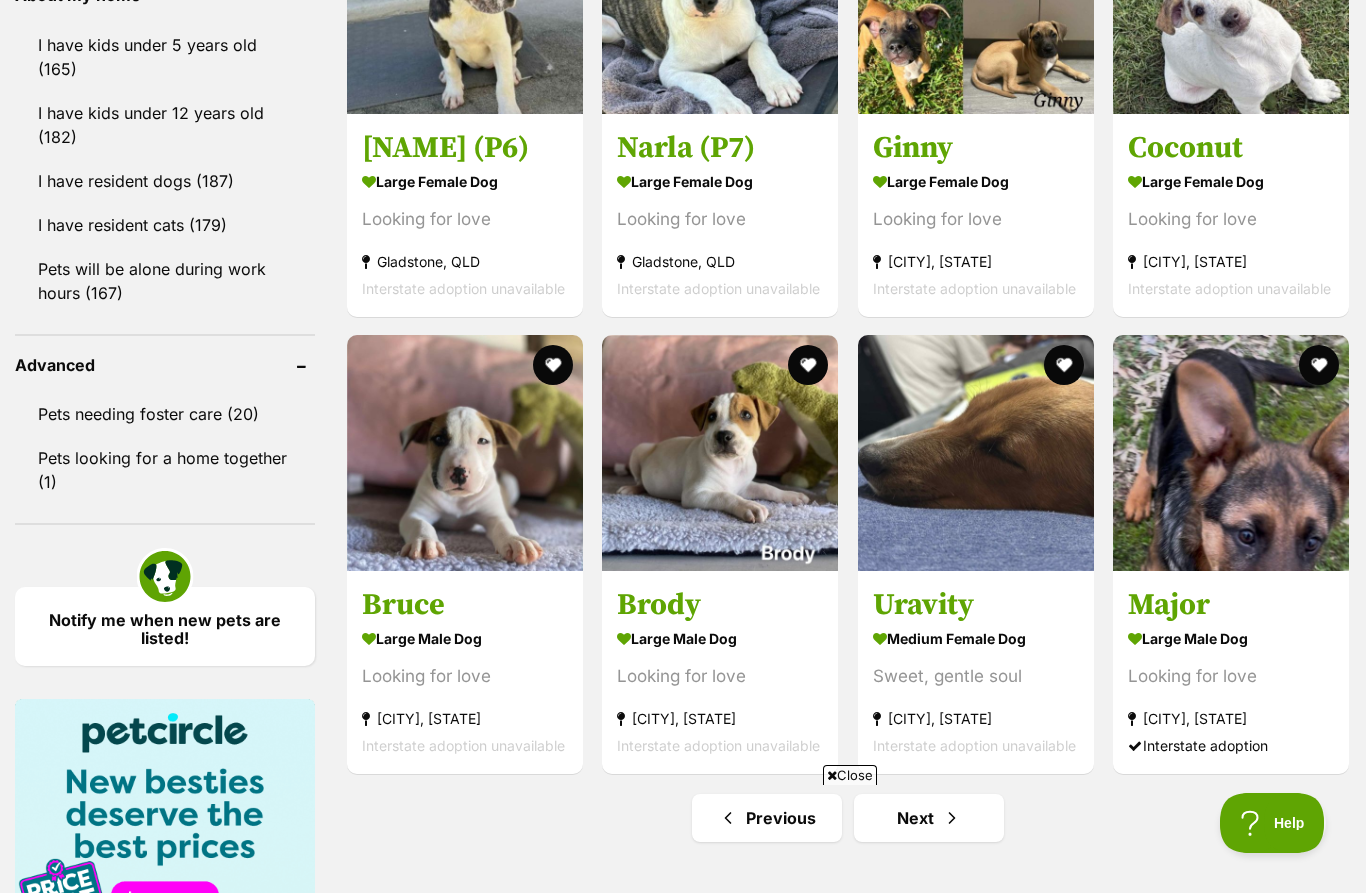 click on "Next" at bounding box center [929, 818] 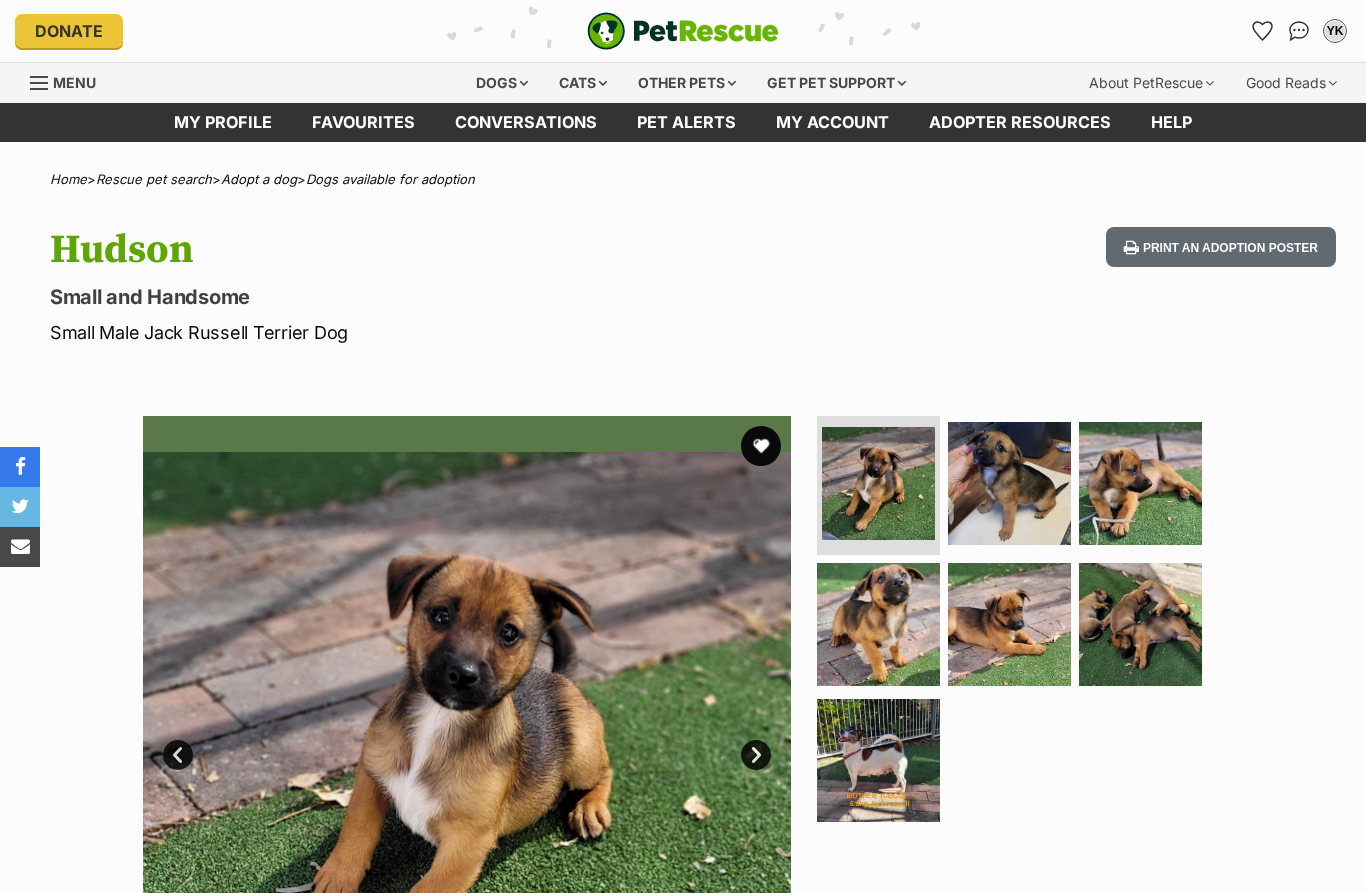 scroll, scrollTop: 0, scrollLeft: 0, axis: both 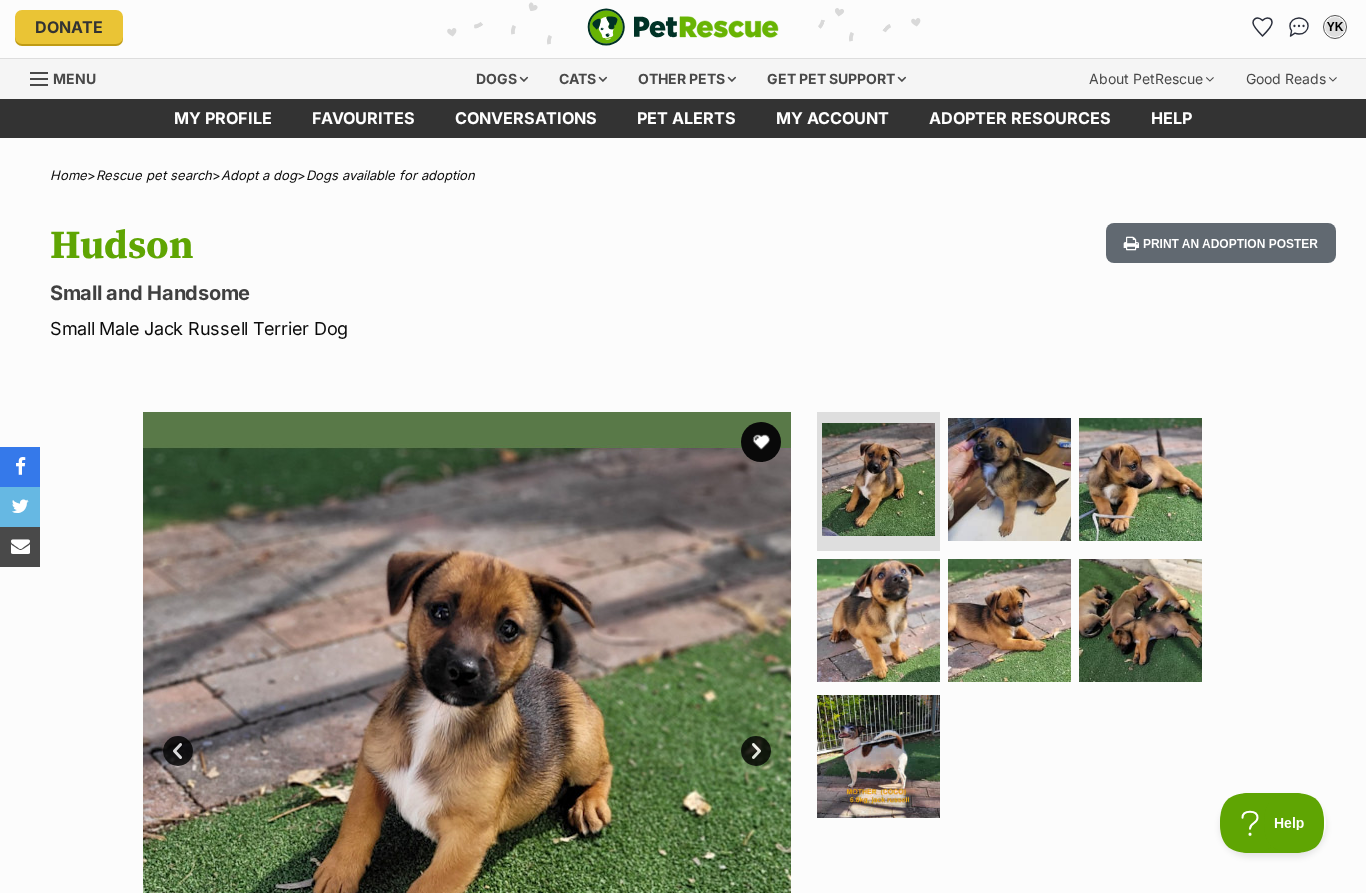 click at bounding box center (878, 756) 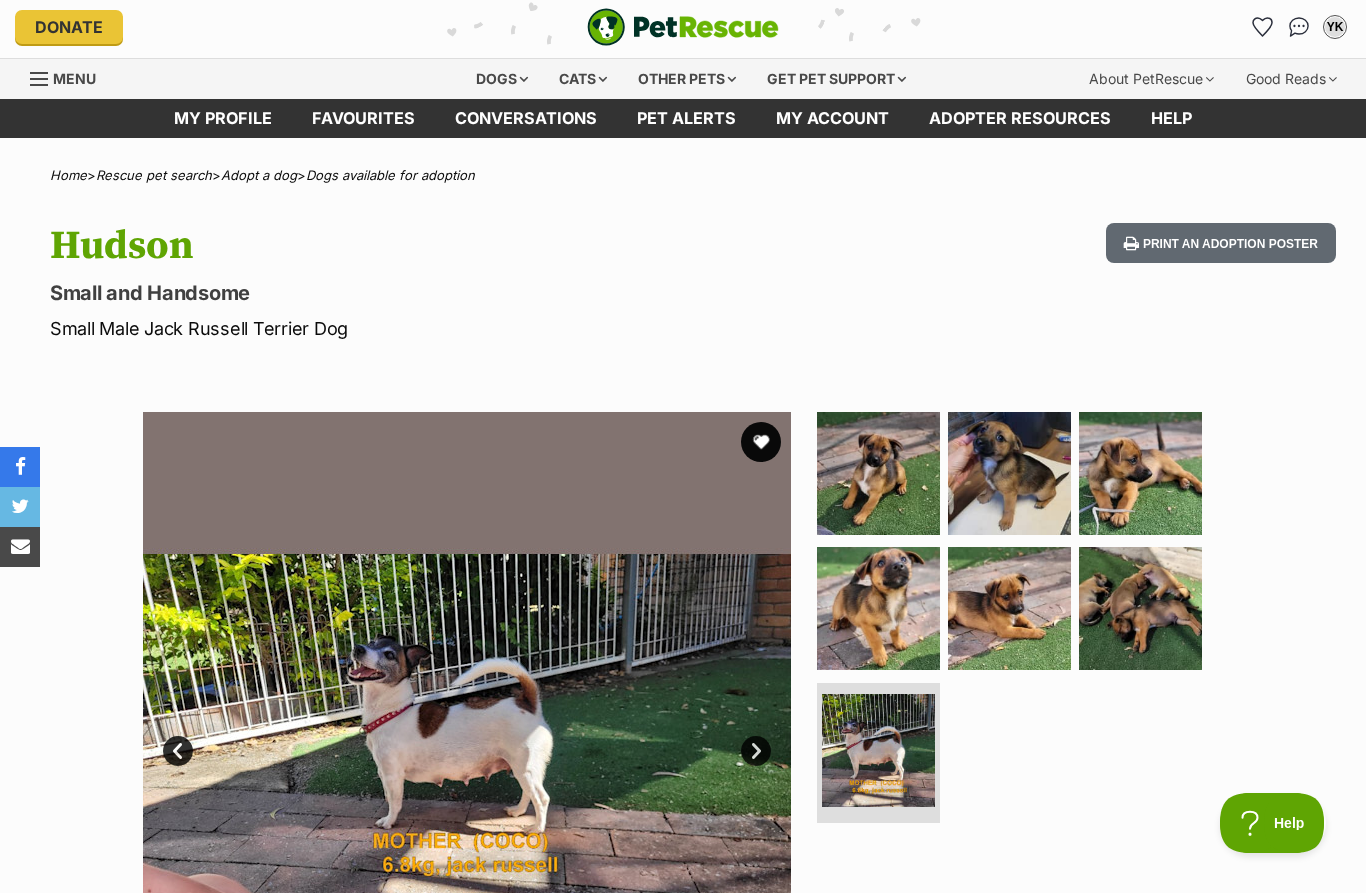 click at bounding box center [878, 473] 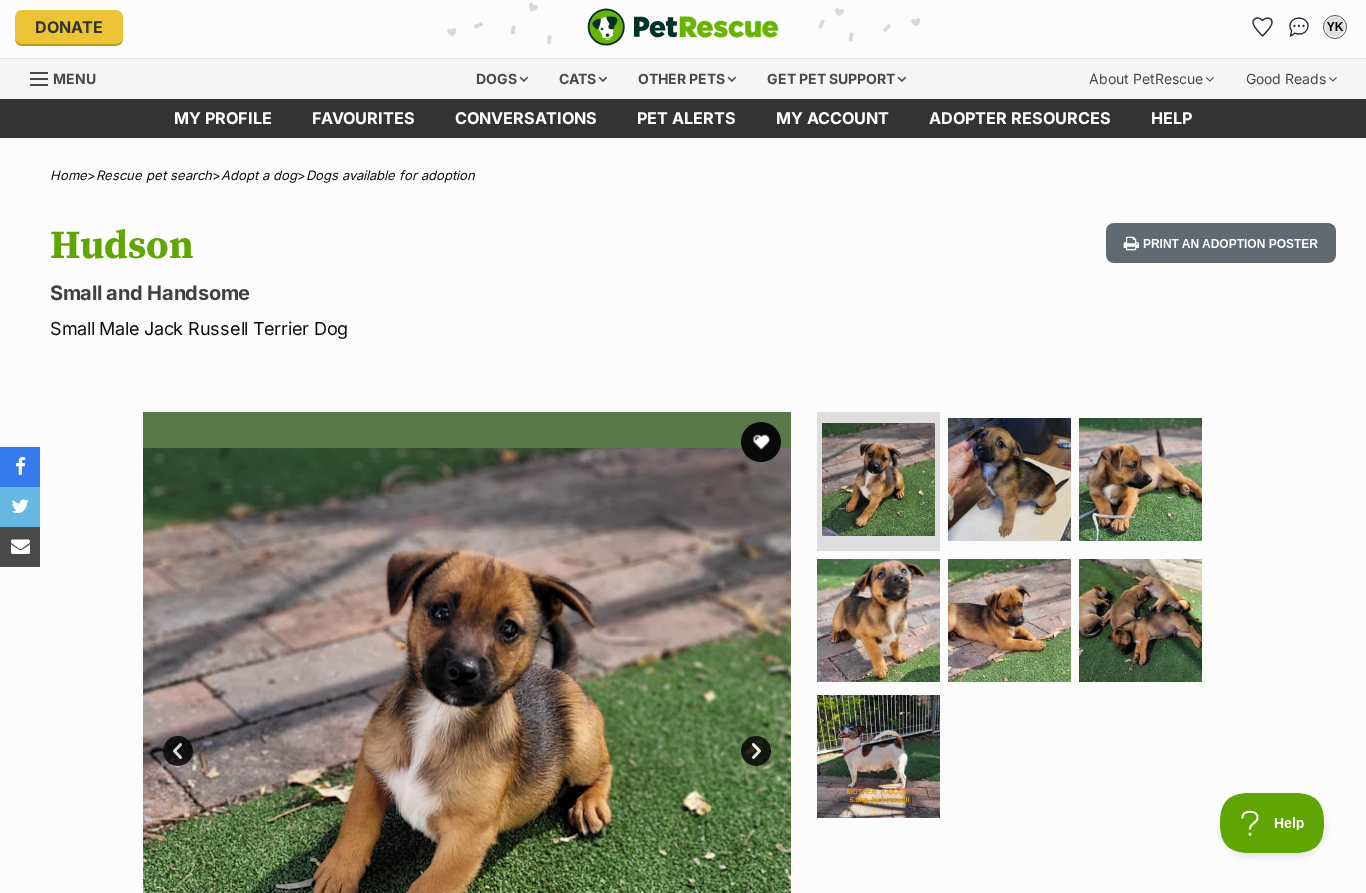click at bounding box center (878, 620) 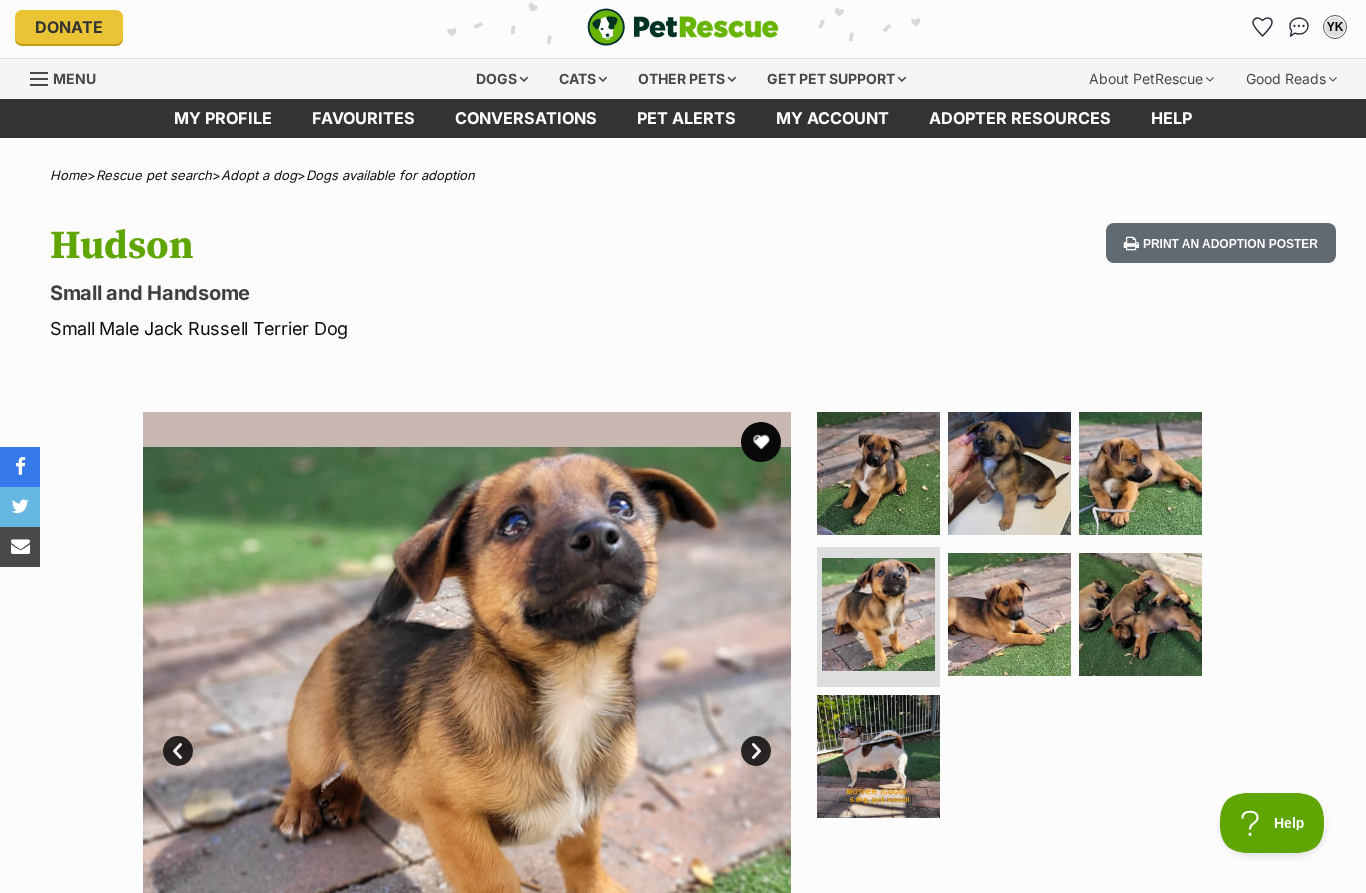 click at bounding box center (1009, 614) 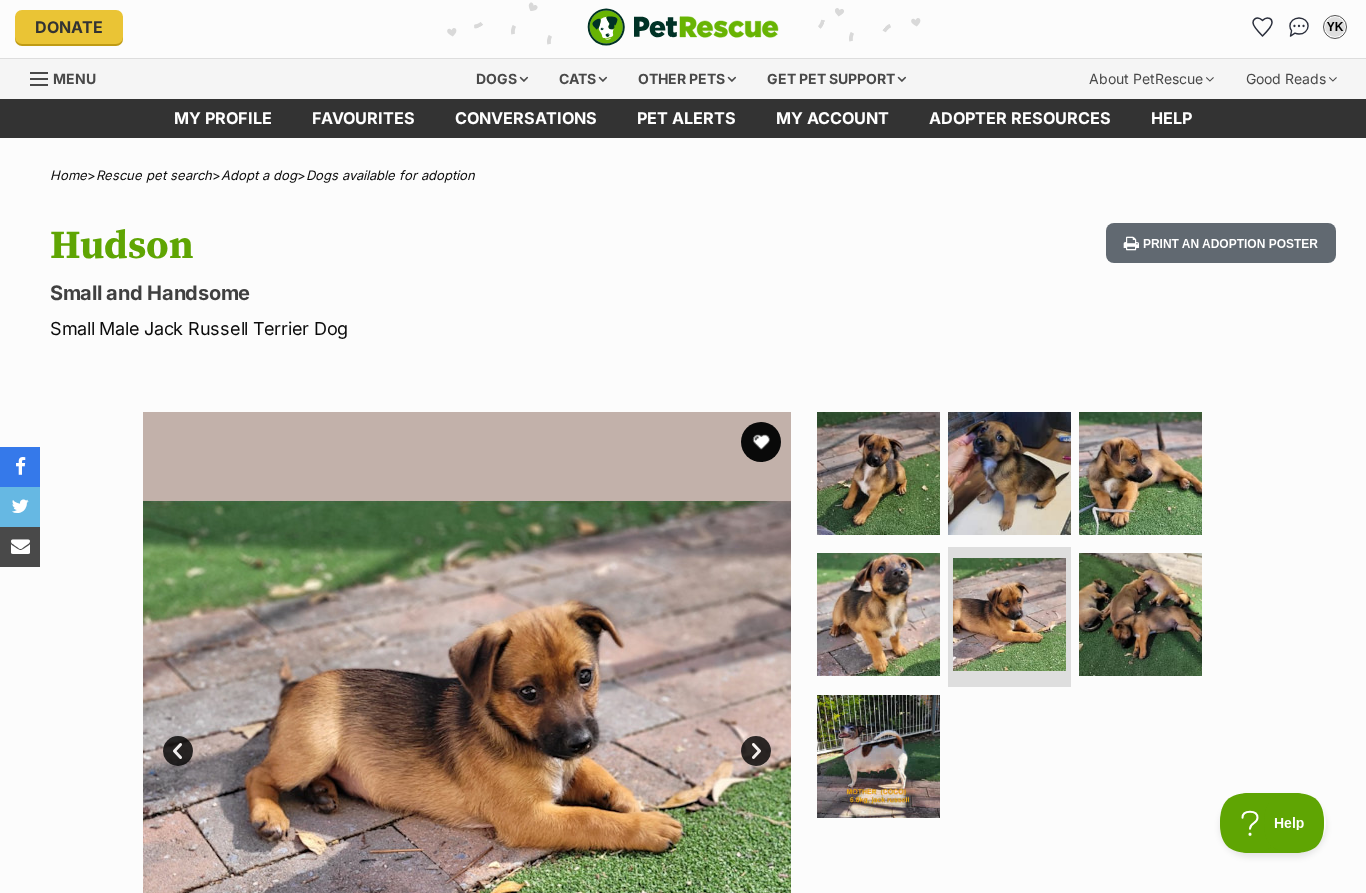 click at bounding box center [1140, 614] 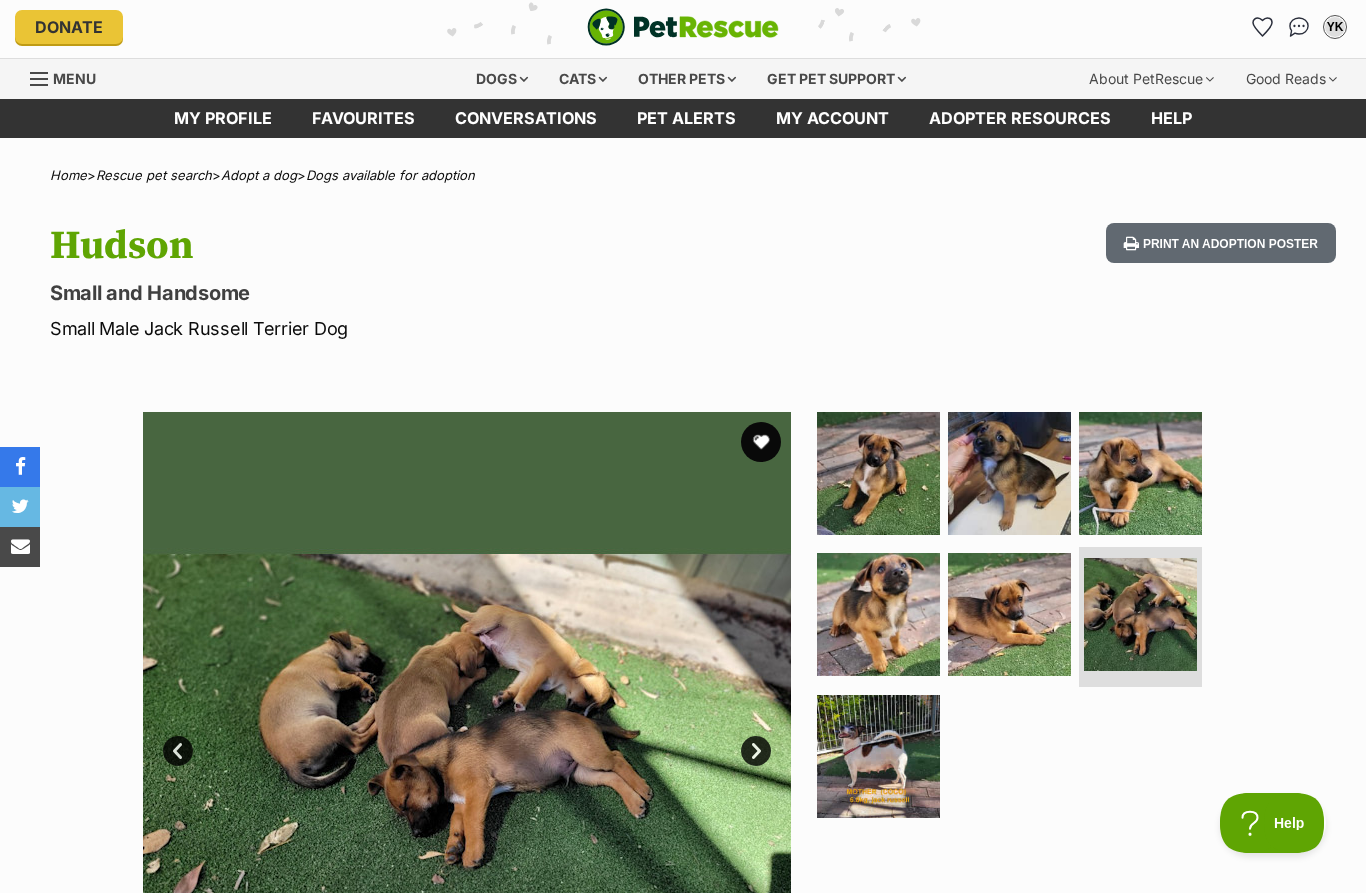 click at bounding box center (878, 756) 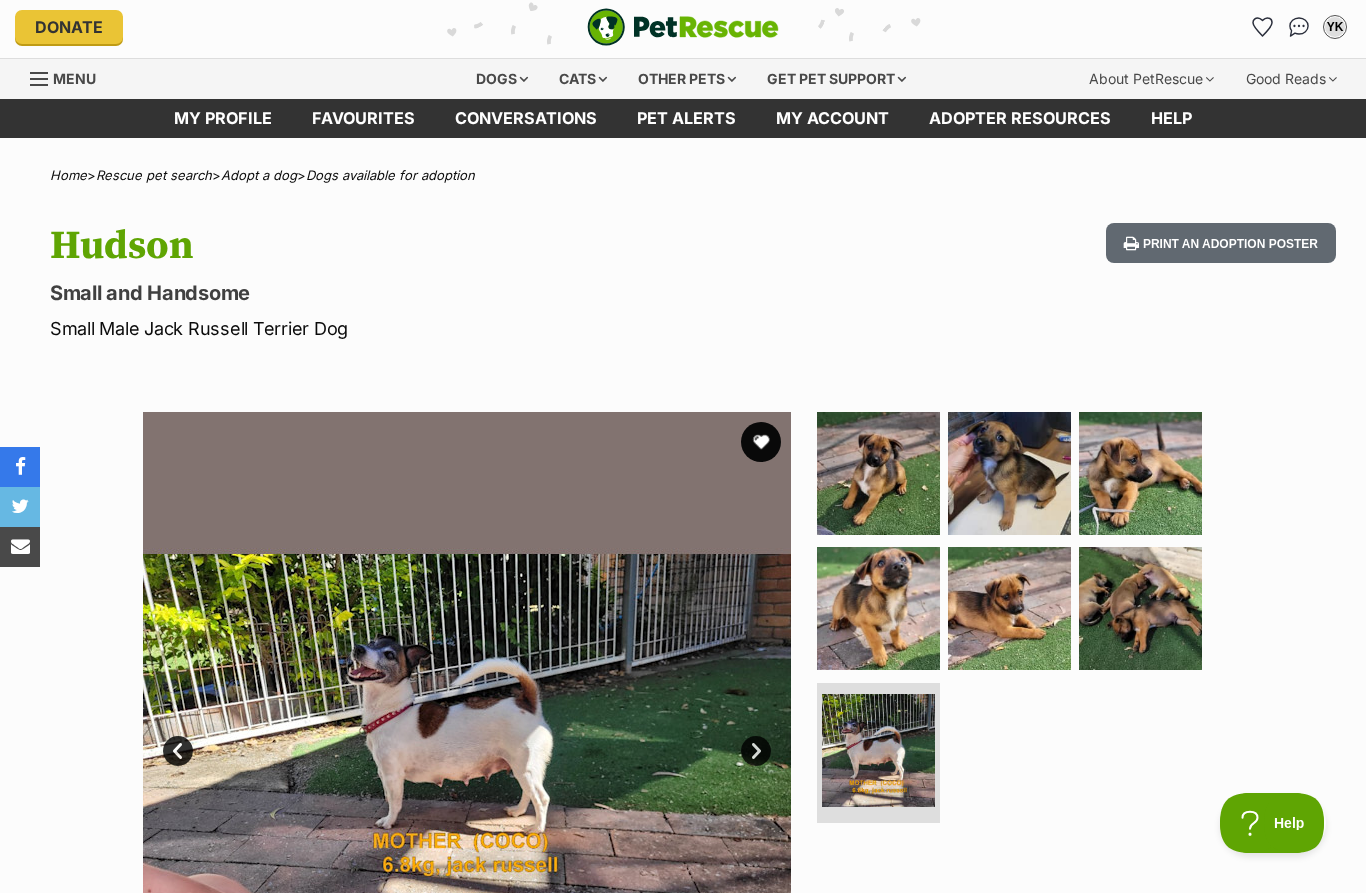 click on "Available
7
of 7 images
7
of 7 images
7
of 7 images
7
of 7 images
7
of 7 images
7
of 7 images
7
of 7 images
Next Prev 1 2 3 4 5 6 7" at bounding box center [683, 721] 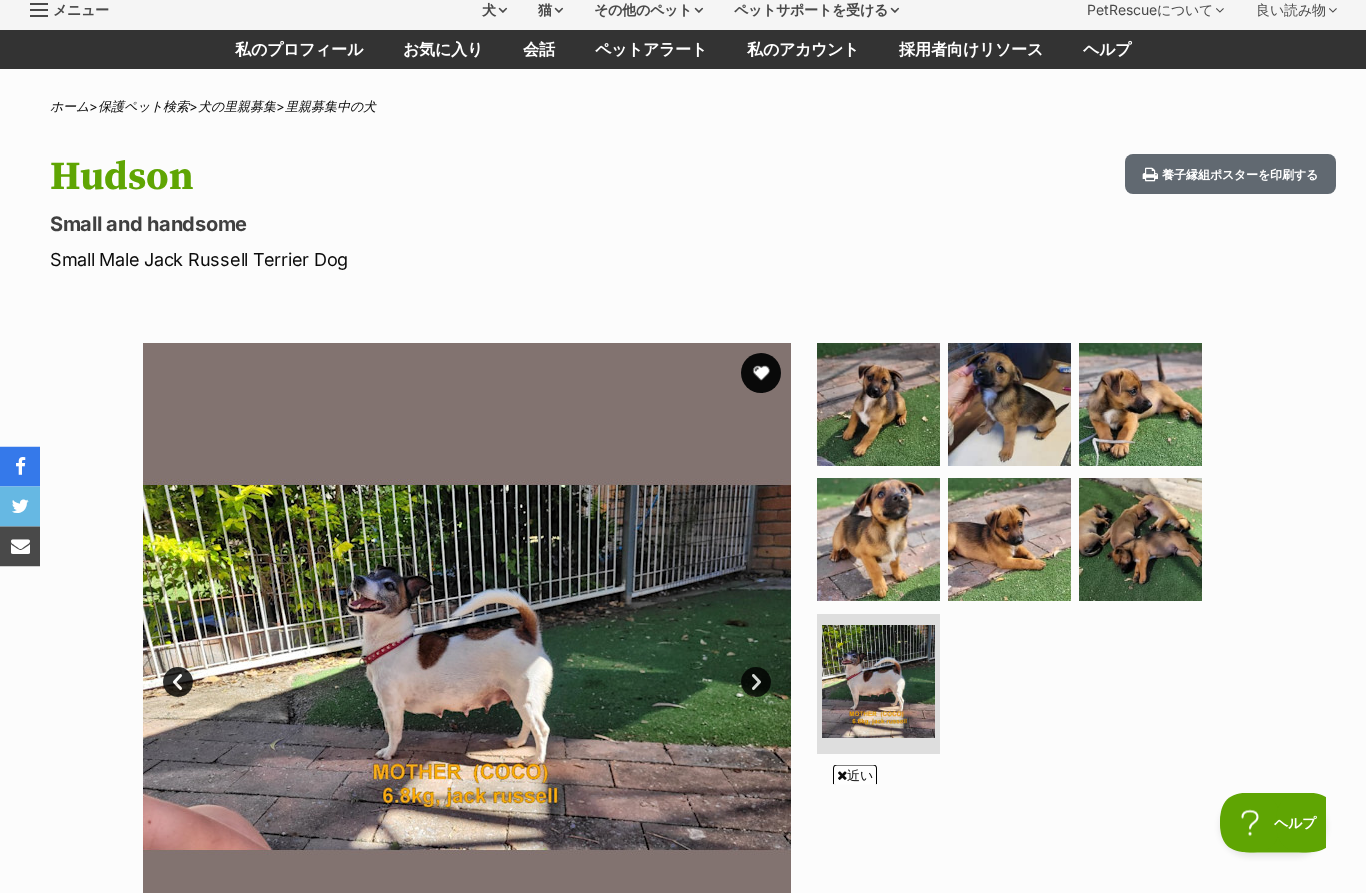 scroll, scrollTop: 73, scrollLeft: 0, axis: vertical 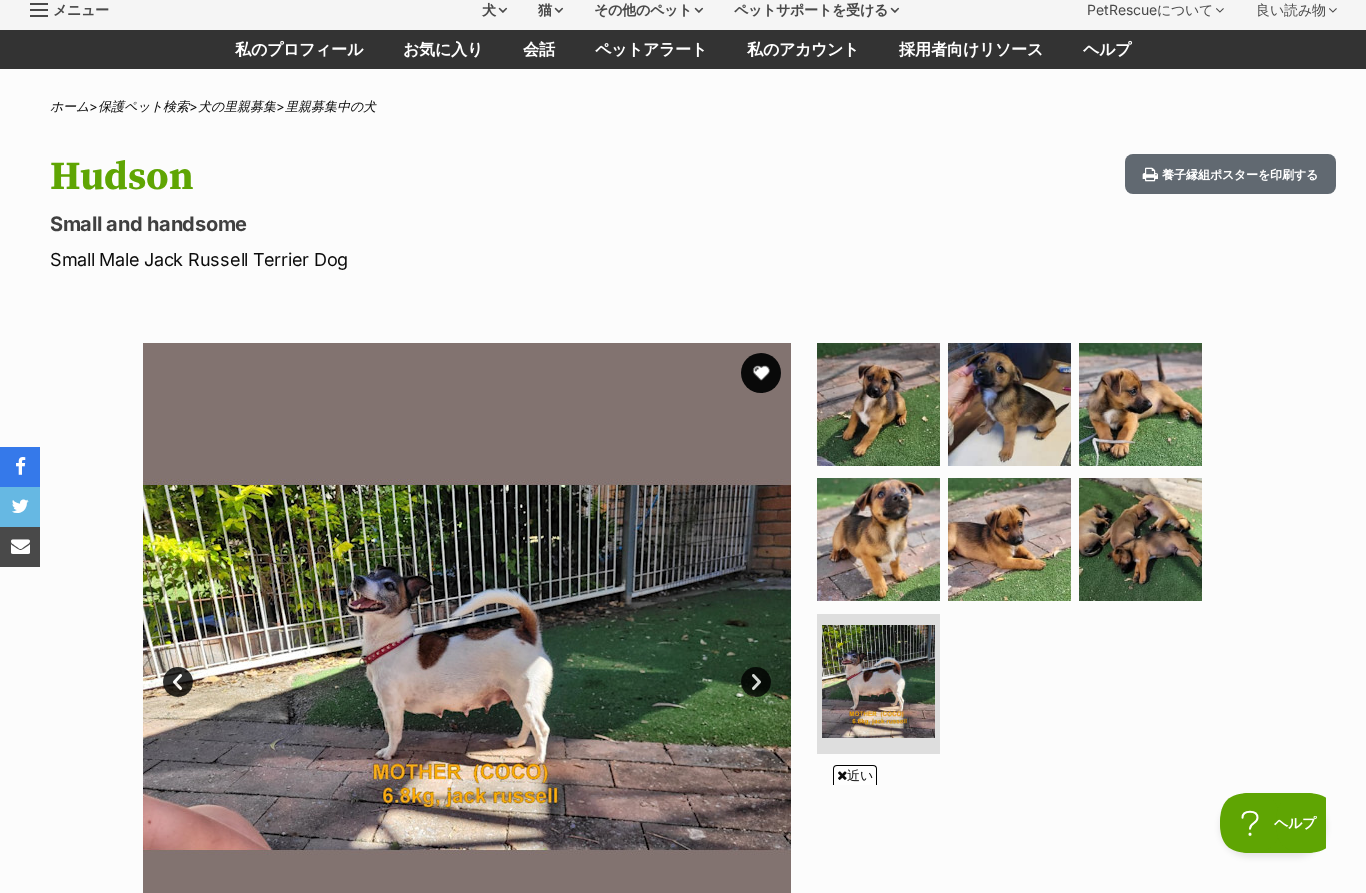 click at bounding box center (878, 404) 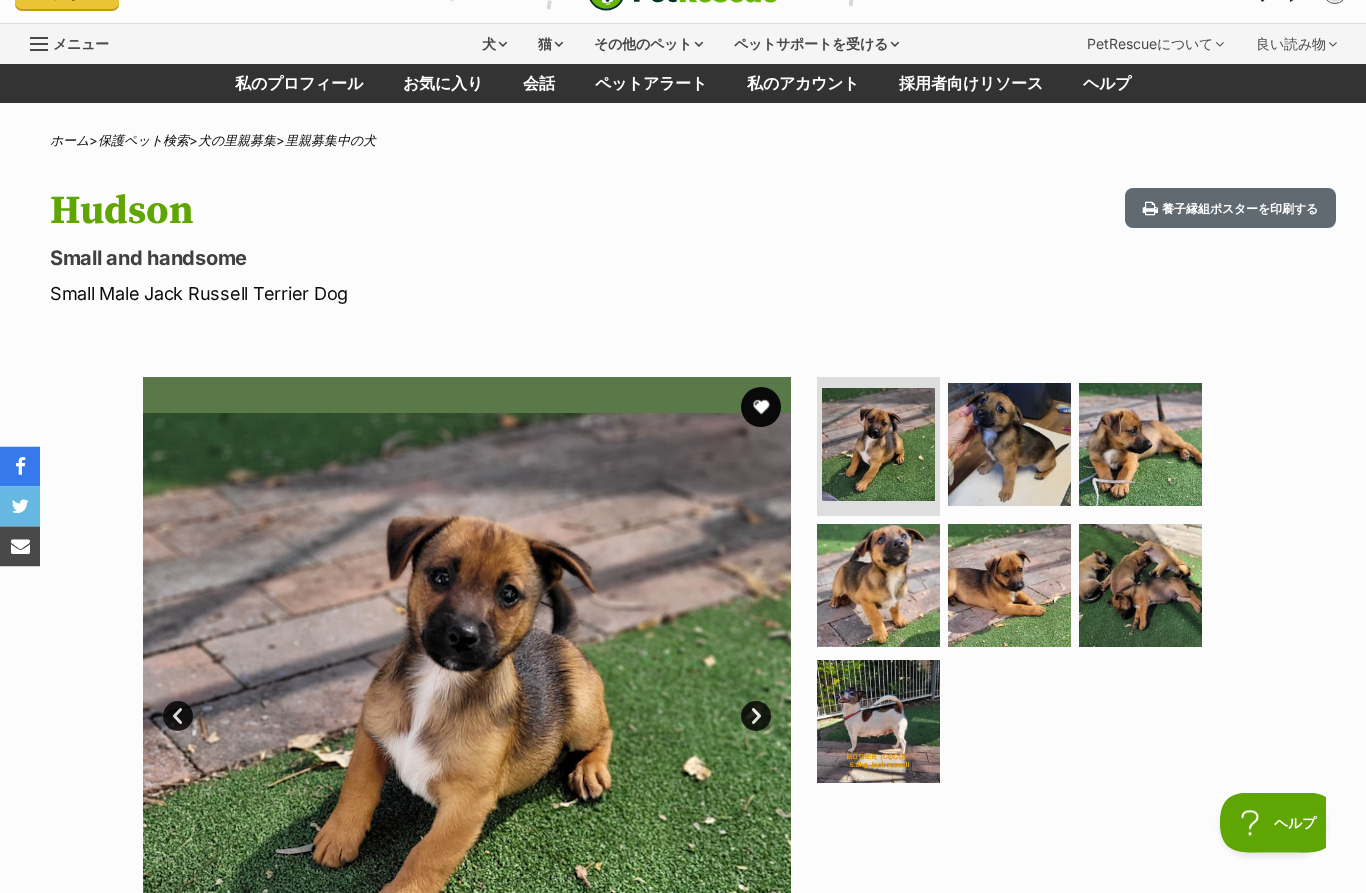 scroll, scrollTop: 39, scrollLeft: 0, axis: vertical 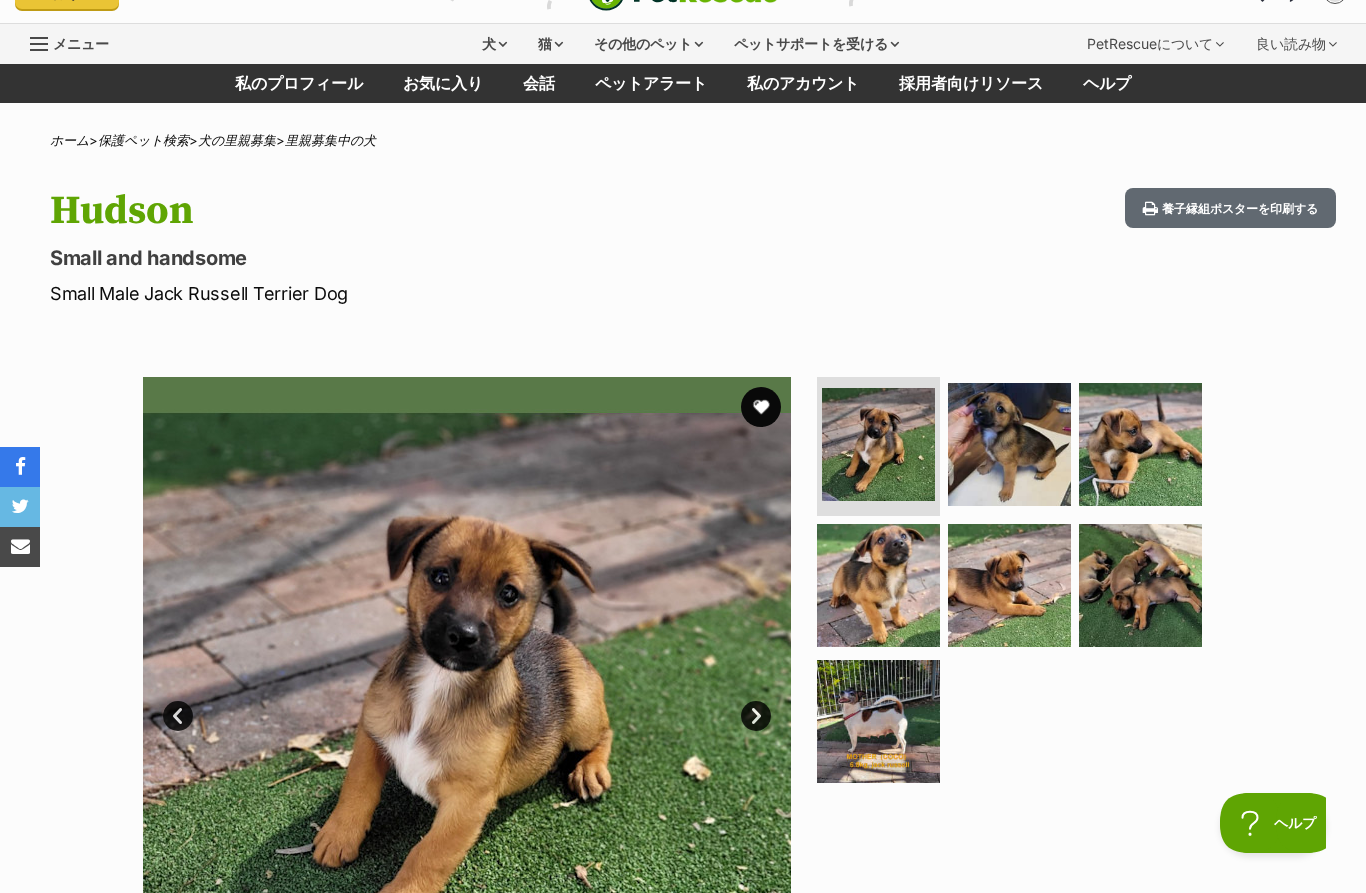 click at bounding box center (1009, 585) 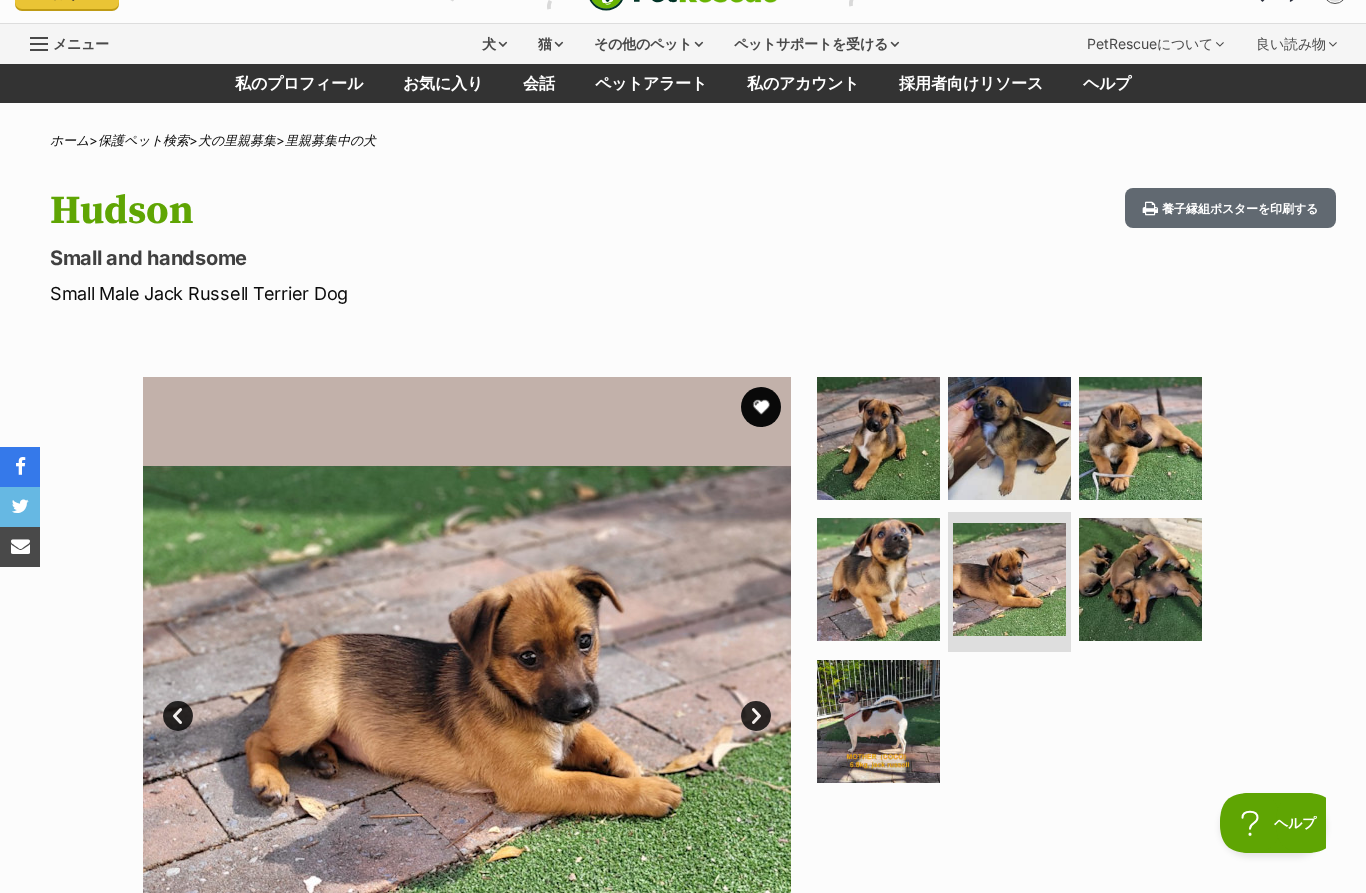 click at bounding box center (761, 407) 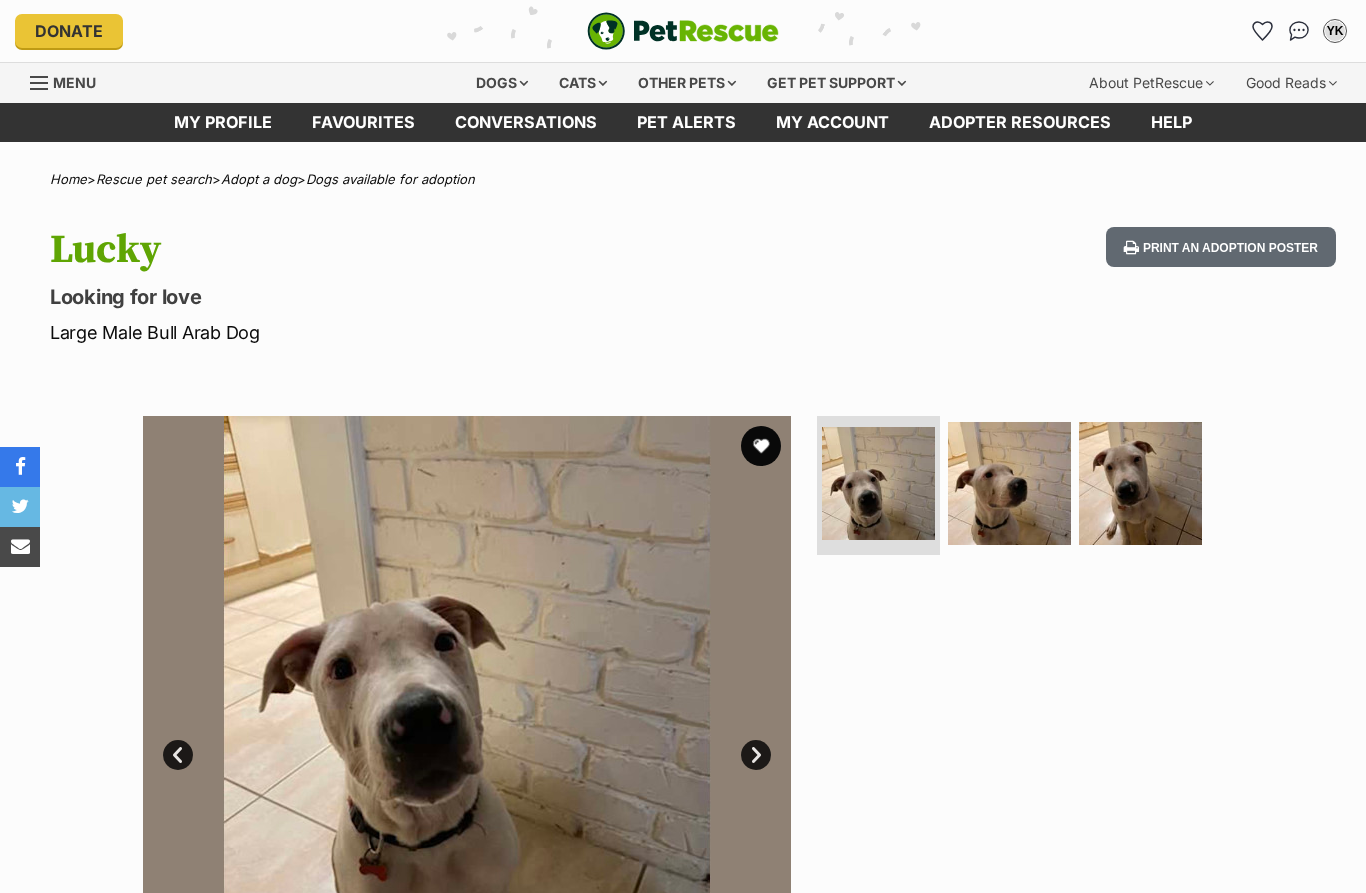 scroll, scrollTop: 0, scrollLeft: 0, axis: both 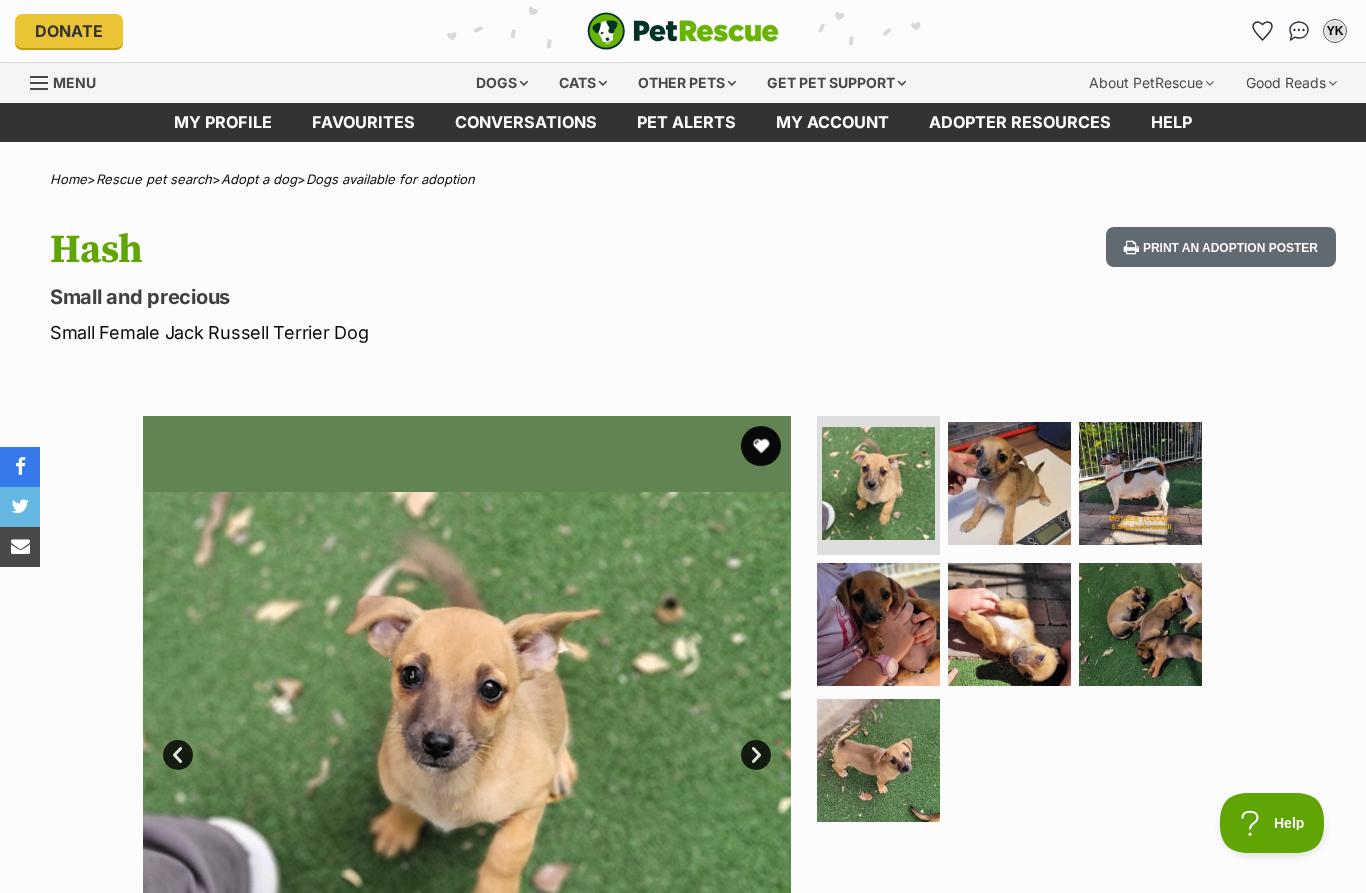 click at bounding box center [878, 760] 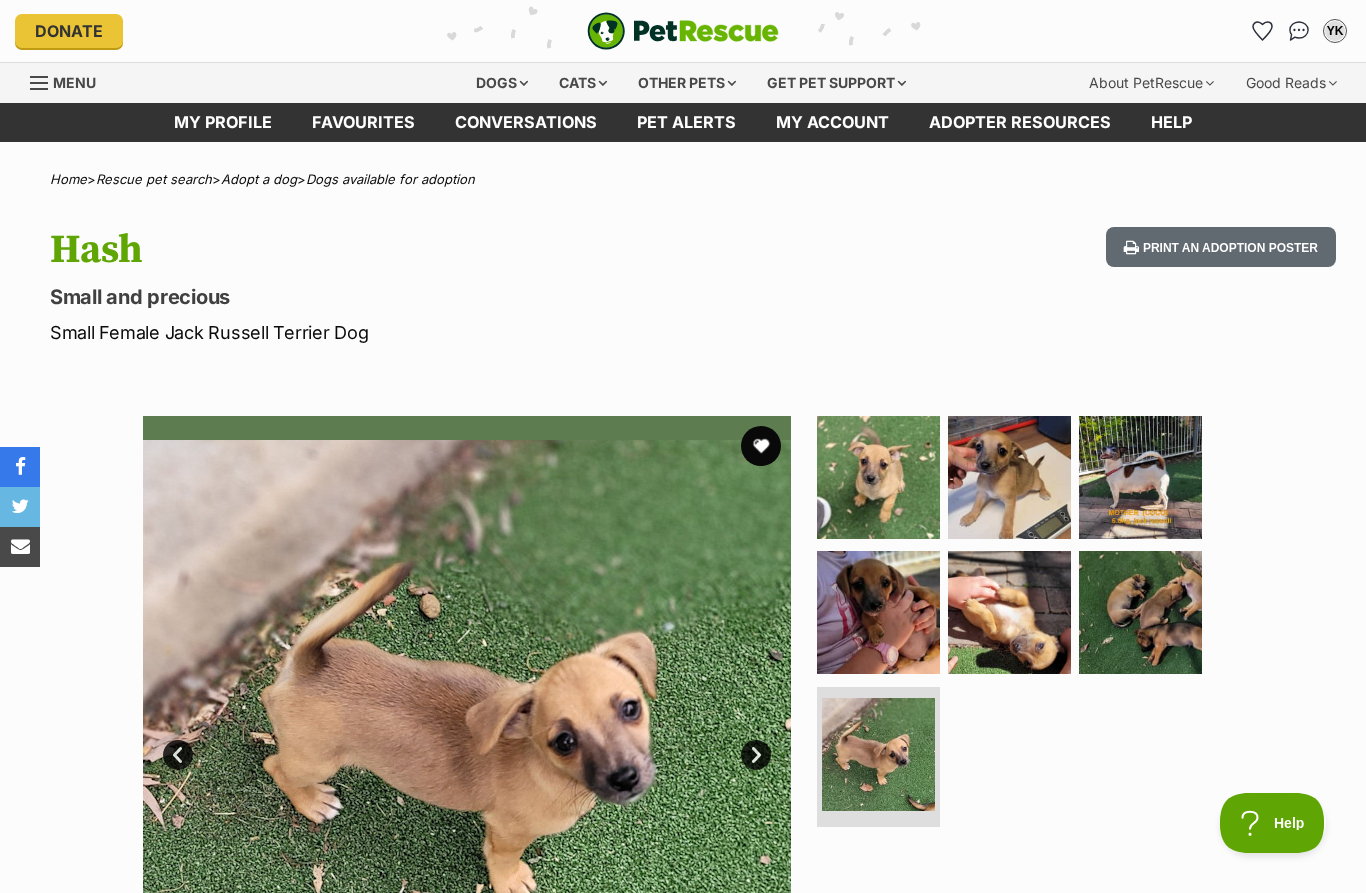 click at bounding box center [878, 477] 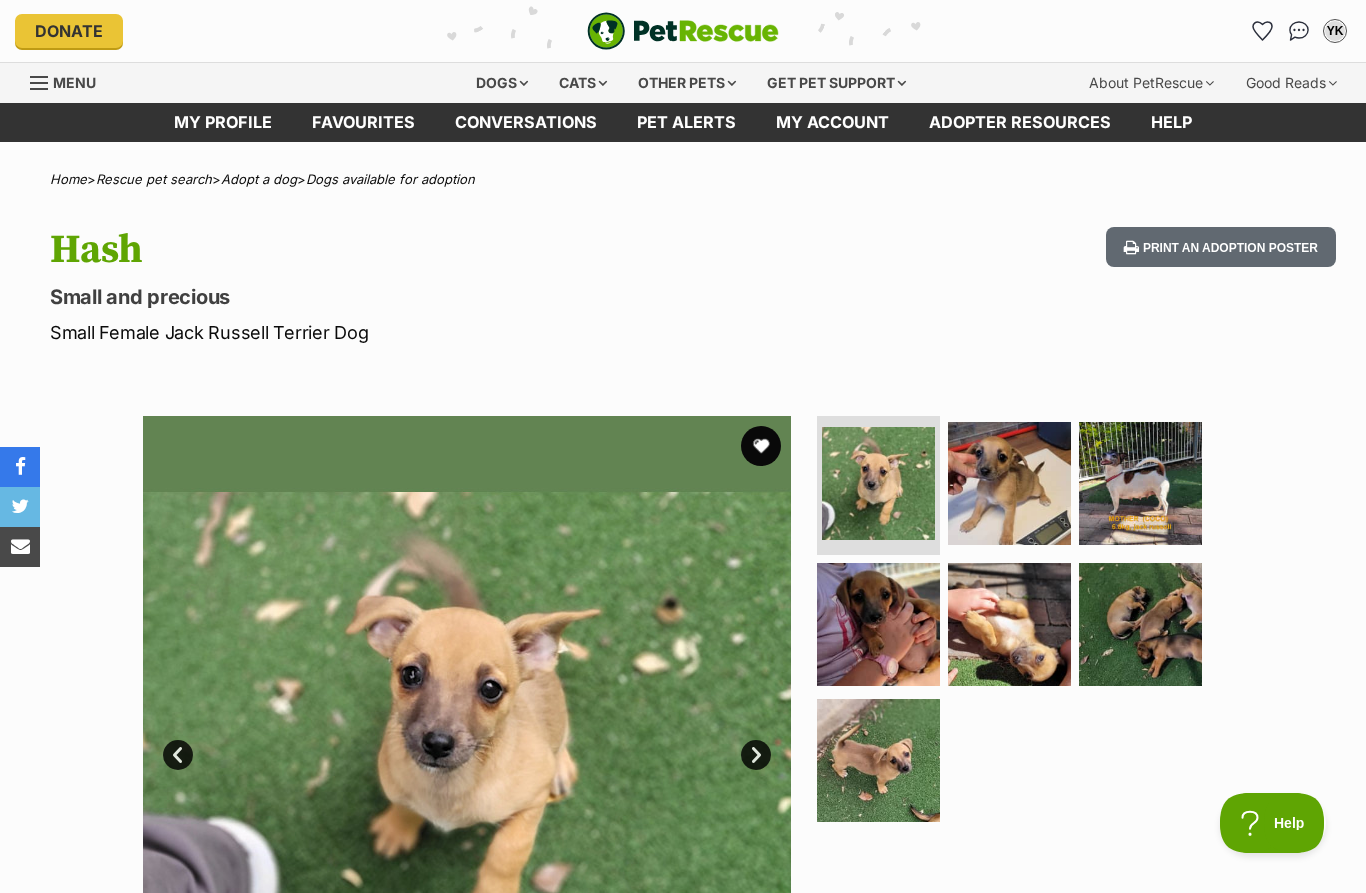click at bounding box center [1009, 483] 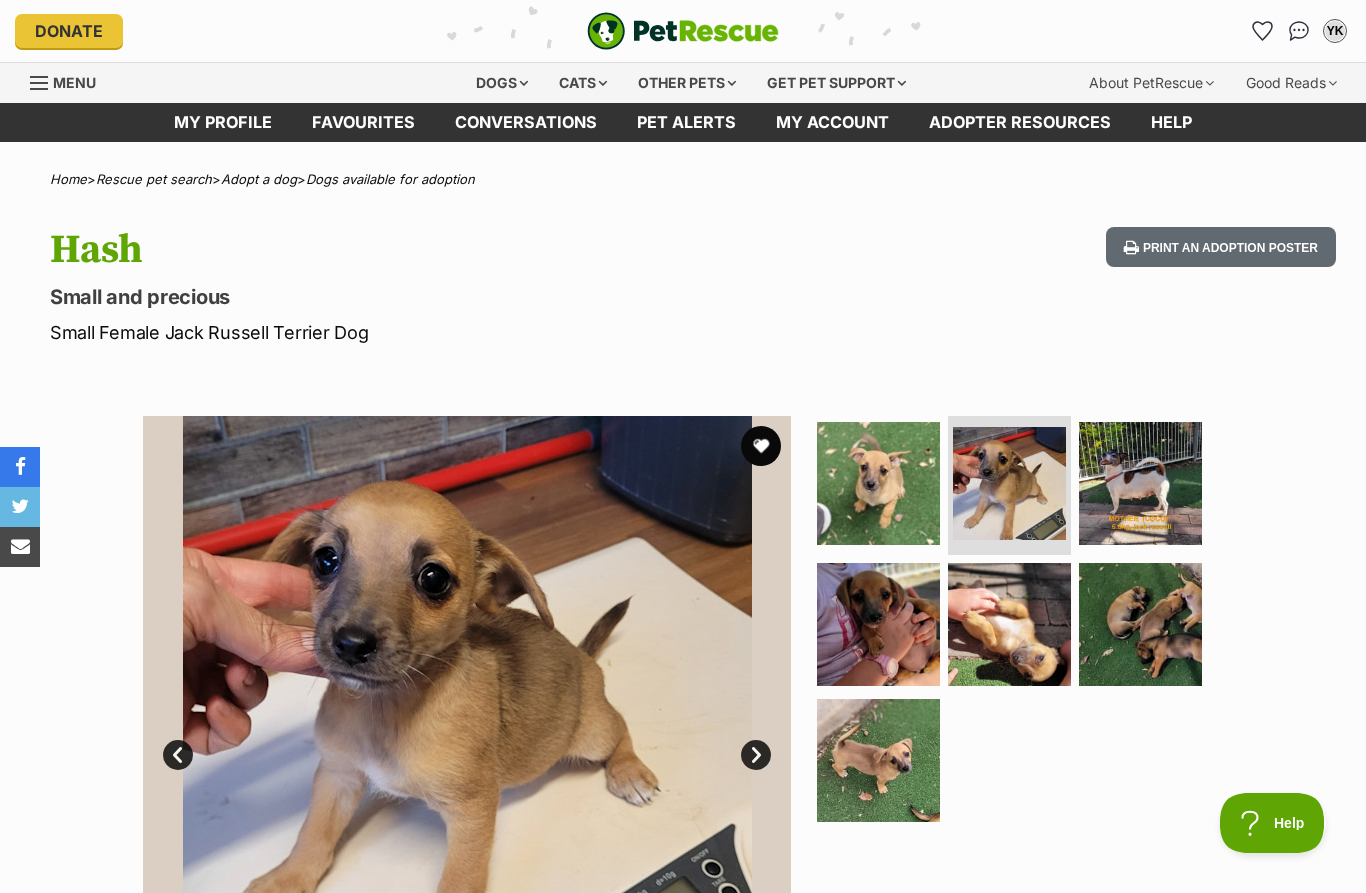 click at bounding box center [878, 624] 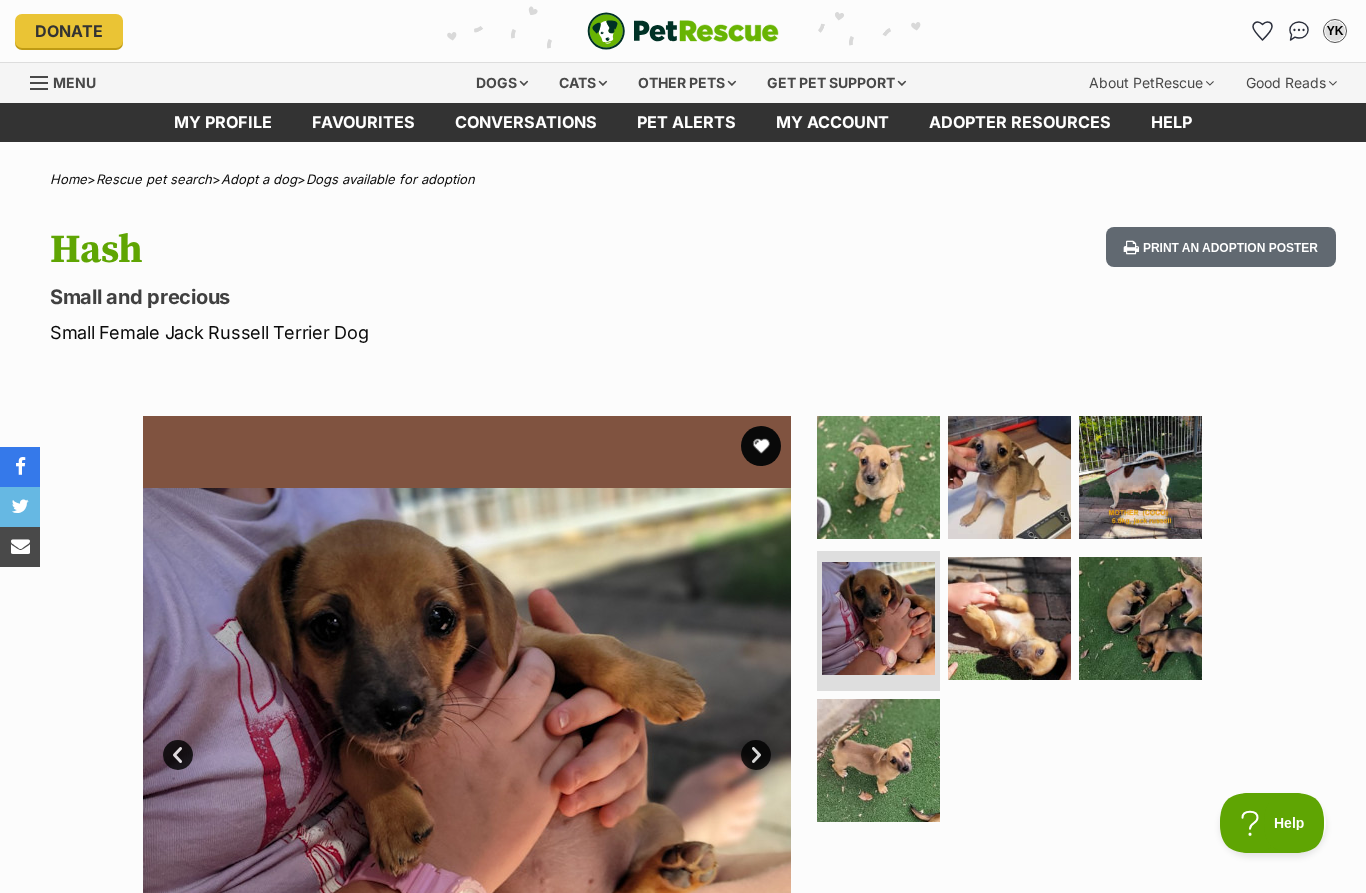 click at bounding box center (878, 760) 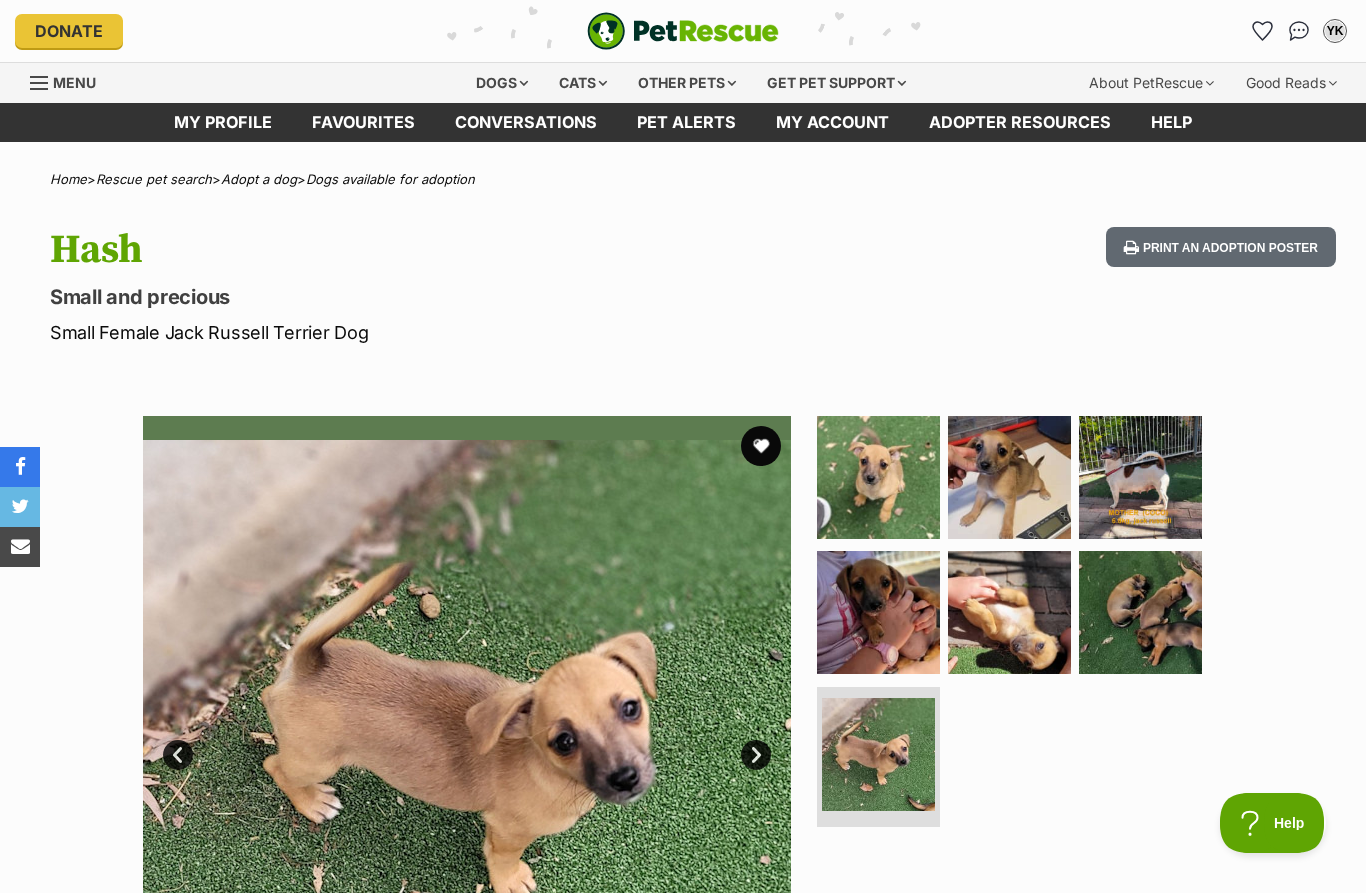 scroll, scrollTop: 0, scrollLeft: 0, axis: both 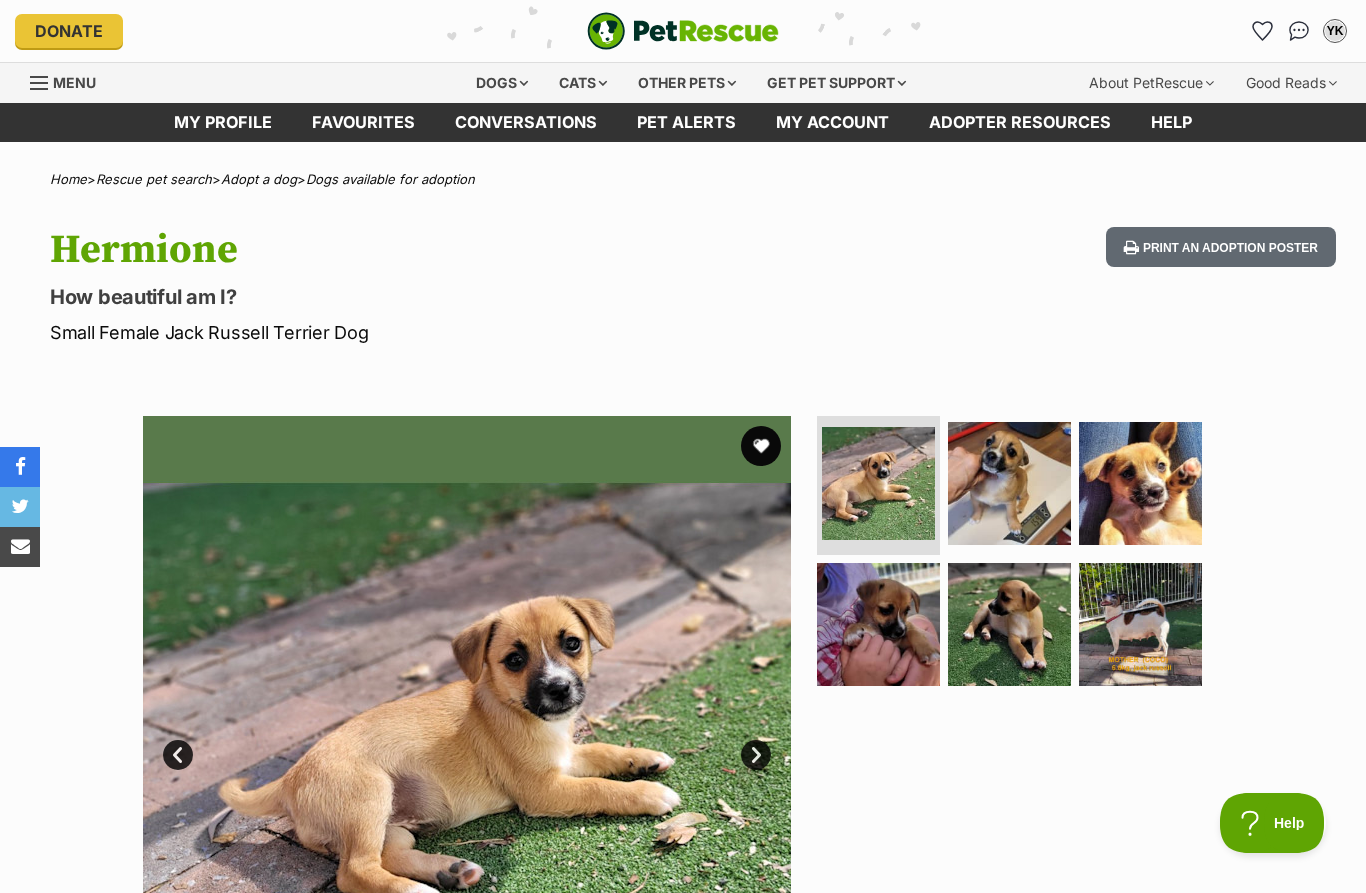 click at bounding box center (1140, 483) 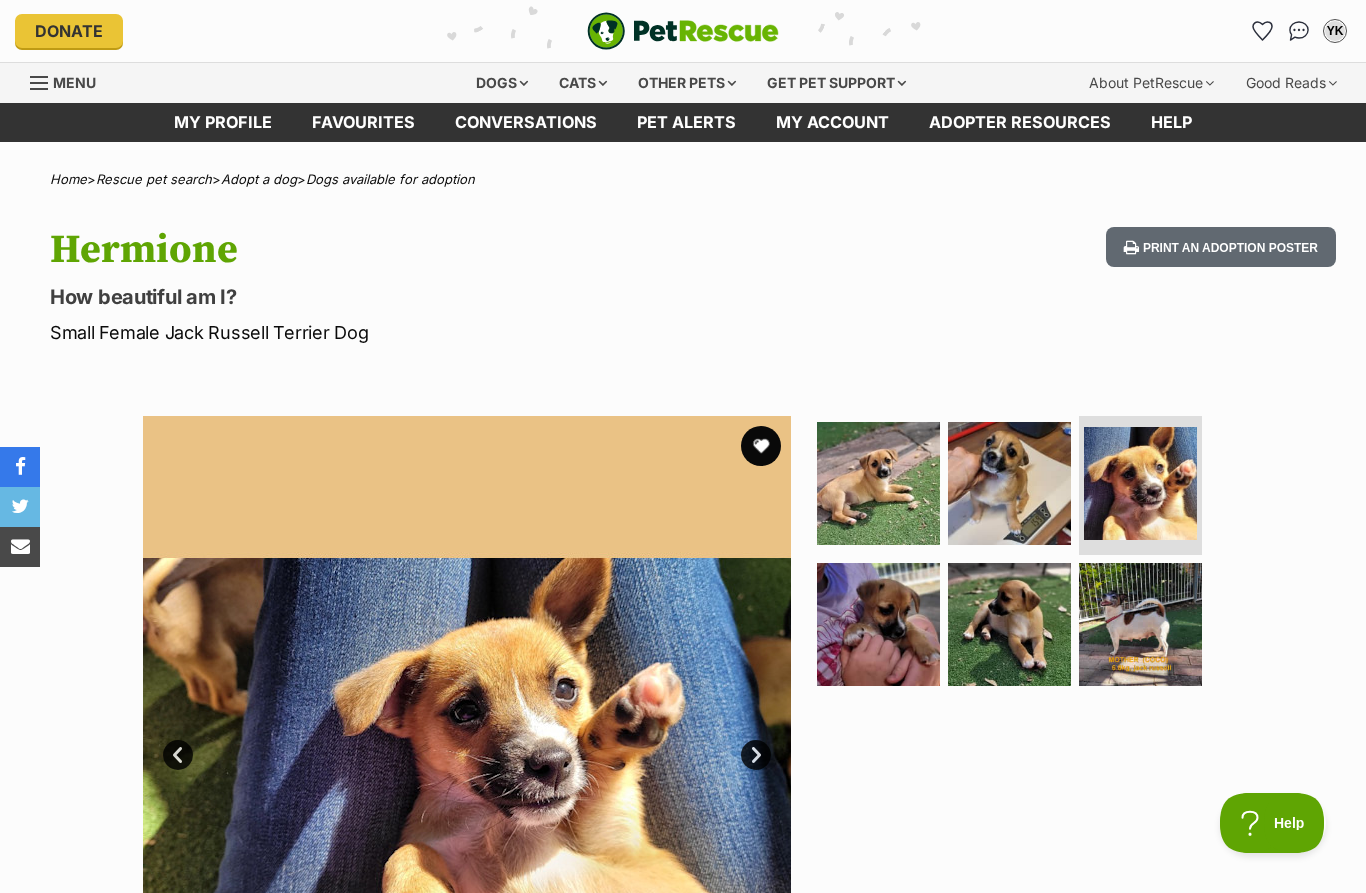 click at bounding box center (1009, 624) 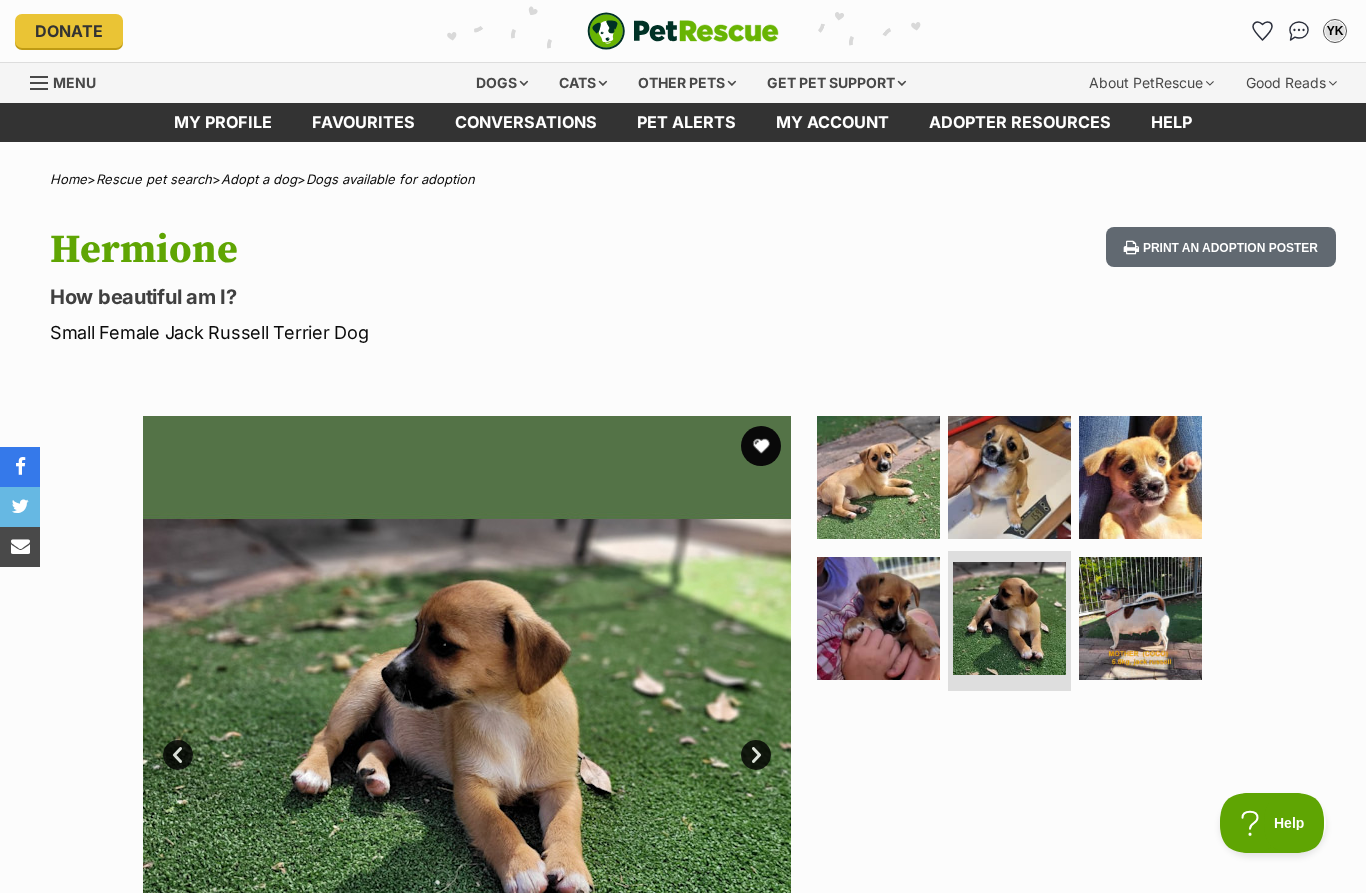 click at bounding box center (878, 618) 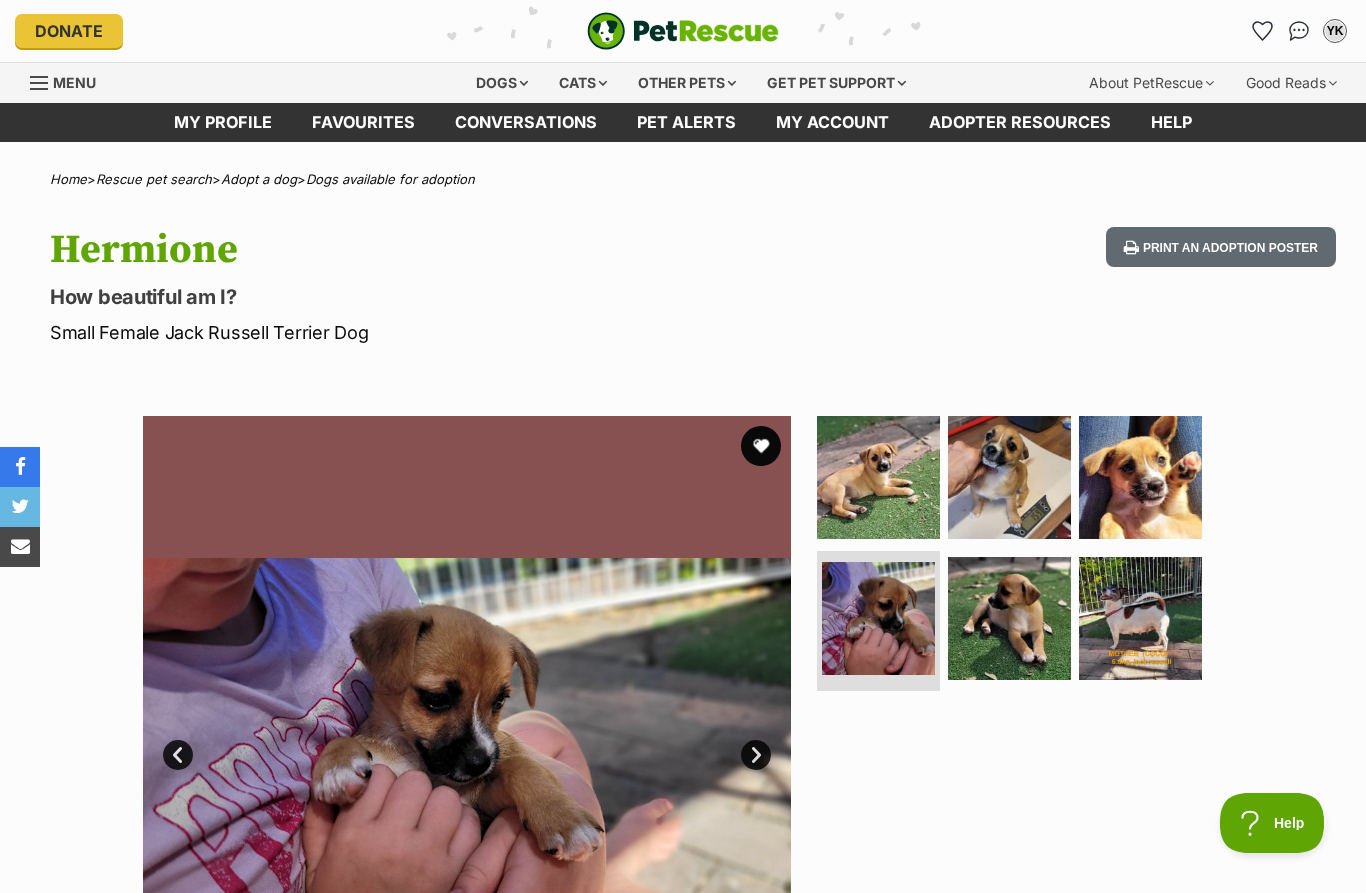 click at bounding box center (878, 477) 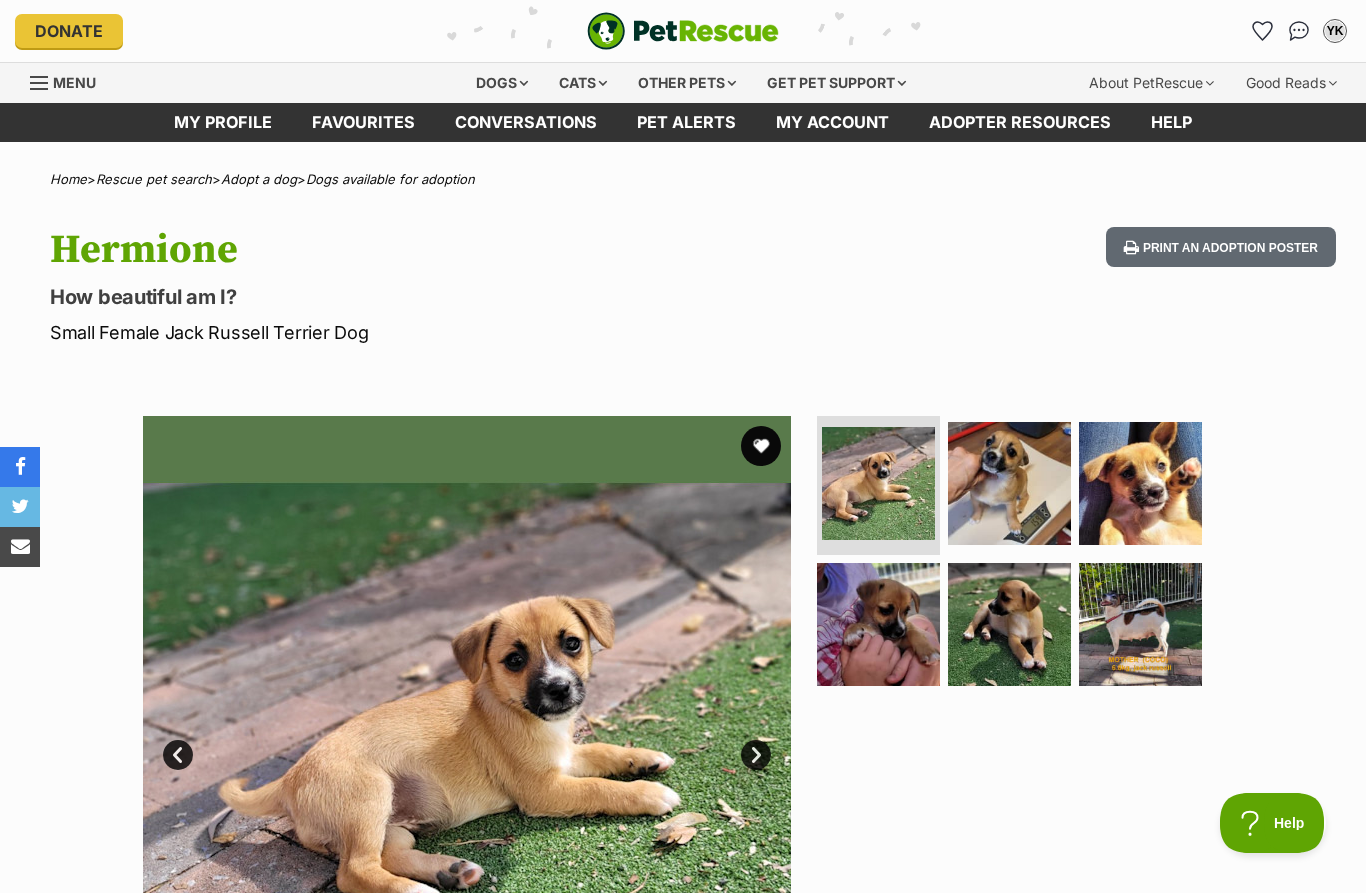 click at bounding box center (1009, 483) 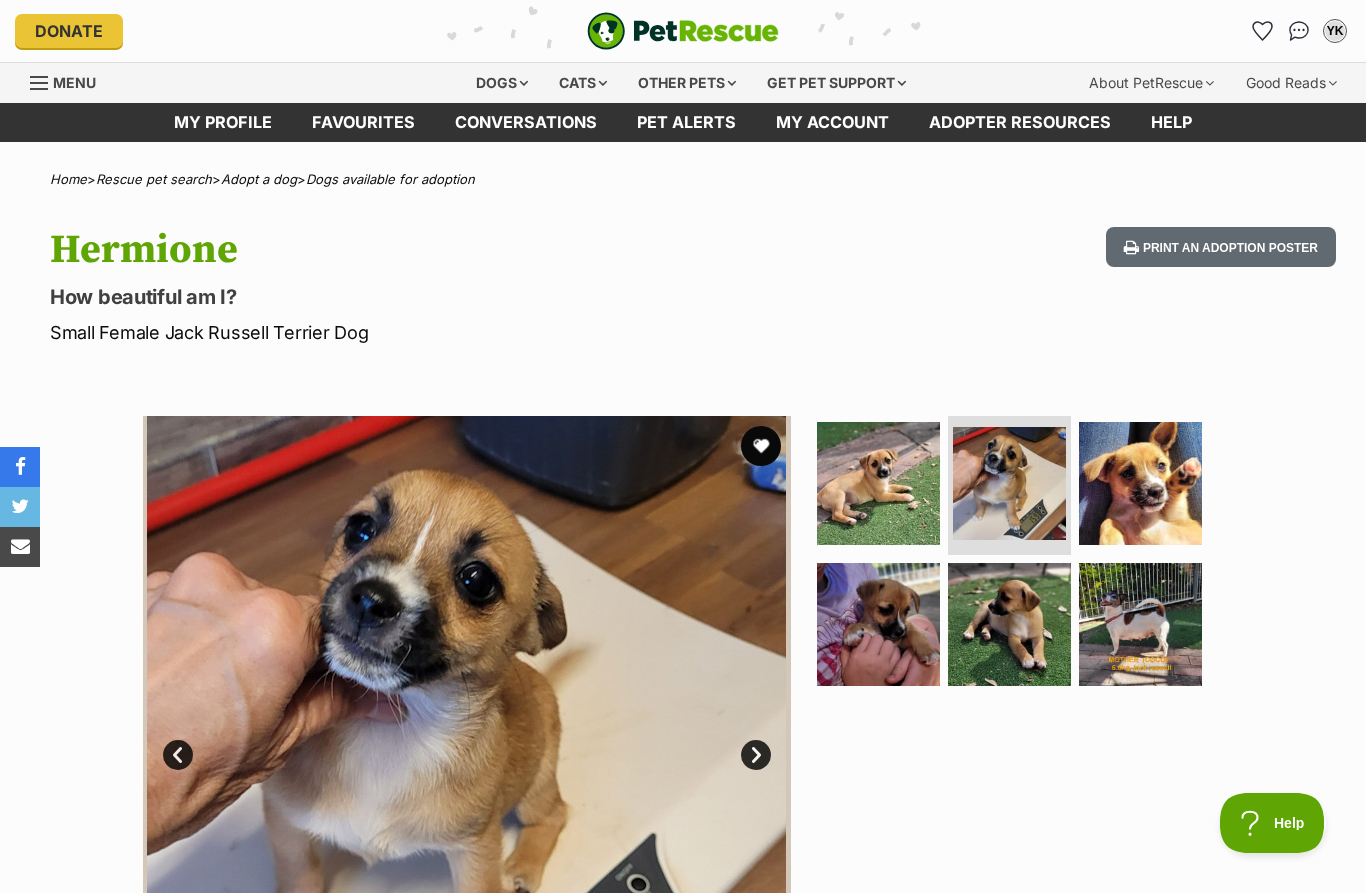 click at bounding box center (761, 446) 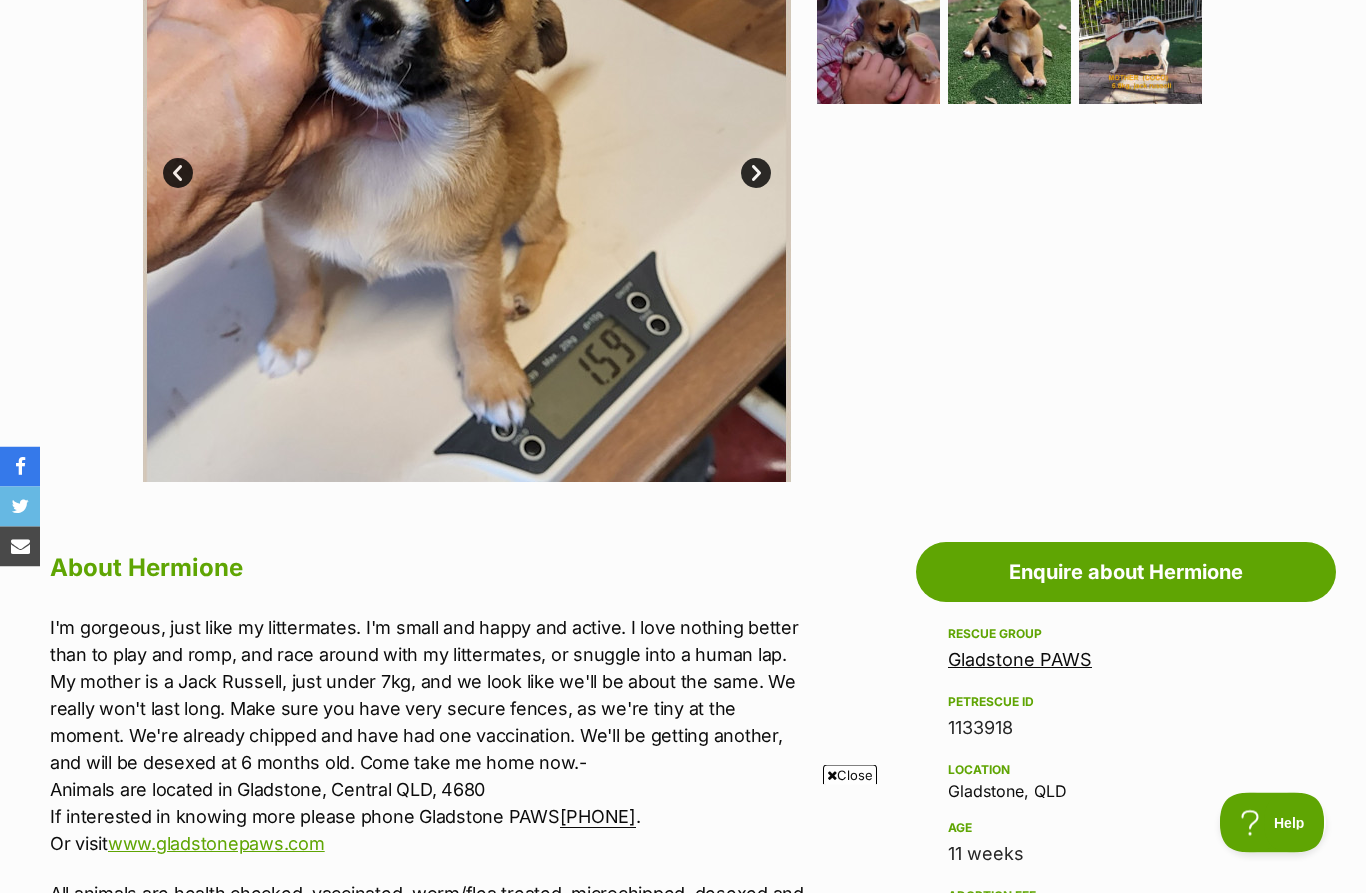 scroll, scrollTop: 537, scrollLeft: 0, axis: vertical 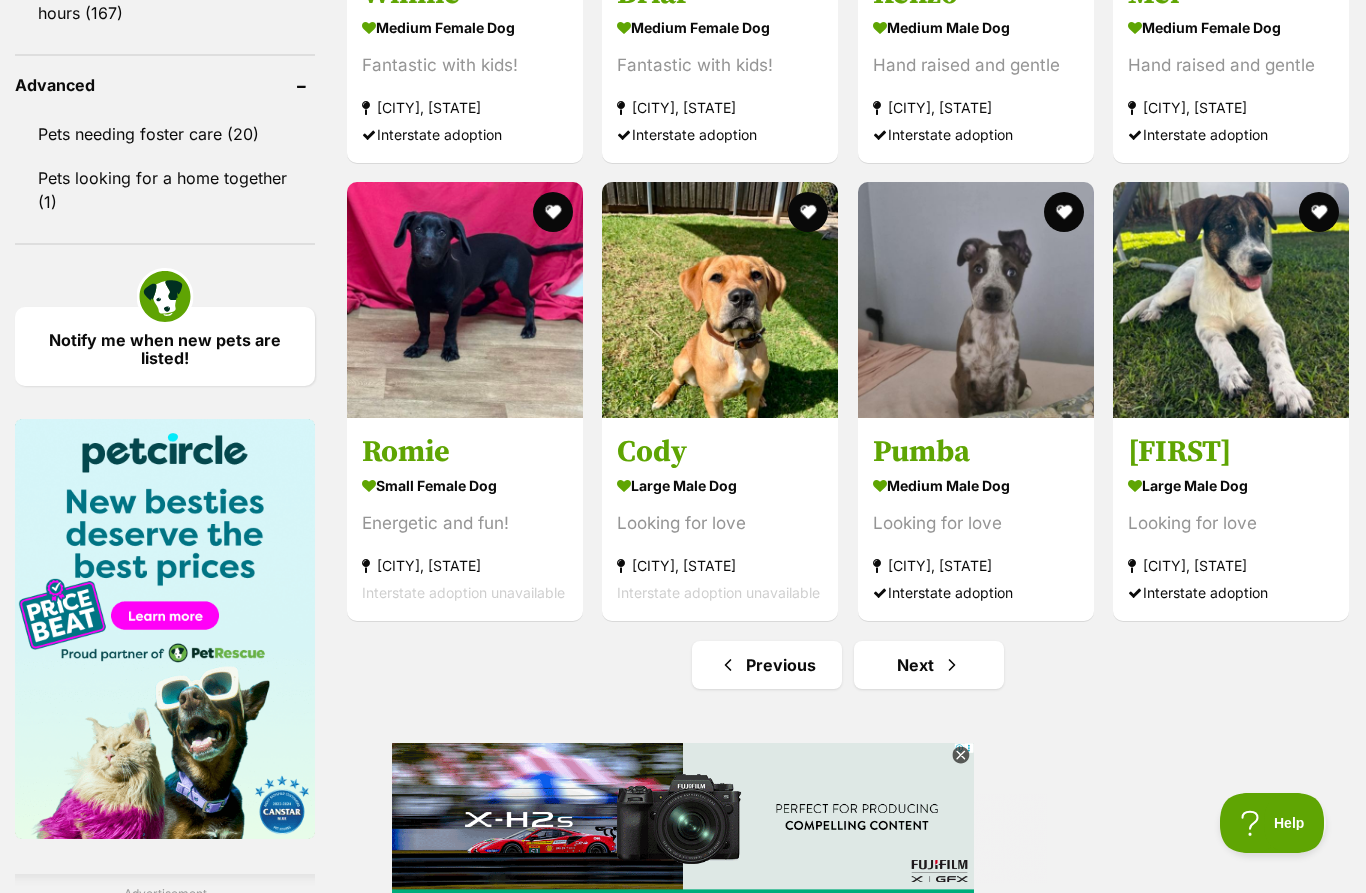 click on "Next" at bounding box center (929, 665) 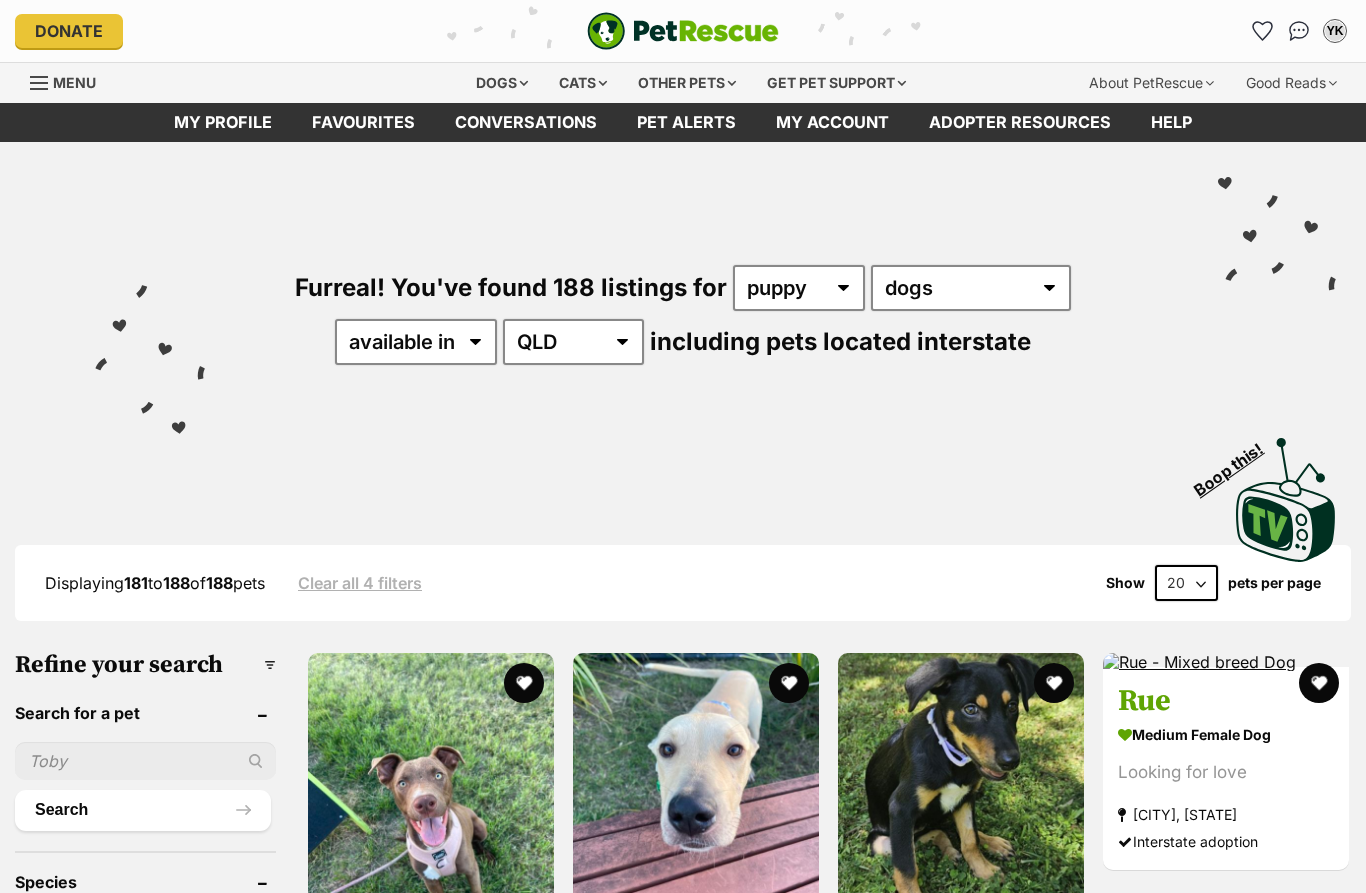 scroll, scrollTop: 0, scrollLeft: 0, axis: both 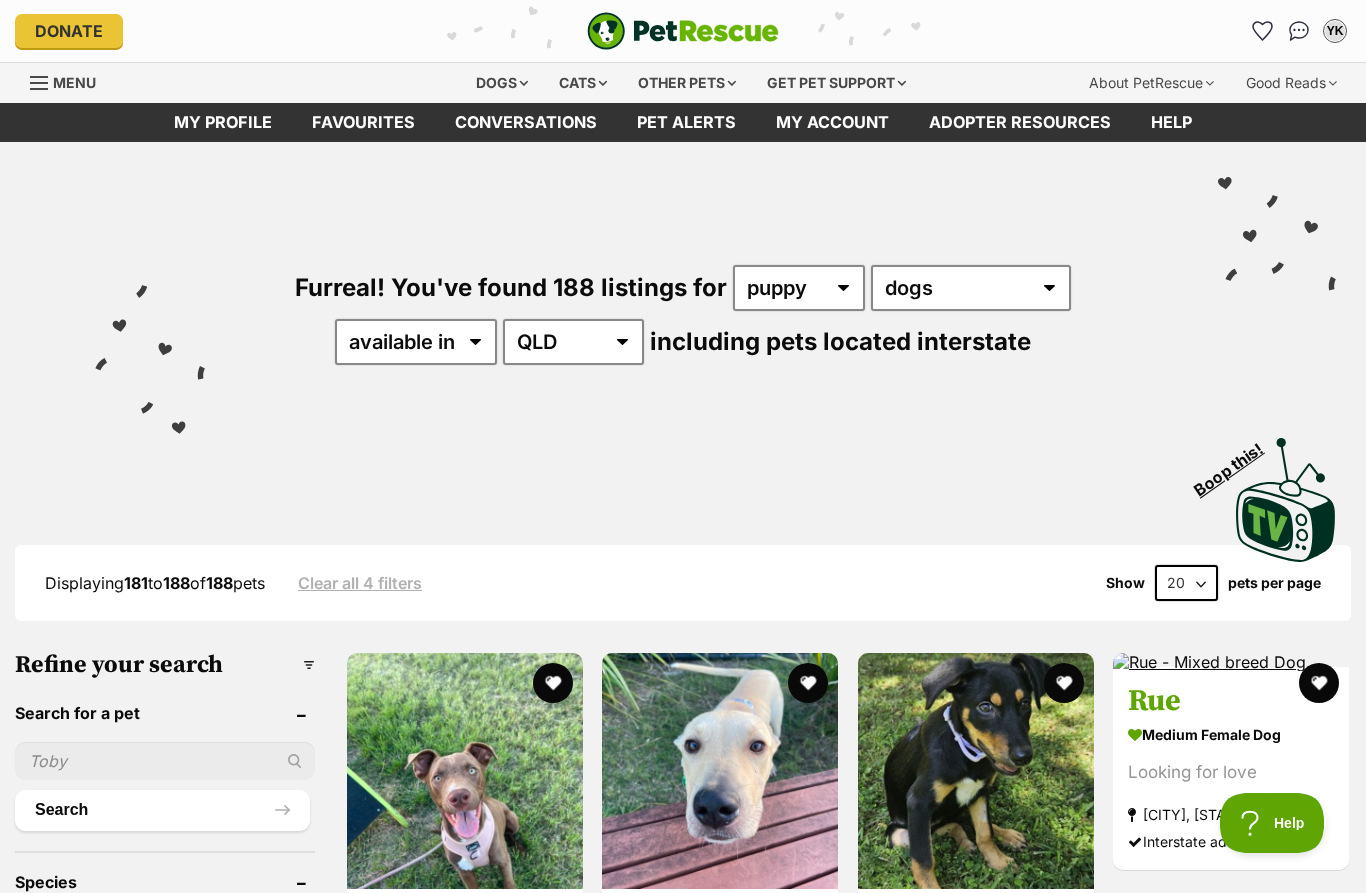 click on "Refine your search
Search for a pet
Search
Species
Cats (1,119)
Dogs (840)
Other Pets (84)
State
[STATE] (110)
[STATE] (205)
[STATE] (67)
[STATE] (188)
[STATE] (76)
[STATE] (64)
[STATE] (122)
[STATE] (110)
Include pets available for interstate adoption
Pets near me within
10km
25km
50km
100km
250km
50km
of
Update
Gender
Male (94)
Female (94)
Size
Small (13)
Medium (127)
Large (48)
Age
Puppy (188)
Adult (653)
Senior (26)
About my home
I have kids under 5 years old (165)
I have kids under 12 years old (182)
I have resident dogs (187)
I have resident cats (179)
Pets will be alone during work hours (167)" at bounding box center (683, 2364) 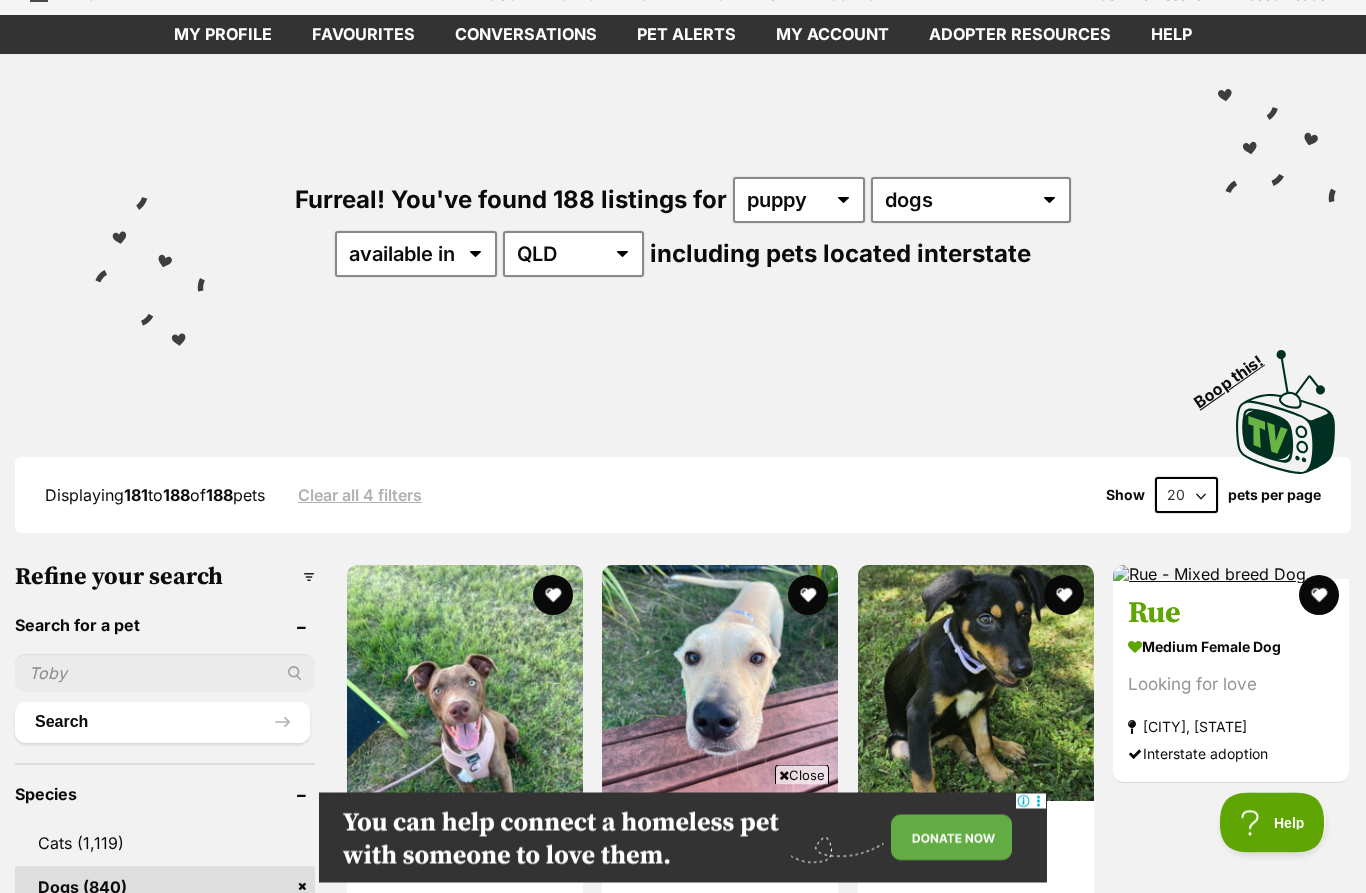 scroll, scrollTop: 0, scrollLeft: 0, axis: both 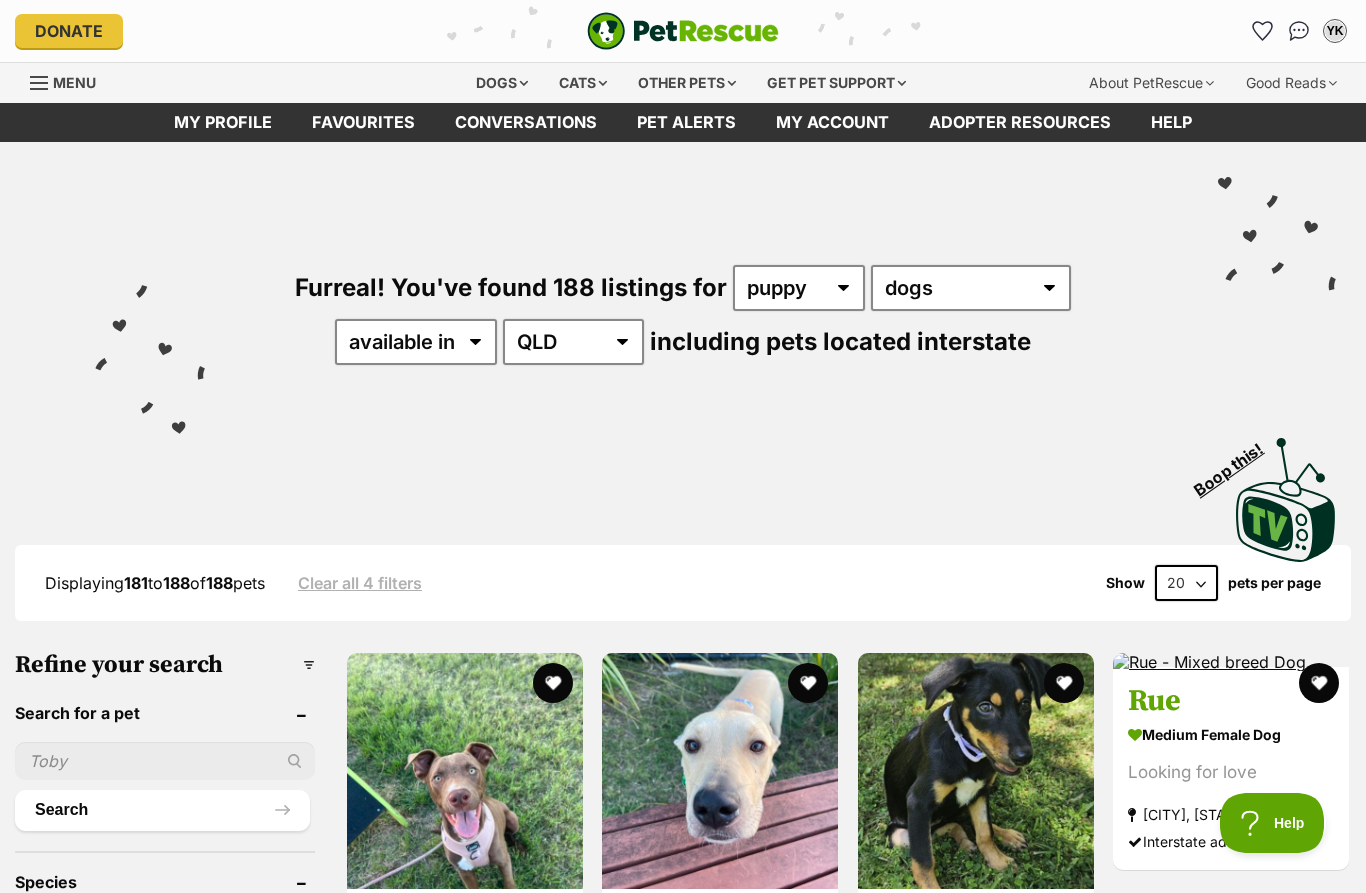 click at bounding box center (1263, 31) 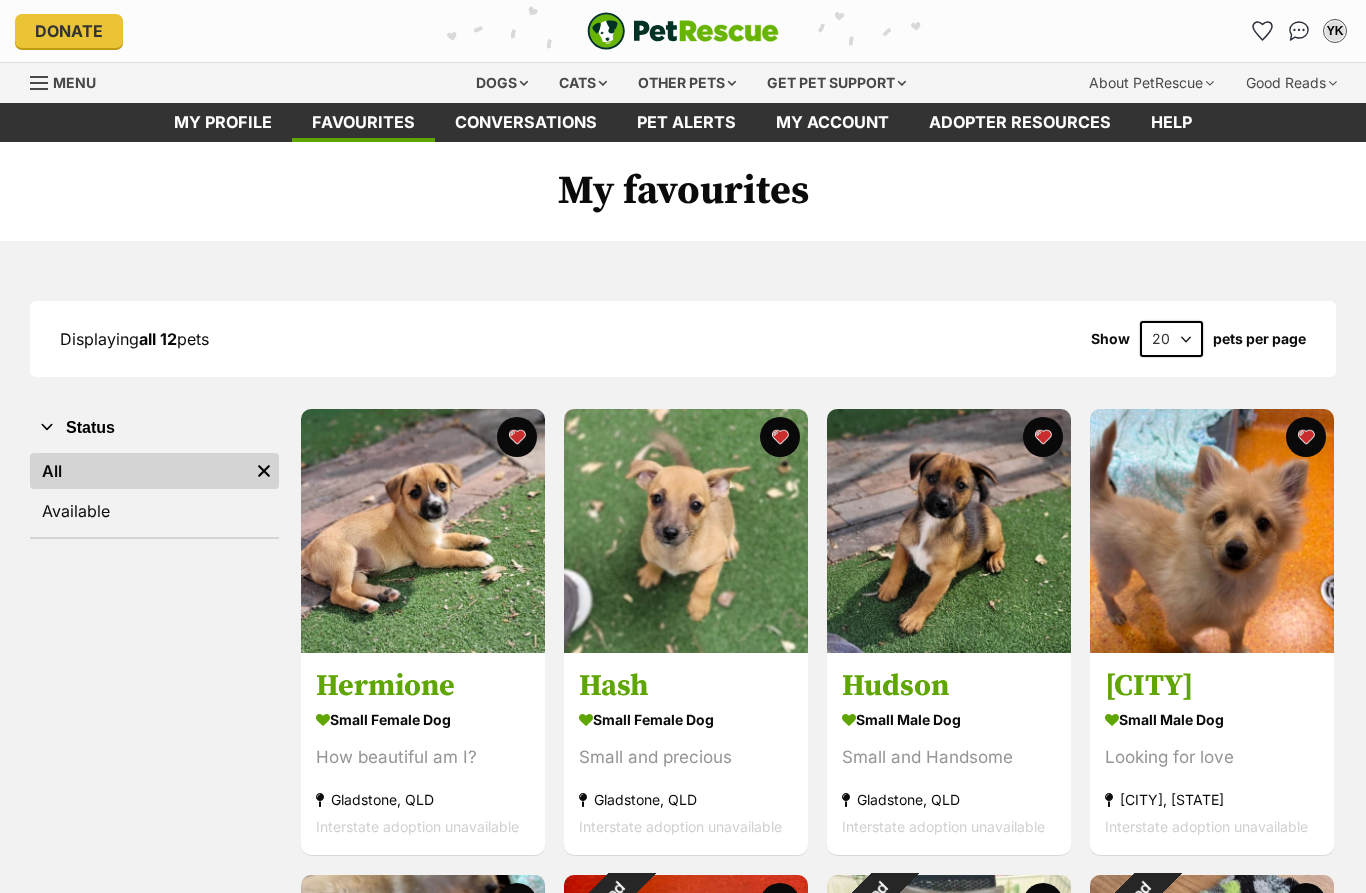 scroll, scrollTop: 0, scrollLeft: 0, axis: both 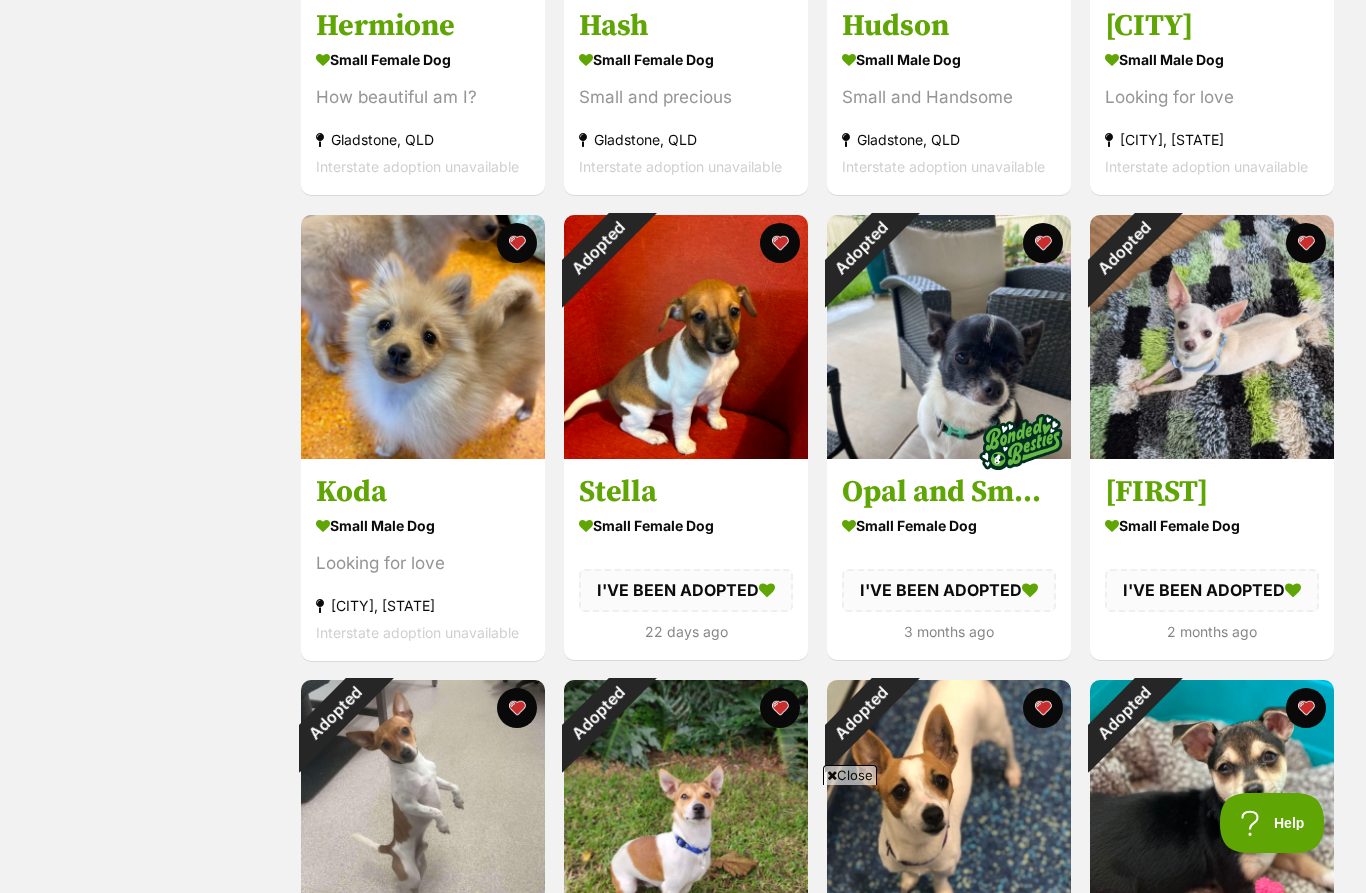 click on "Adopted" at bounding box center (1123, 248) 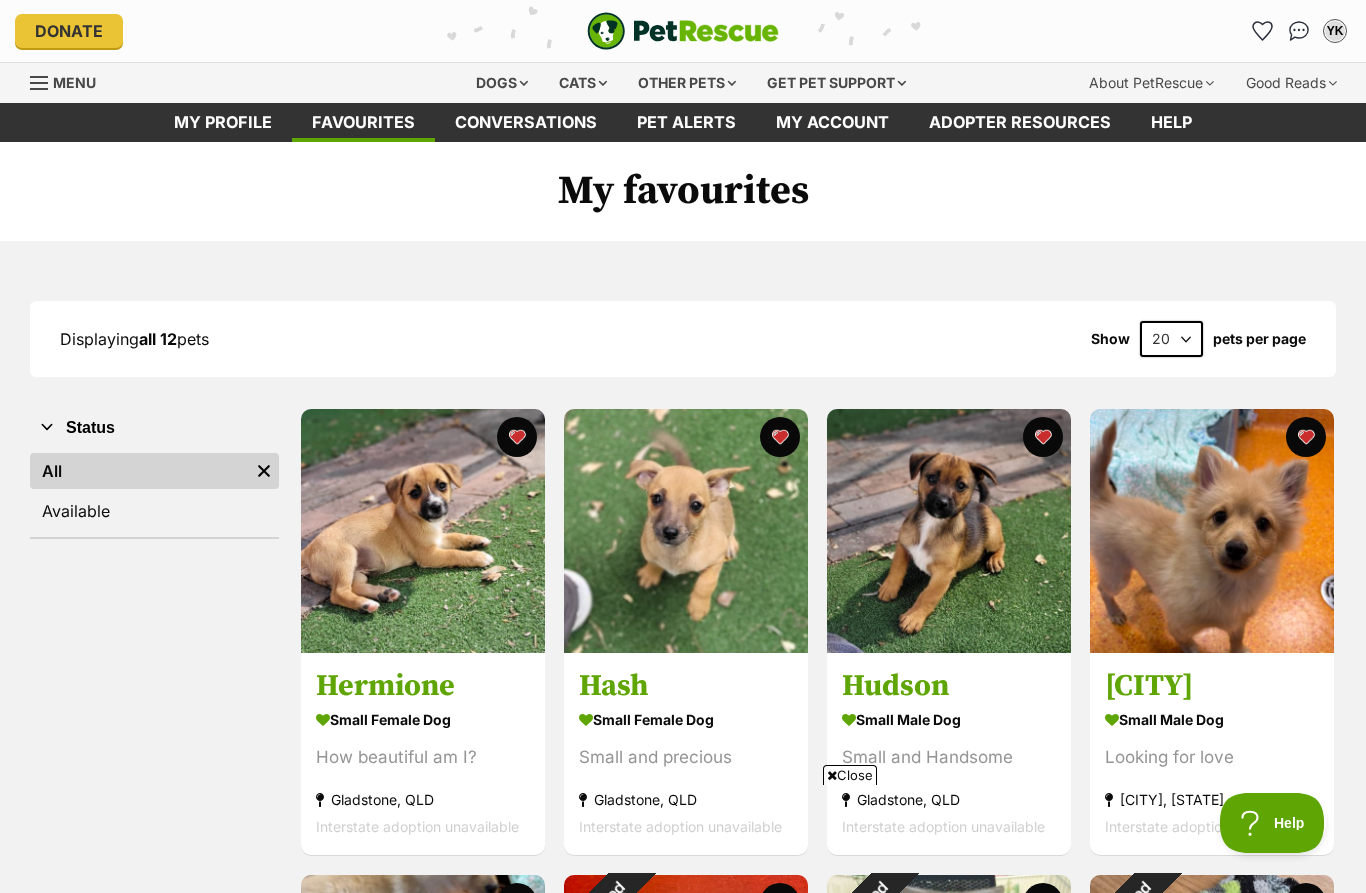 scroll, scrollTop: 660, scrollLeft: 0, axis: vertical 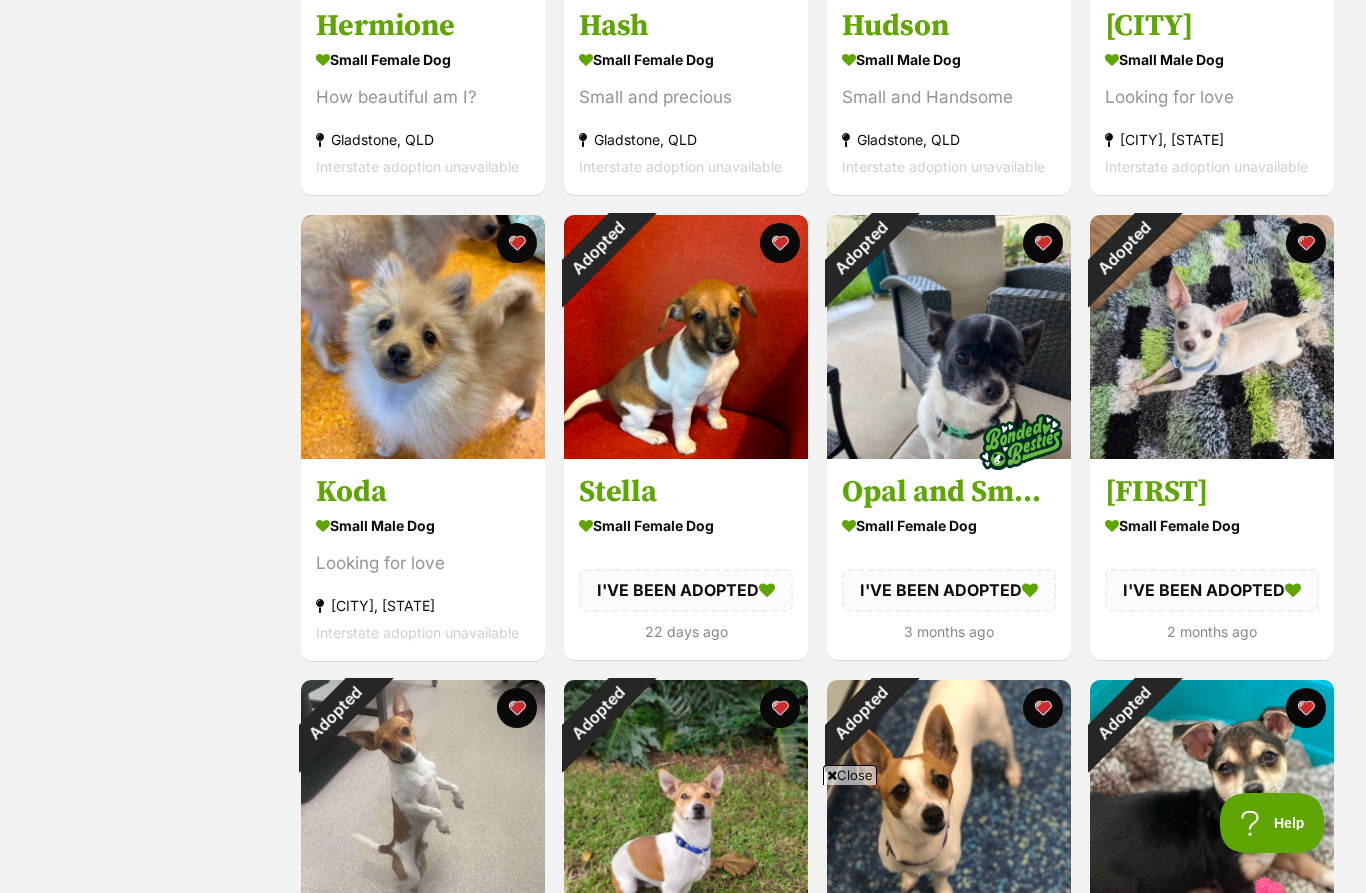 click at bounding box center (949, 337) 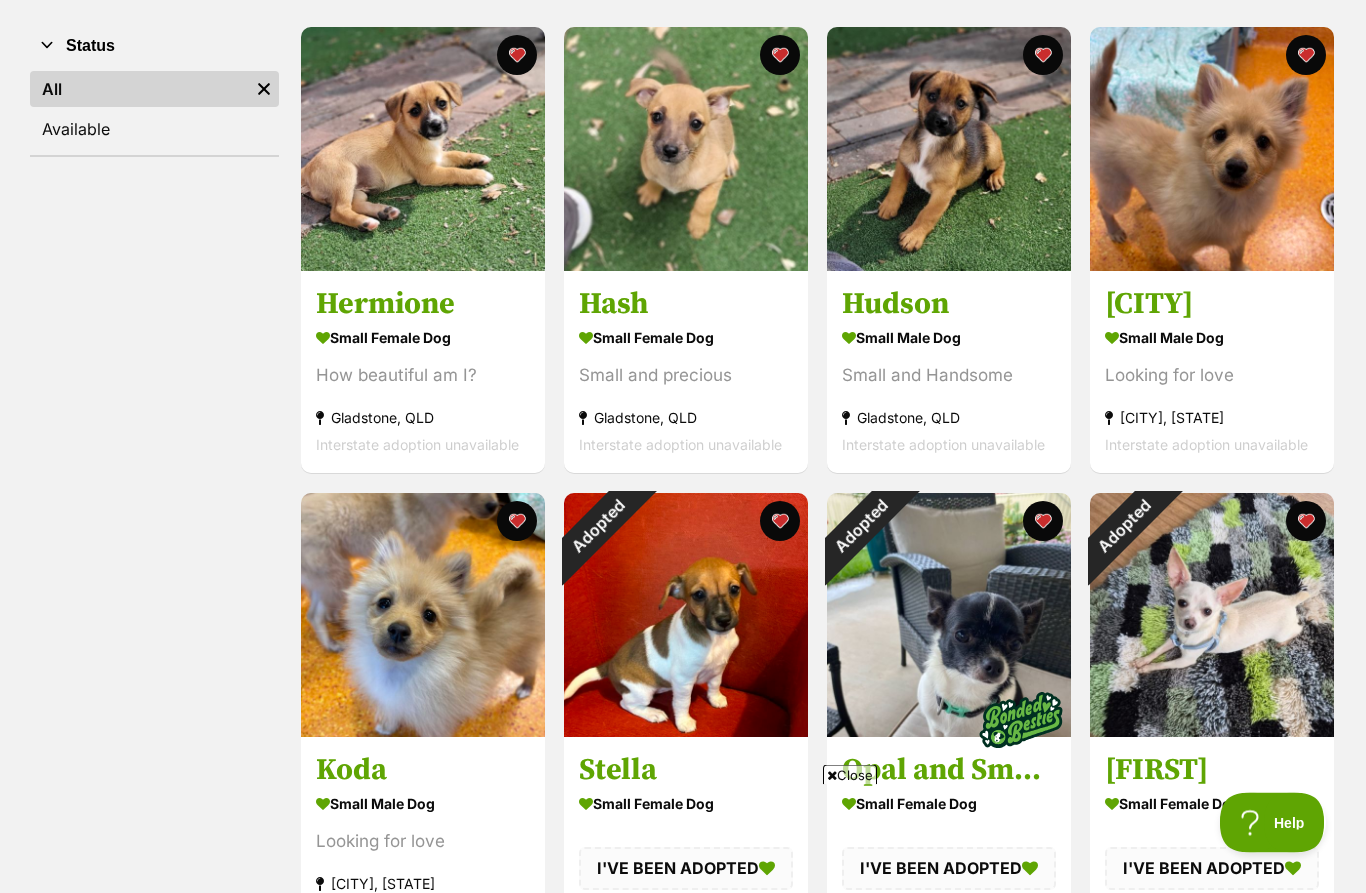 scroll, scrollTop: 365, scrollLeft: 0, axis: vertical 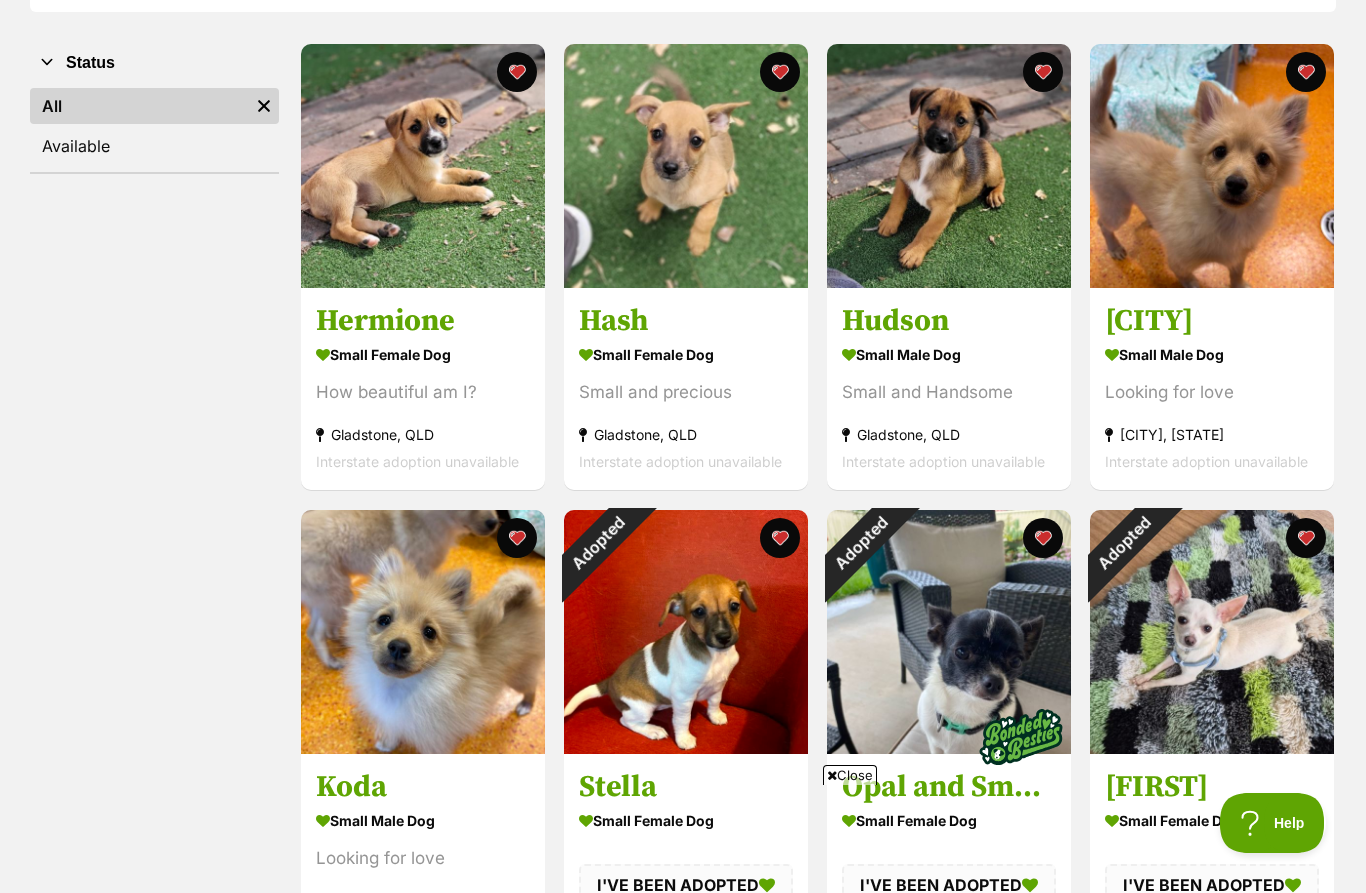 click at bounding box center [423, 632] 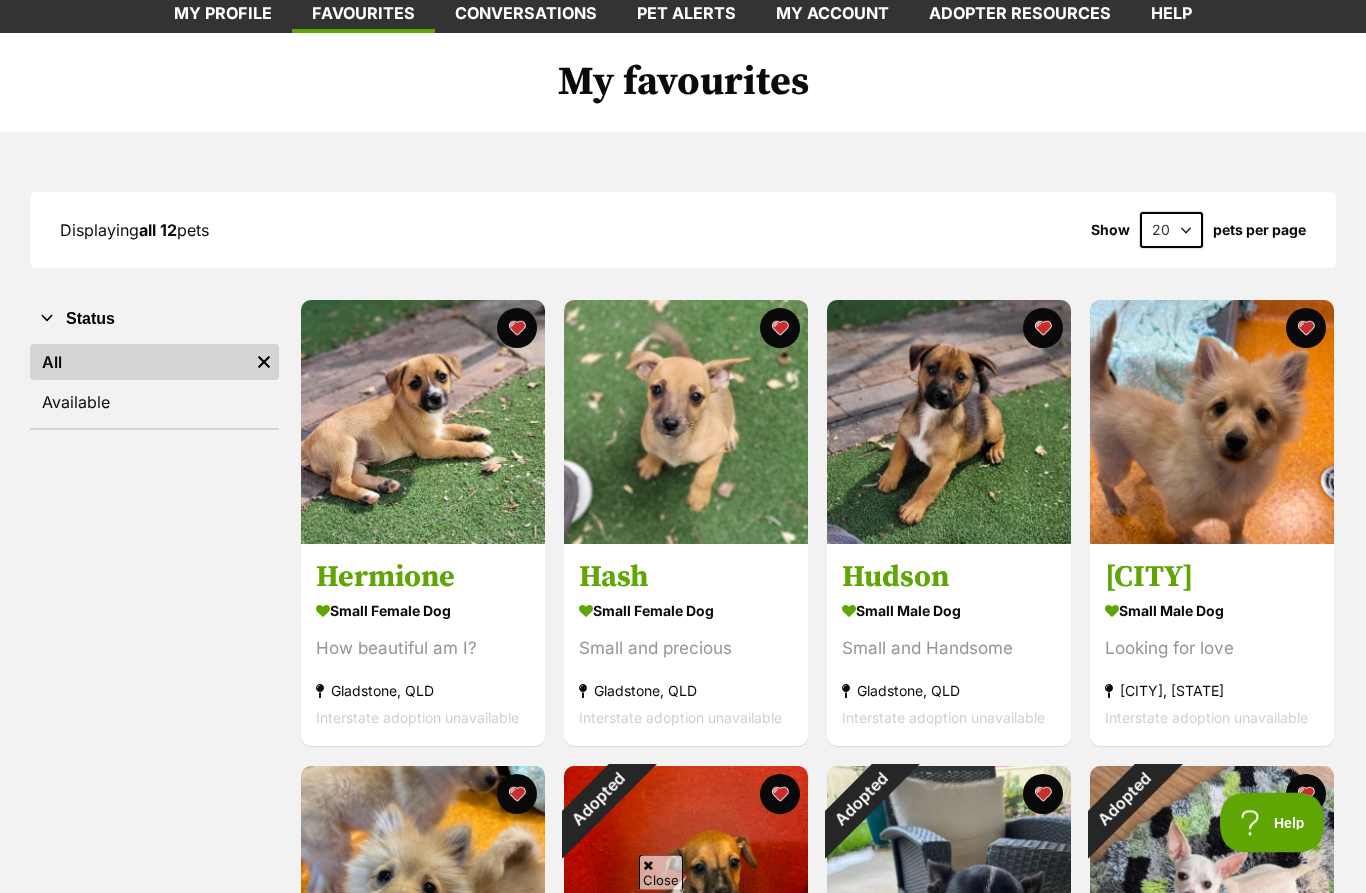 scroll, scrollTop: 109, scrollLeft: 0, axis: vertical 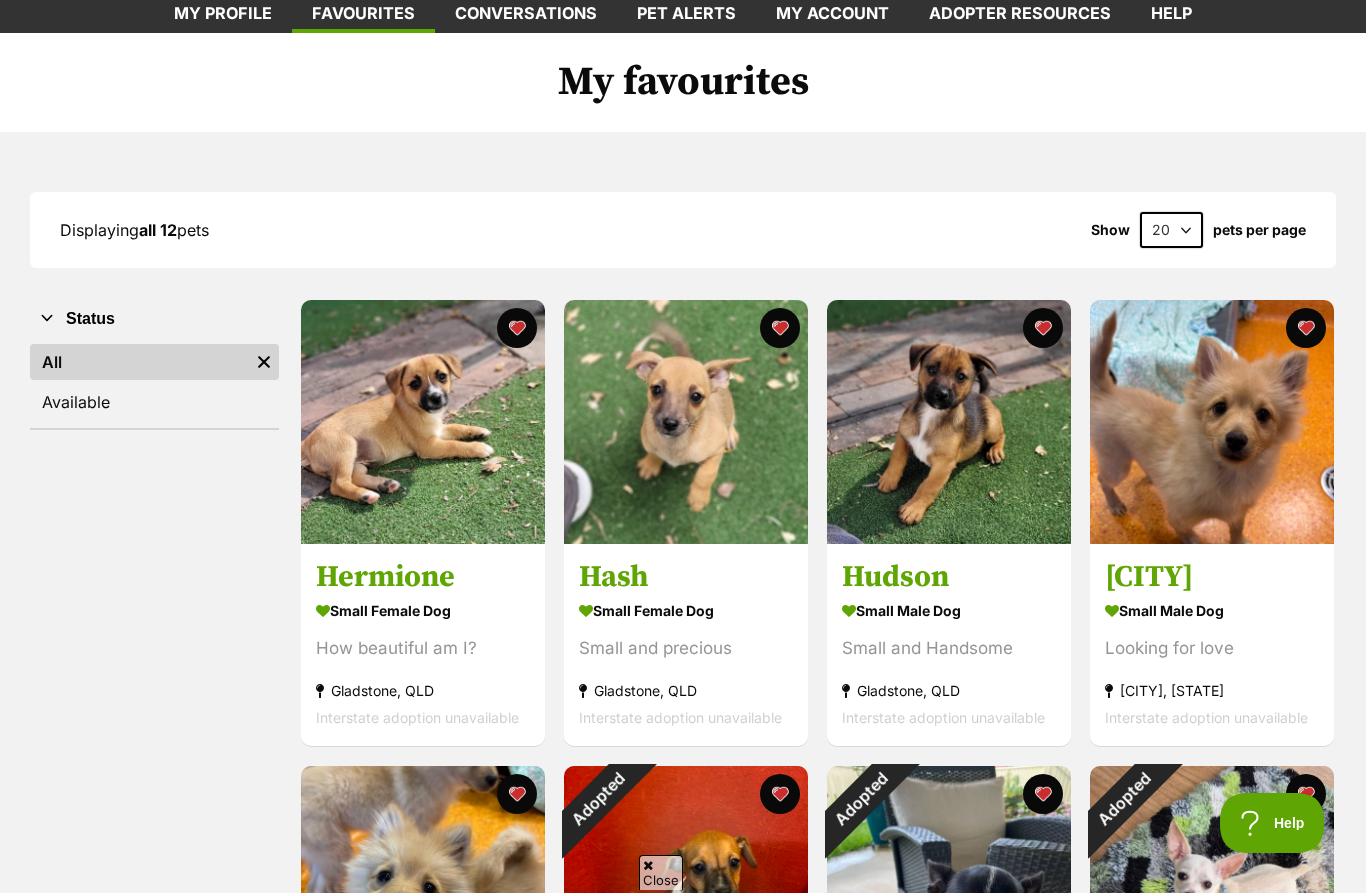 click at bounding box center [686, 422] 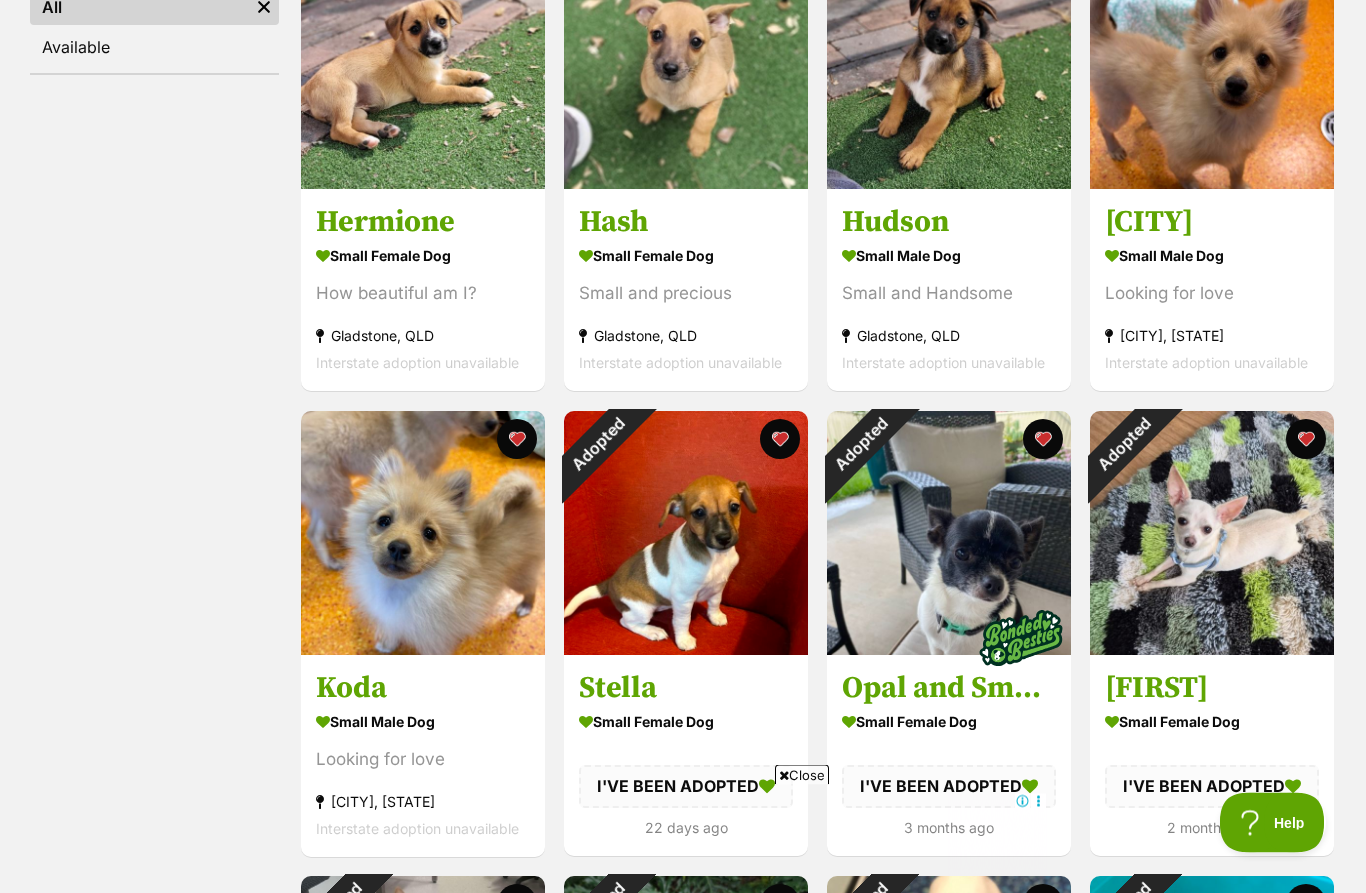 scroll, scrollTop: 466, scrollLeft: 0, axis: vertical 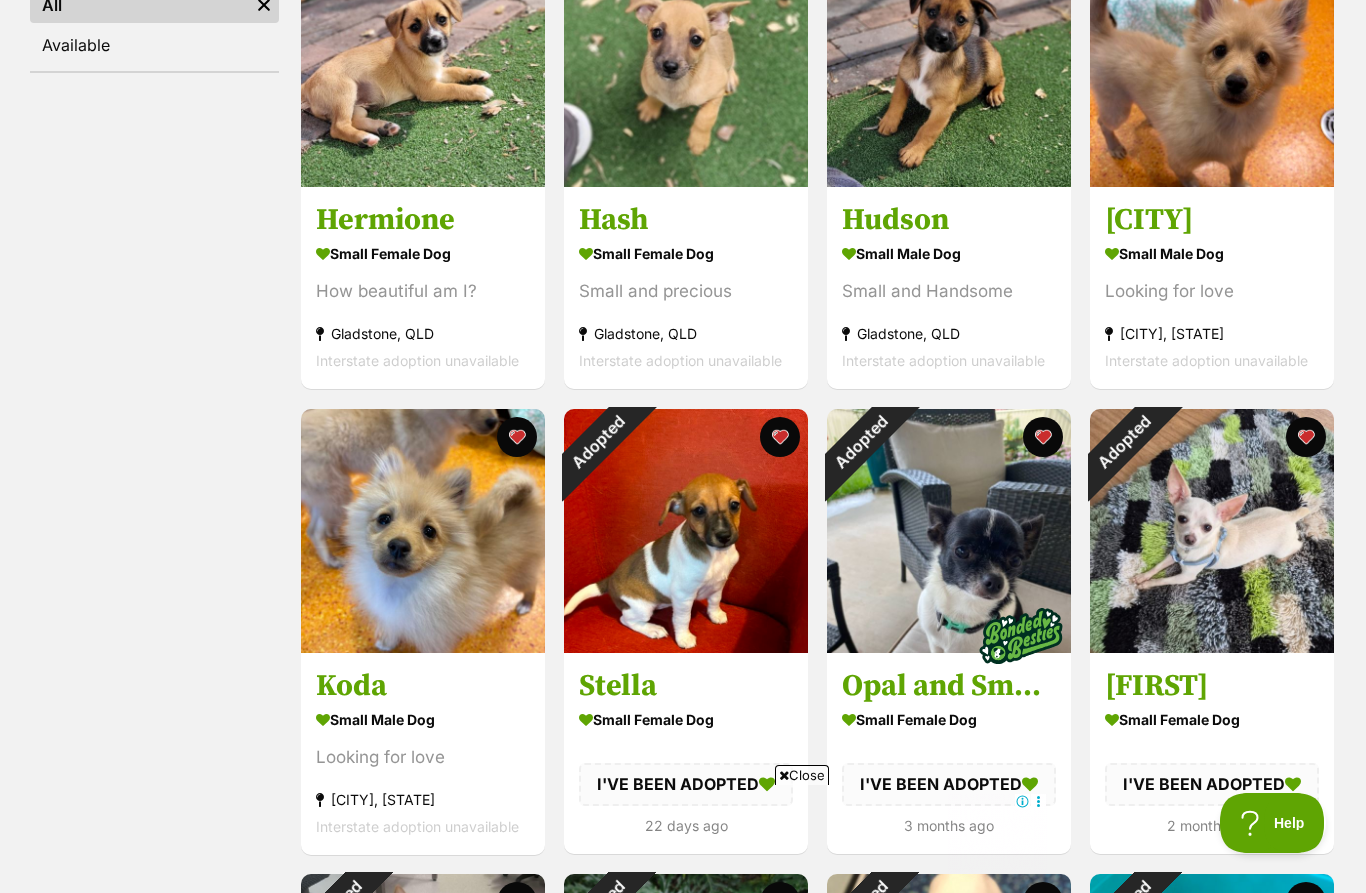 click at bounding box center [423, 531] 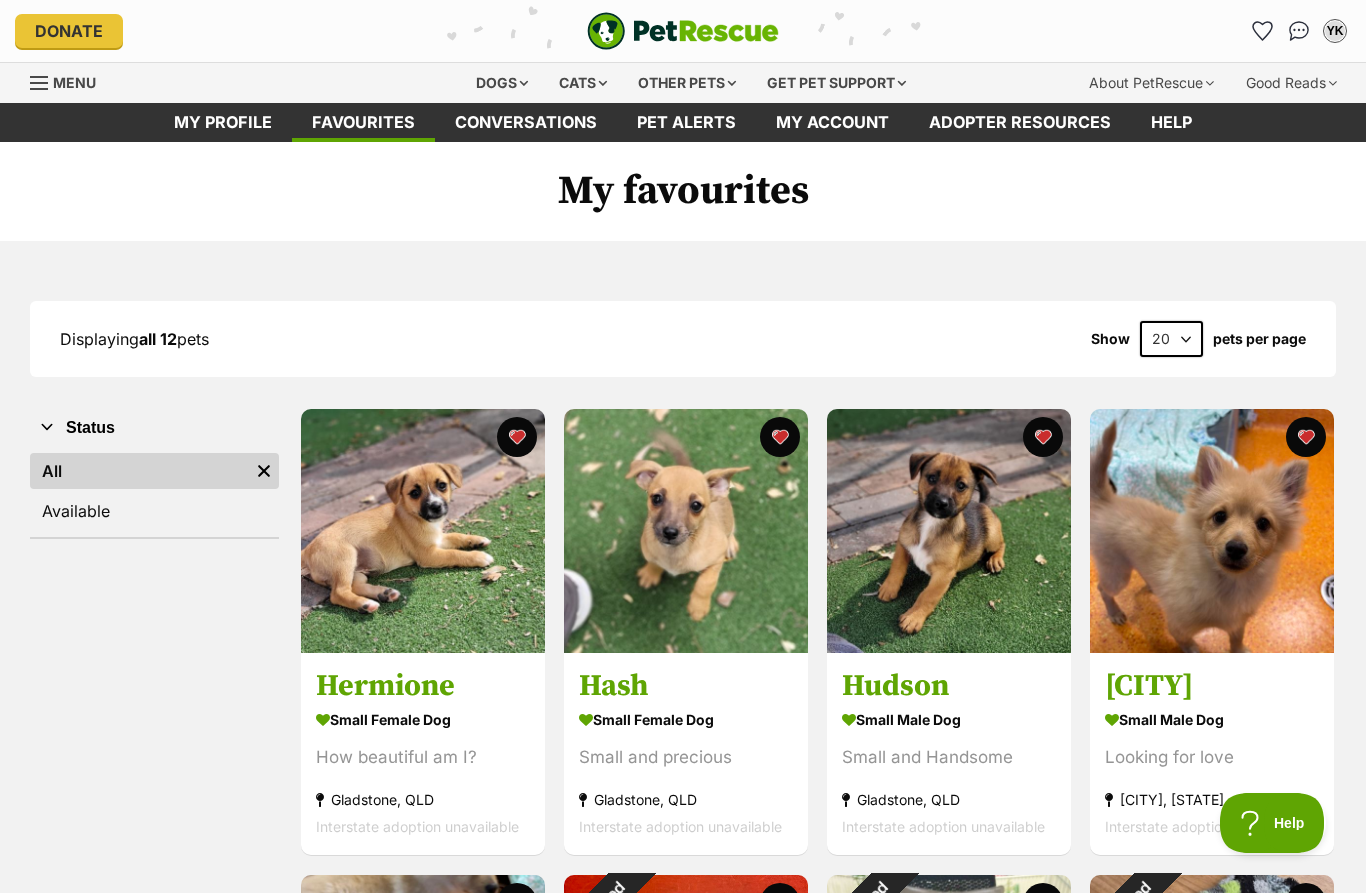 scroll, scrollTop: 0, scrollLeft: 0, axis: both 